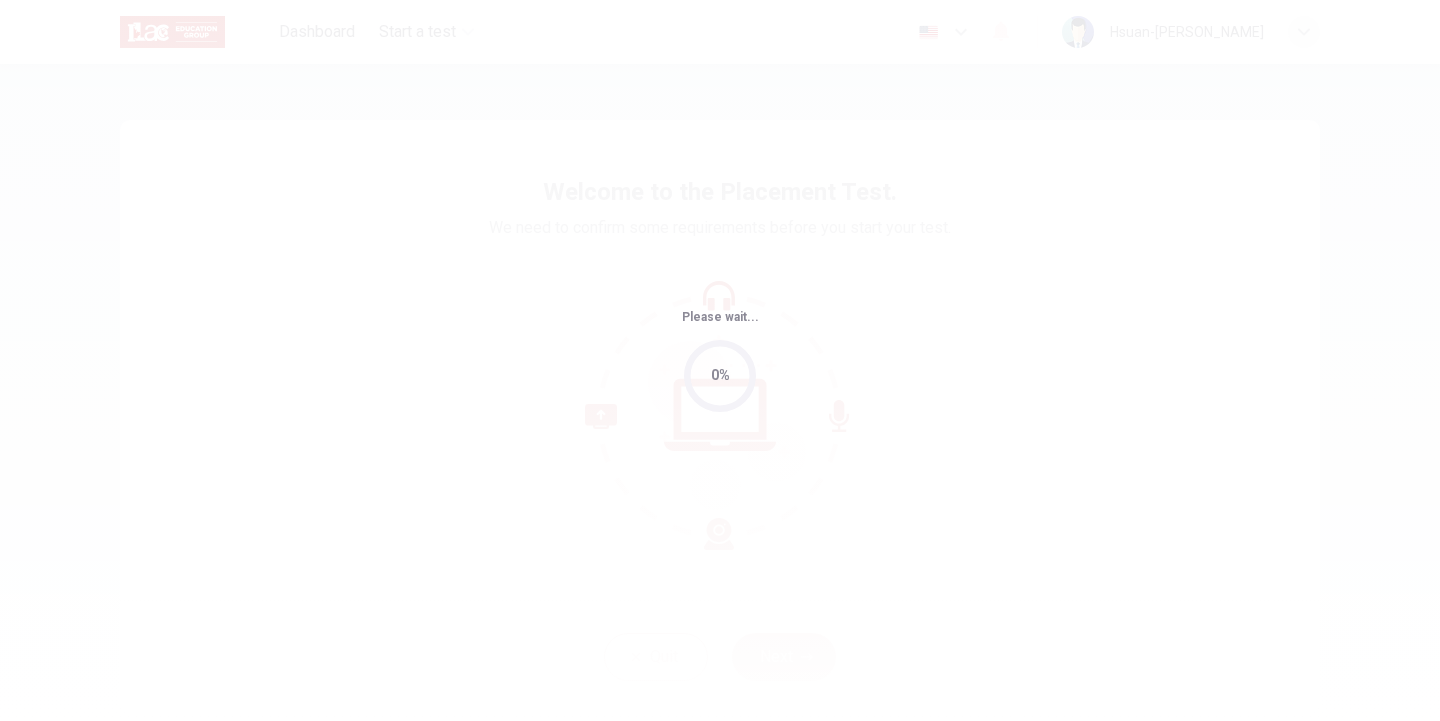scroll, scrollTop: 0, scrollLeft: 0, axis: both 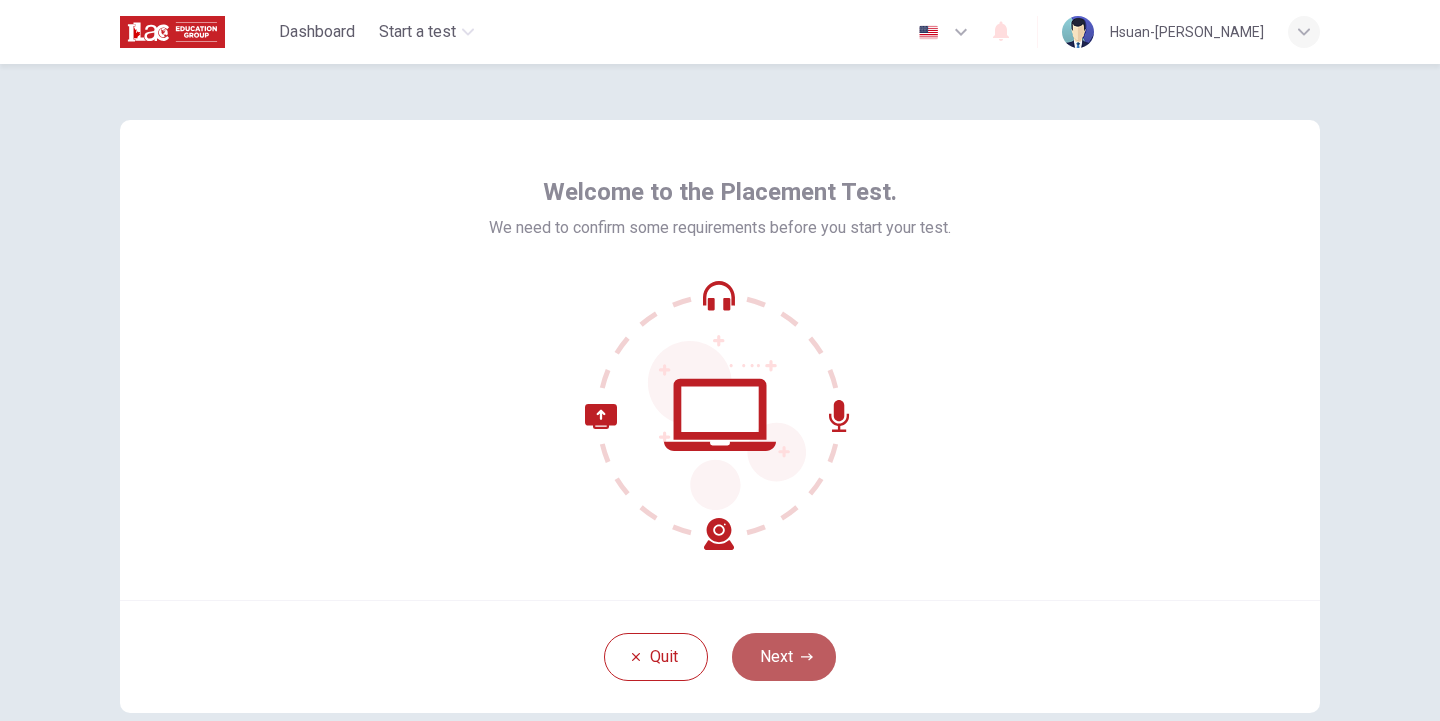 click on "Next" at bounding box center [784, 657] 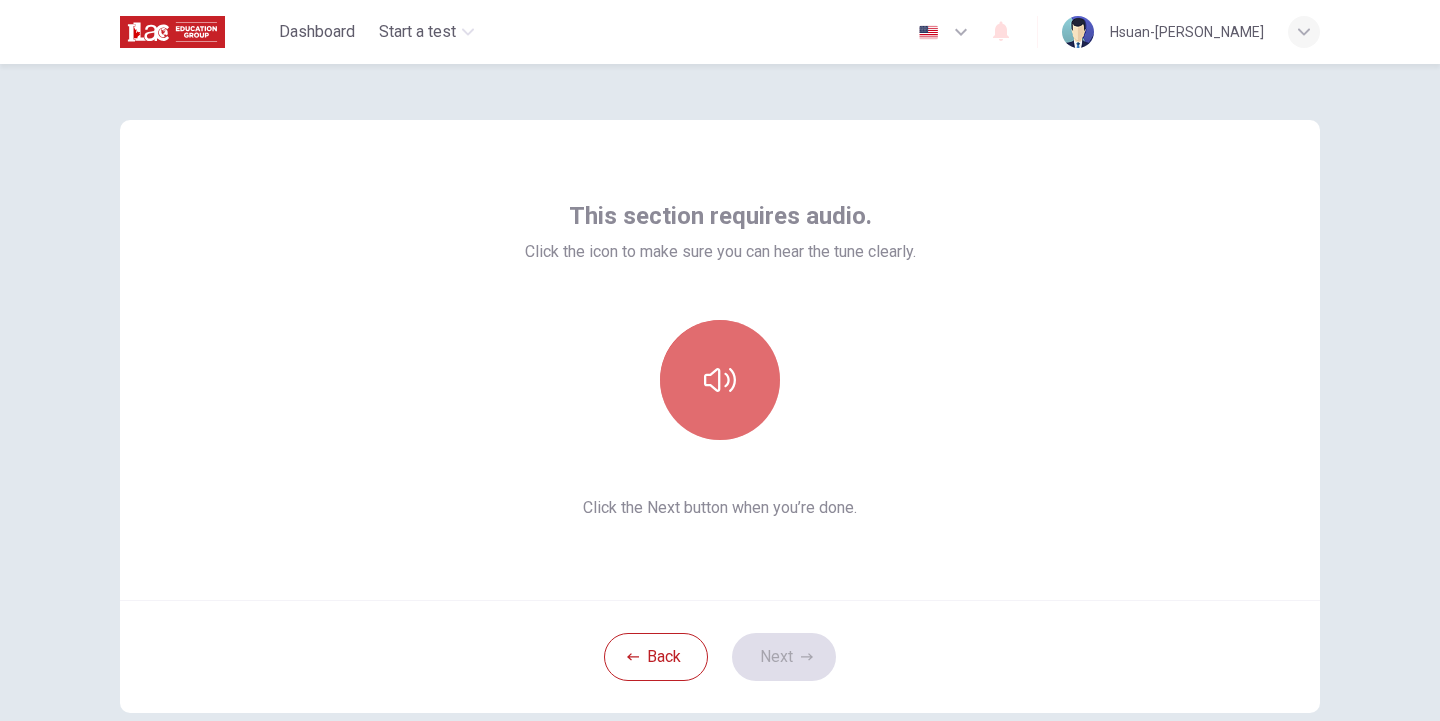 click 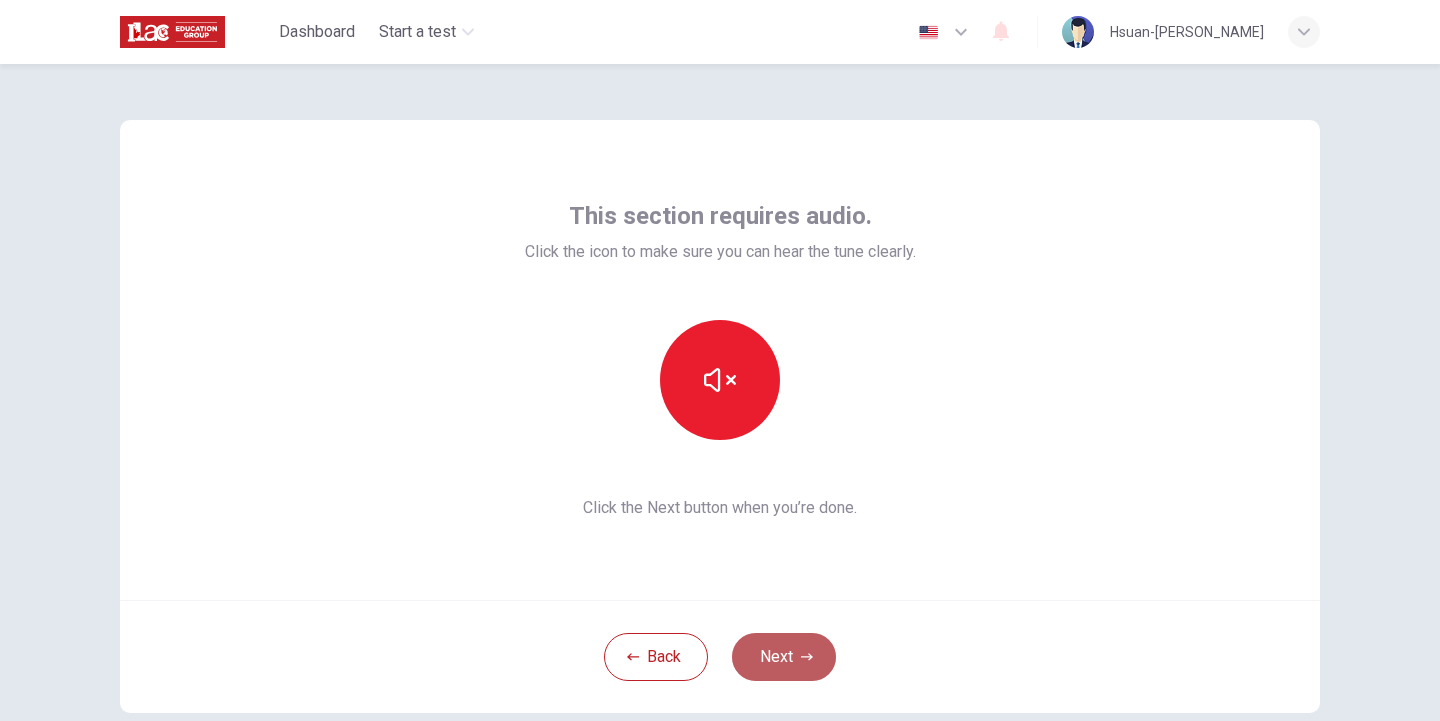 click 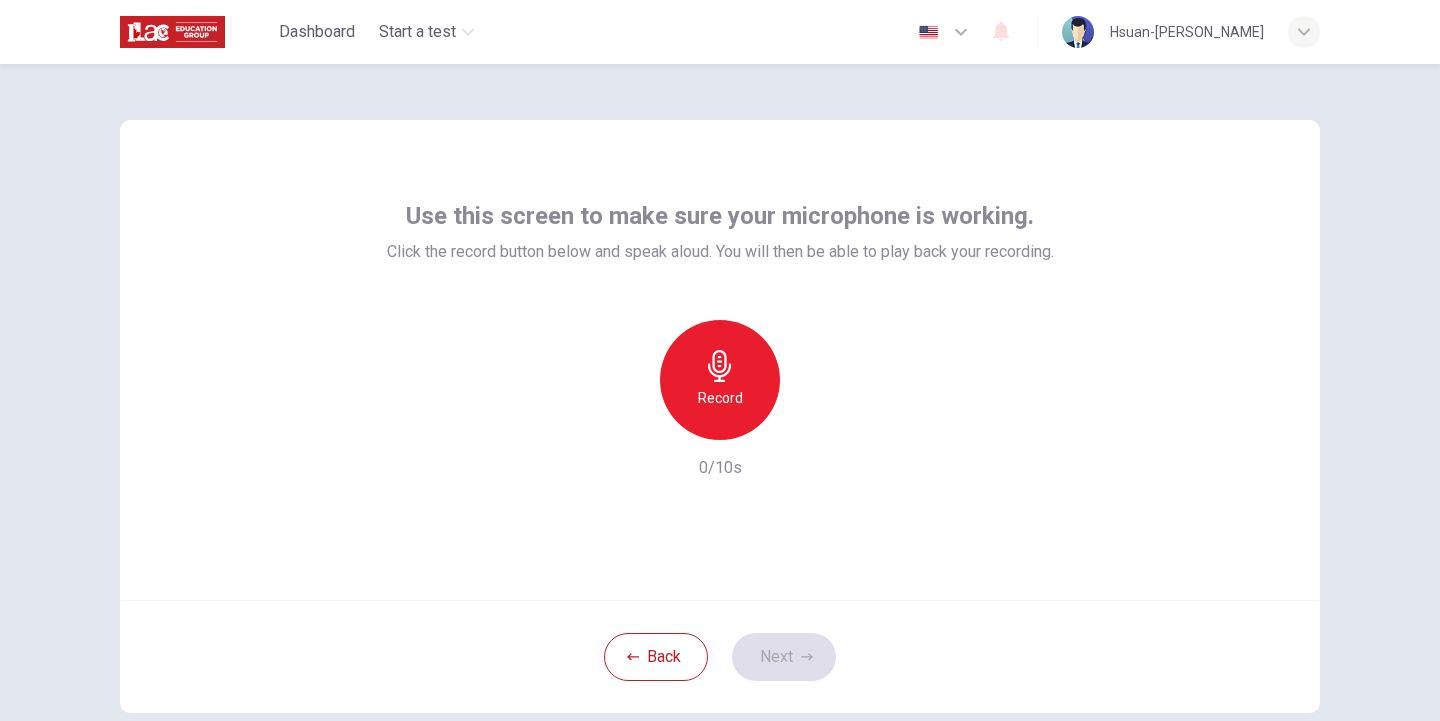 click on "Record" at bounding box center (720, 380) 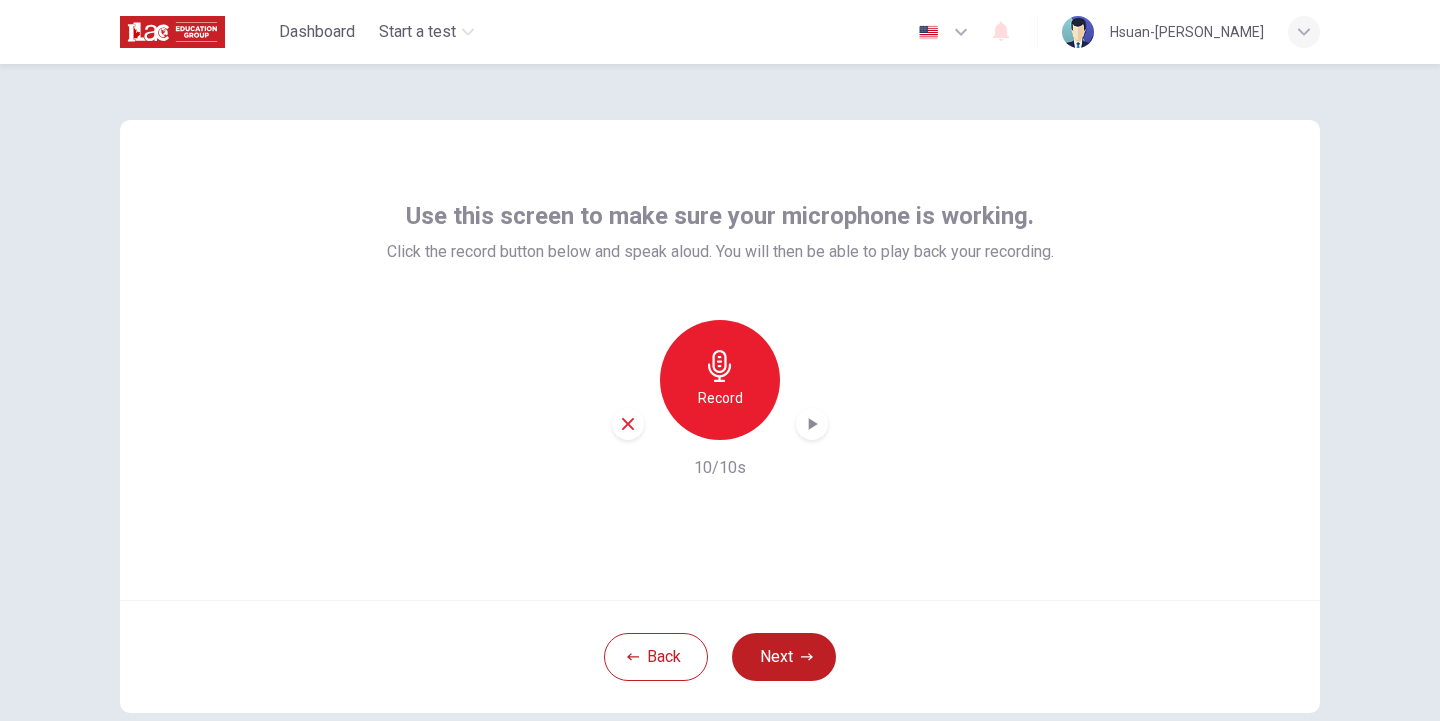click 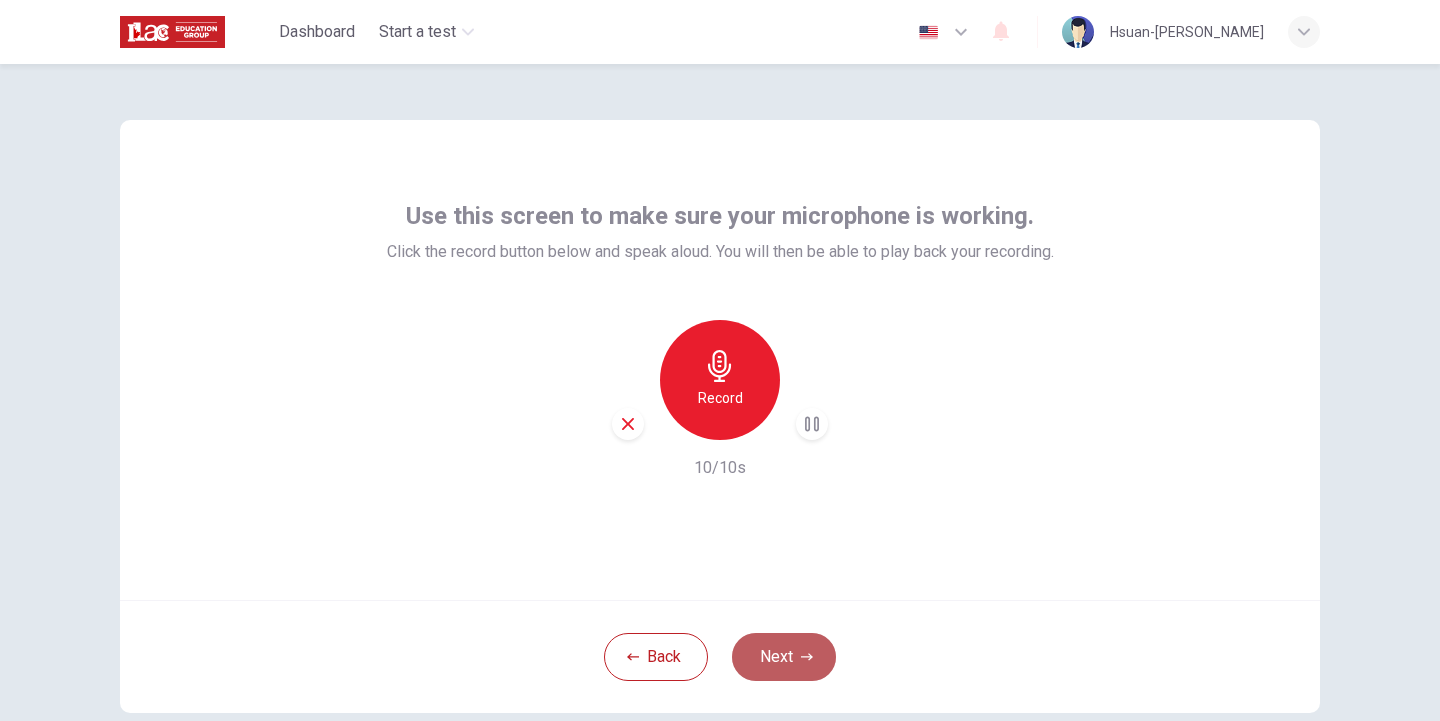 click on "Next" at bounding box center [784, 657] 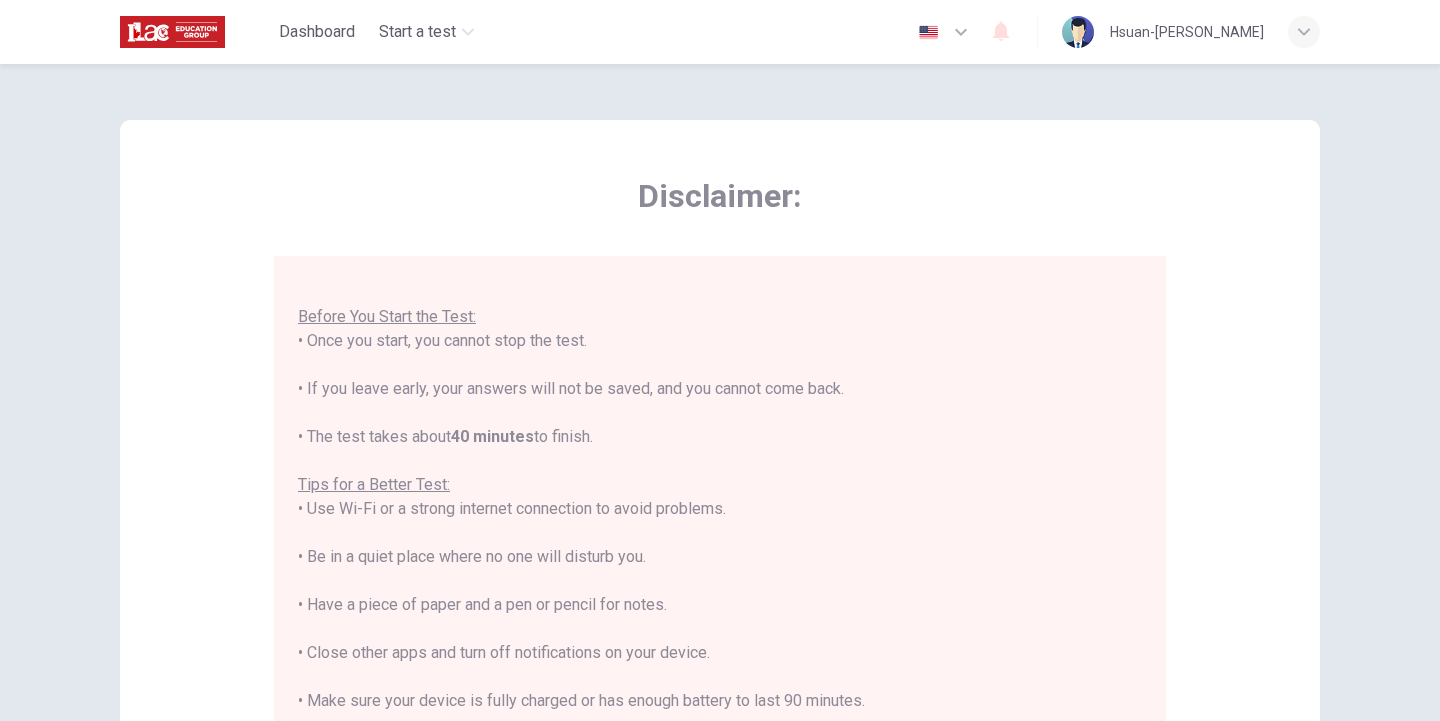 scroll, scrollTop: 21, scrollLeft: 0, axis: vertical 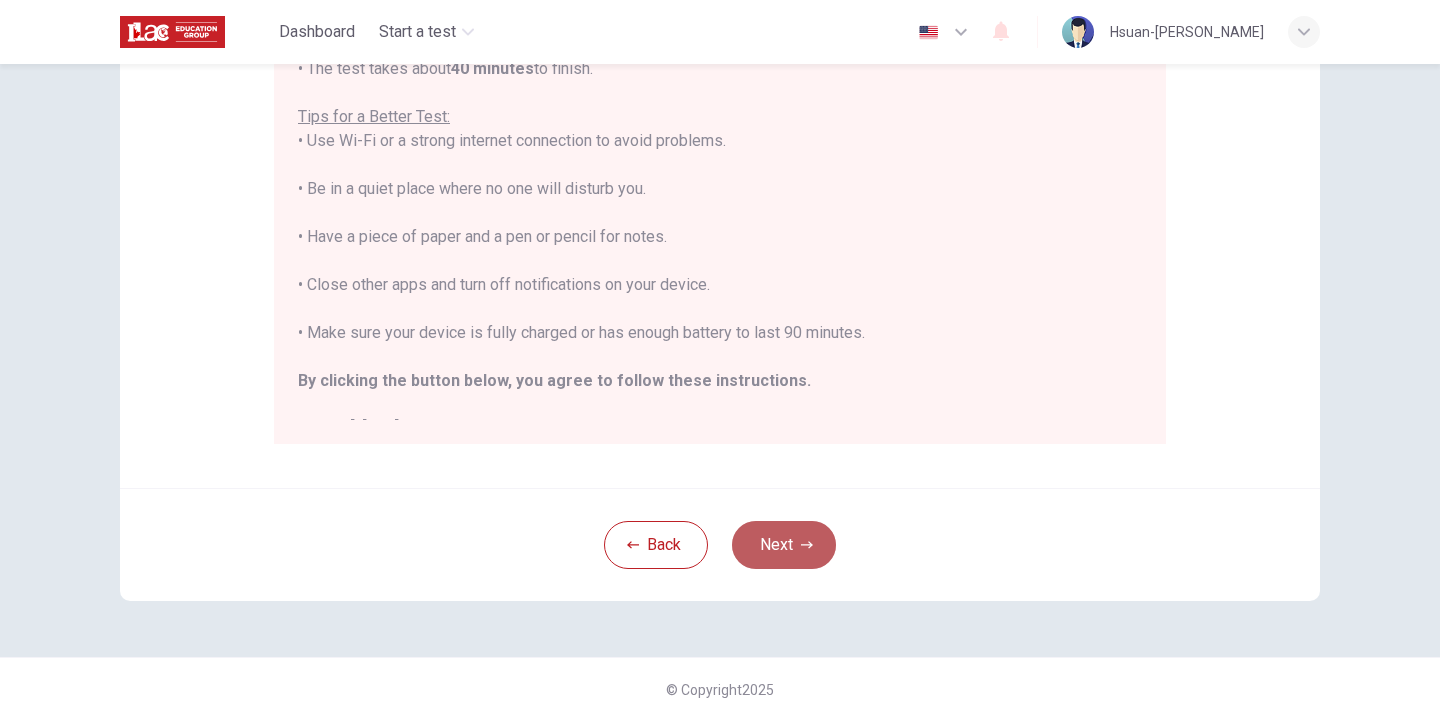 click on "Next" at bounding box center (784, 545) 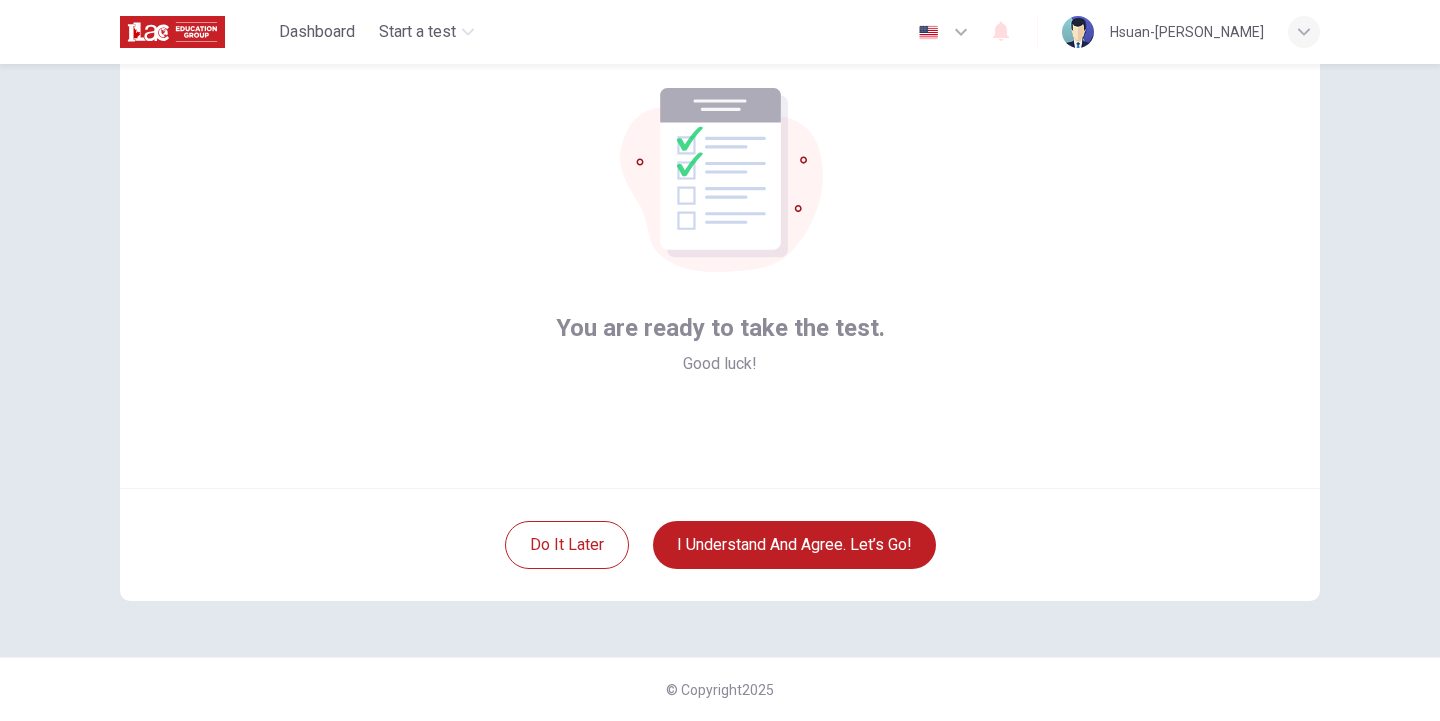 scroll, scrollTop: 74, scrollLeft: 0, axis: vertical 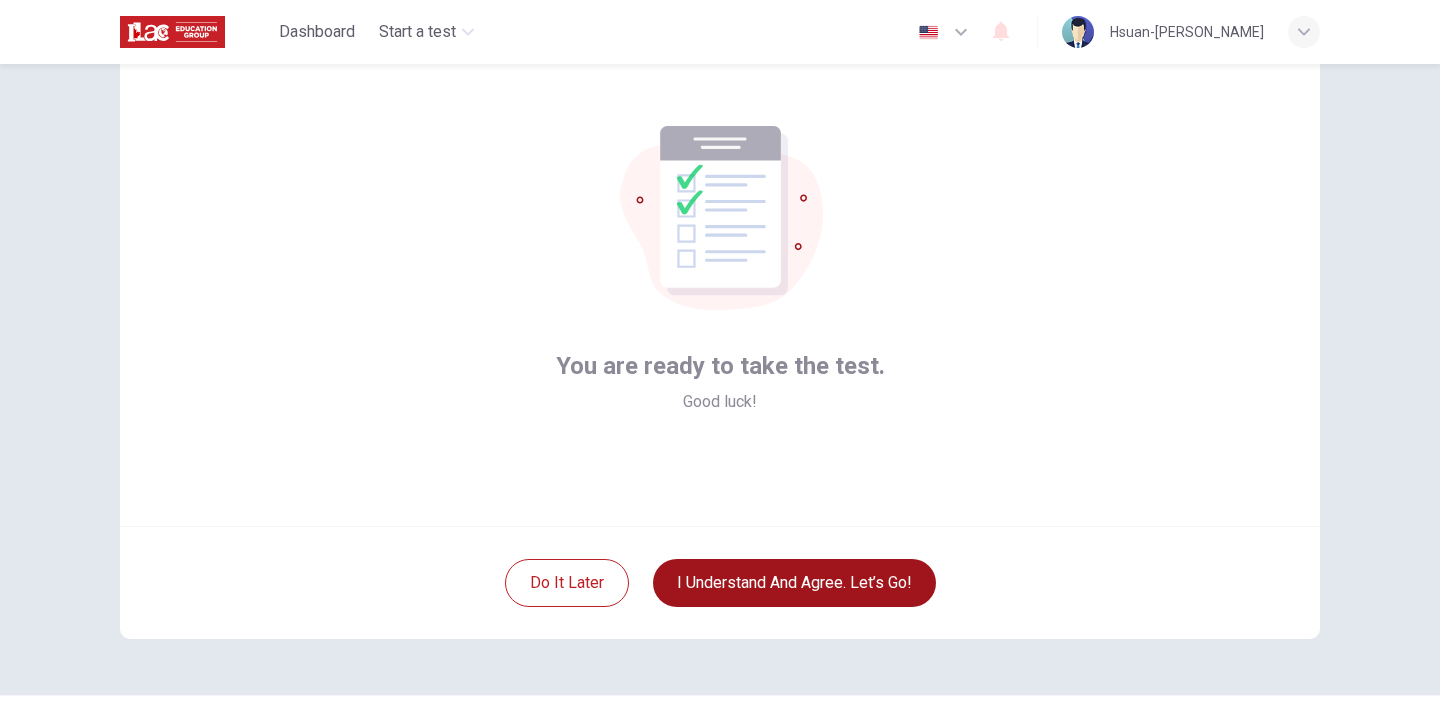 click on "I understand and agree. Let’s go!" at bounding box center (794, 583) 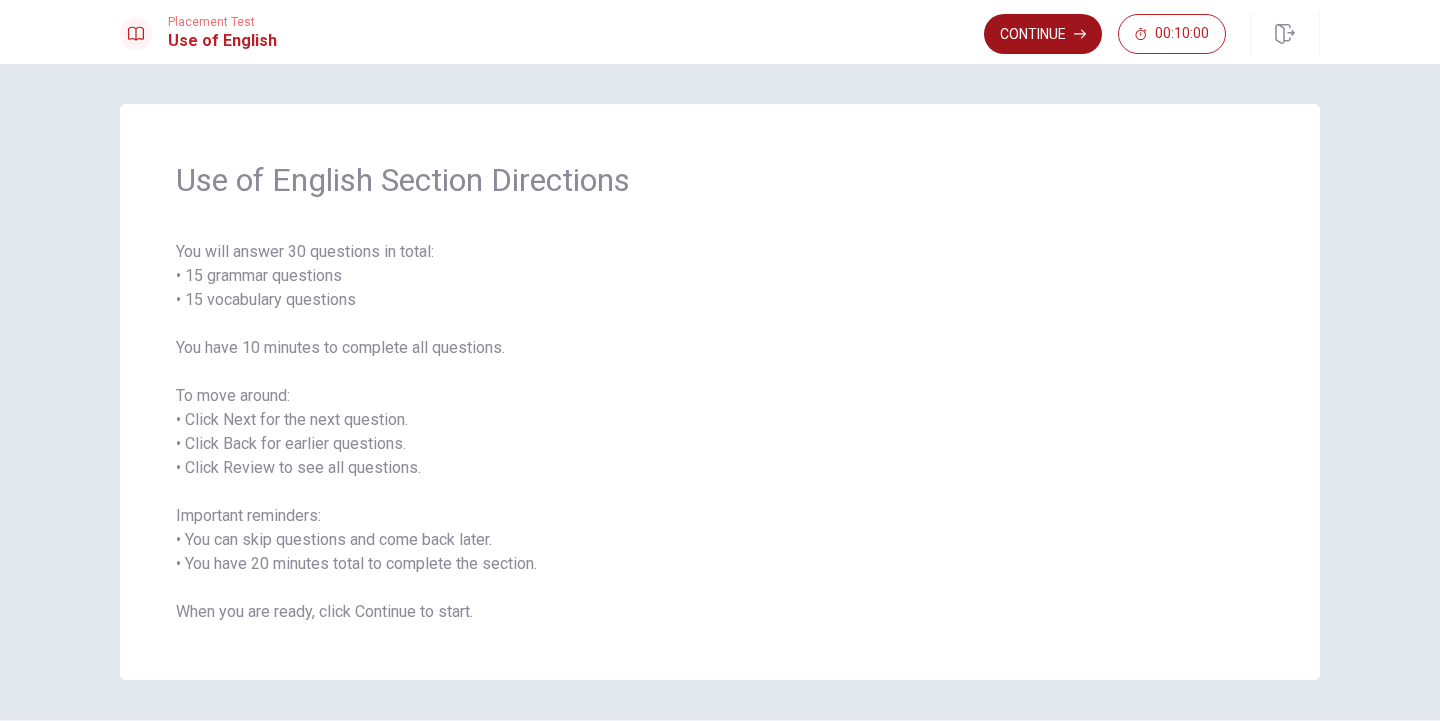 scroll, scrollTop: 0, scrollLeft: 0, axis: both 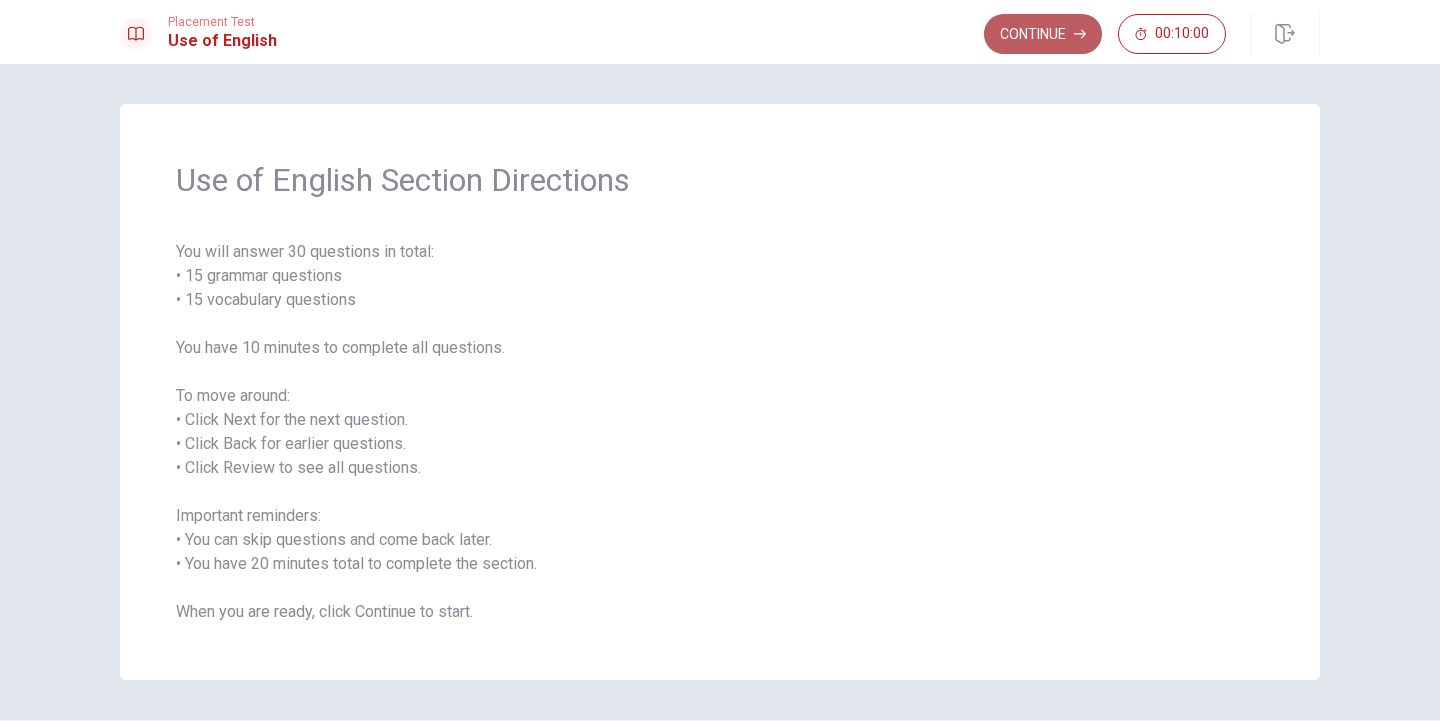 click on "Continue" at bounding box center [1043, 34] 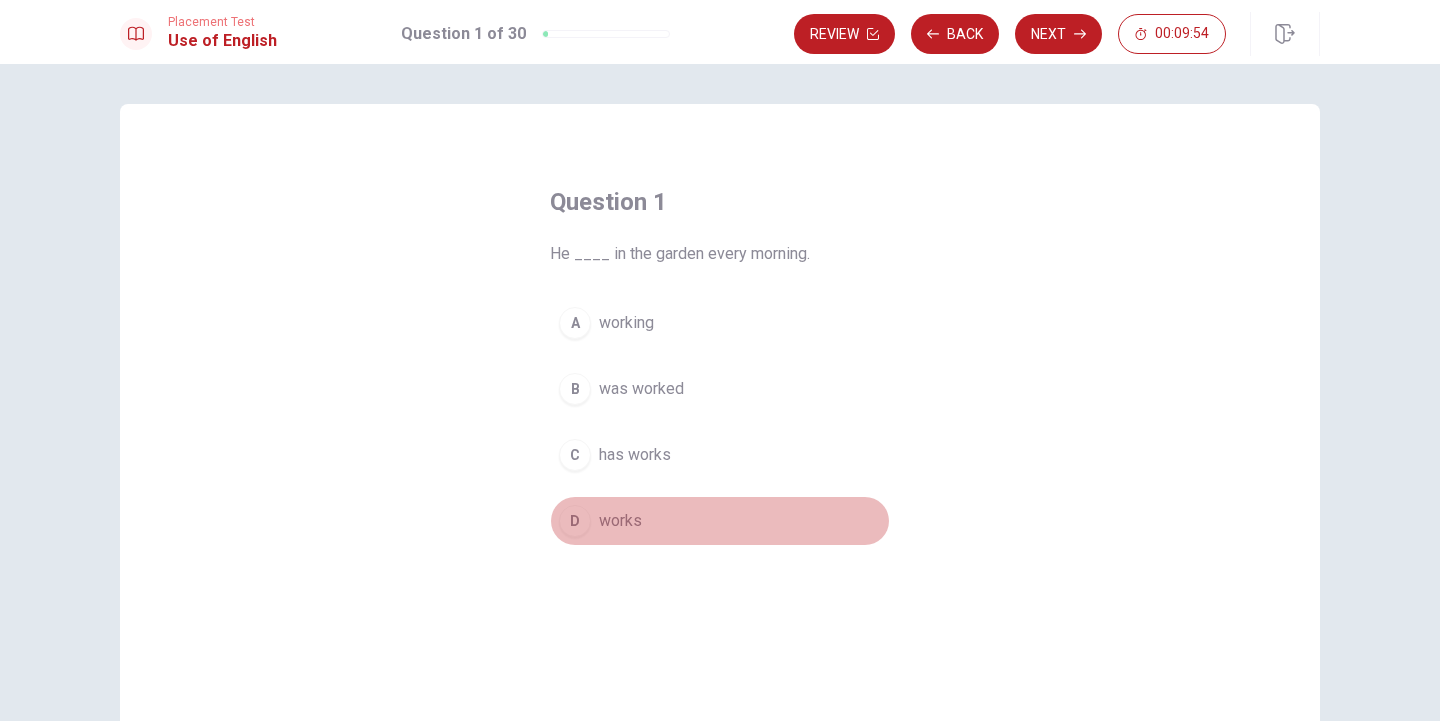 click on "D works" at bounding box center (720, 521) 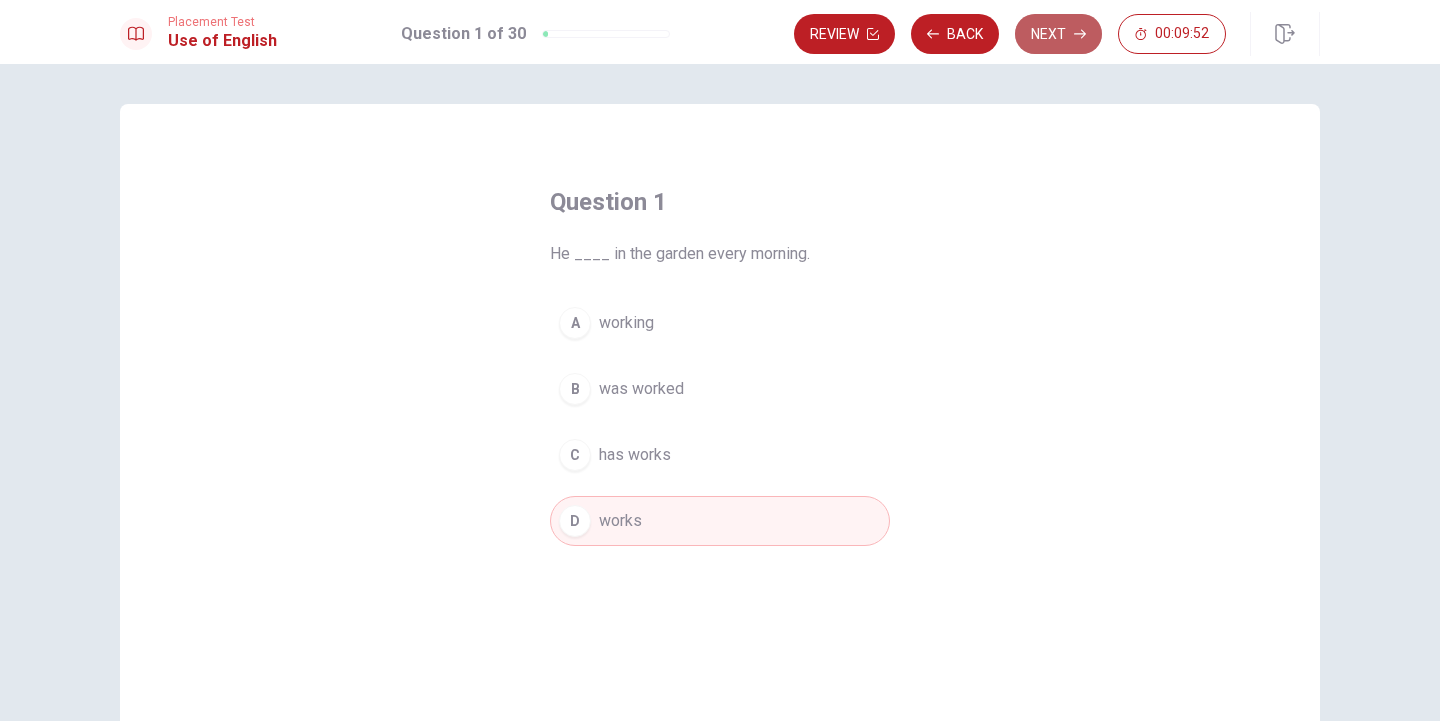 click on "Next" at bounding box center (1058, 34) 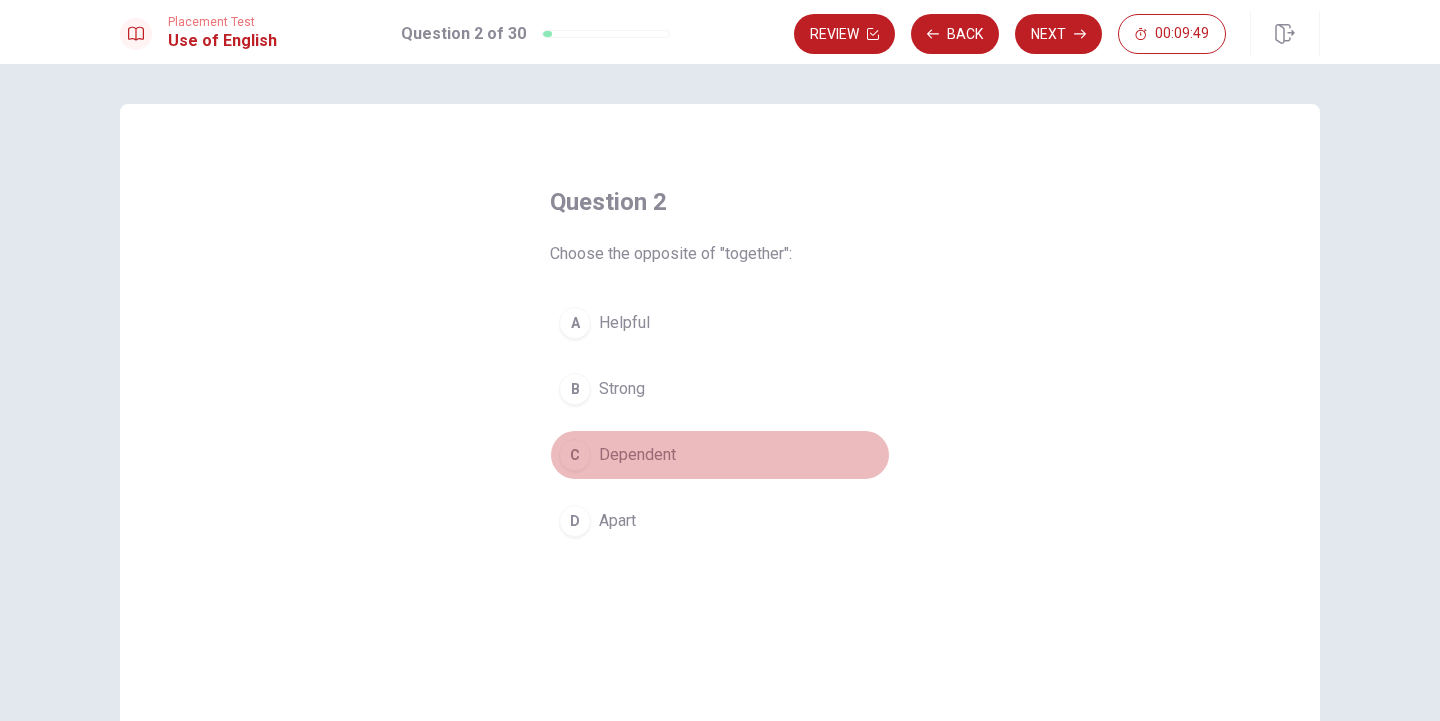 click on "C" at bounding box center (575, 455) 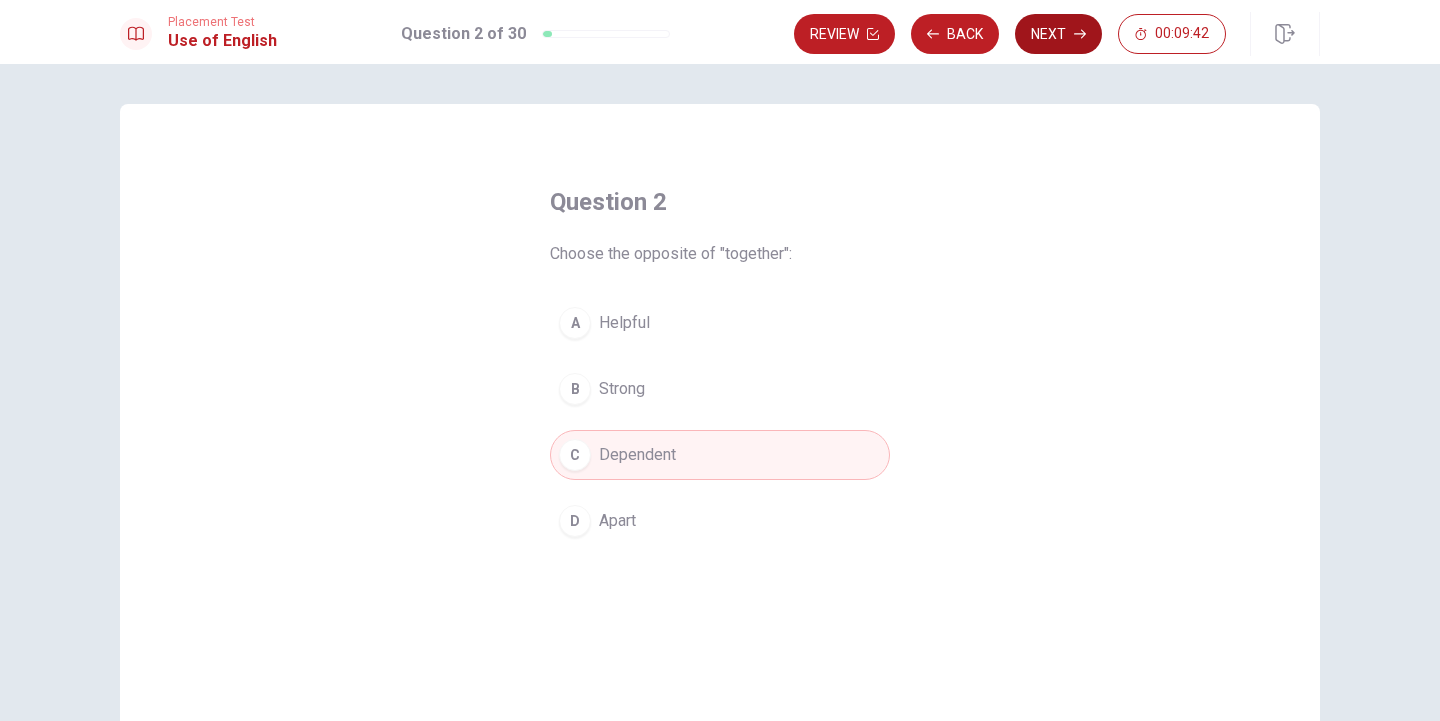 click on "Next" at bounding box center [1058, 34] 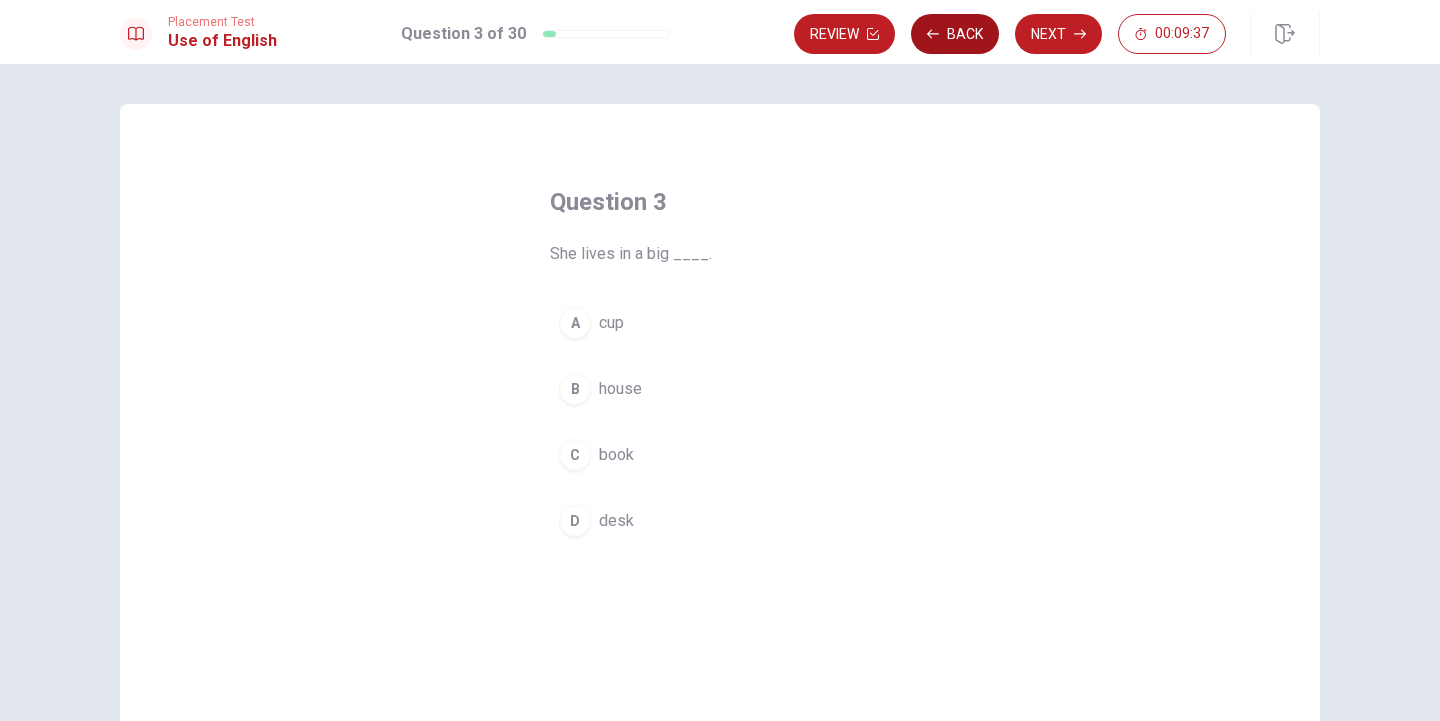click on "Back" at bounding box center (955, 34) 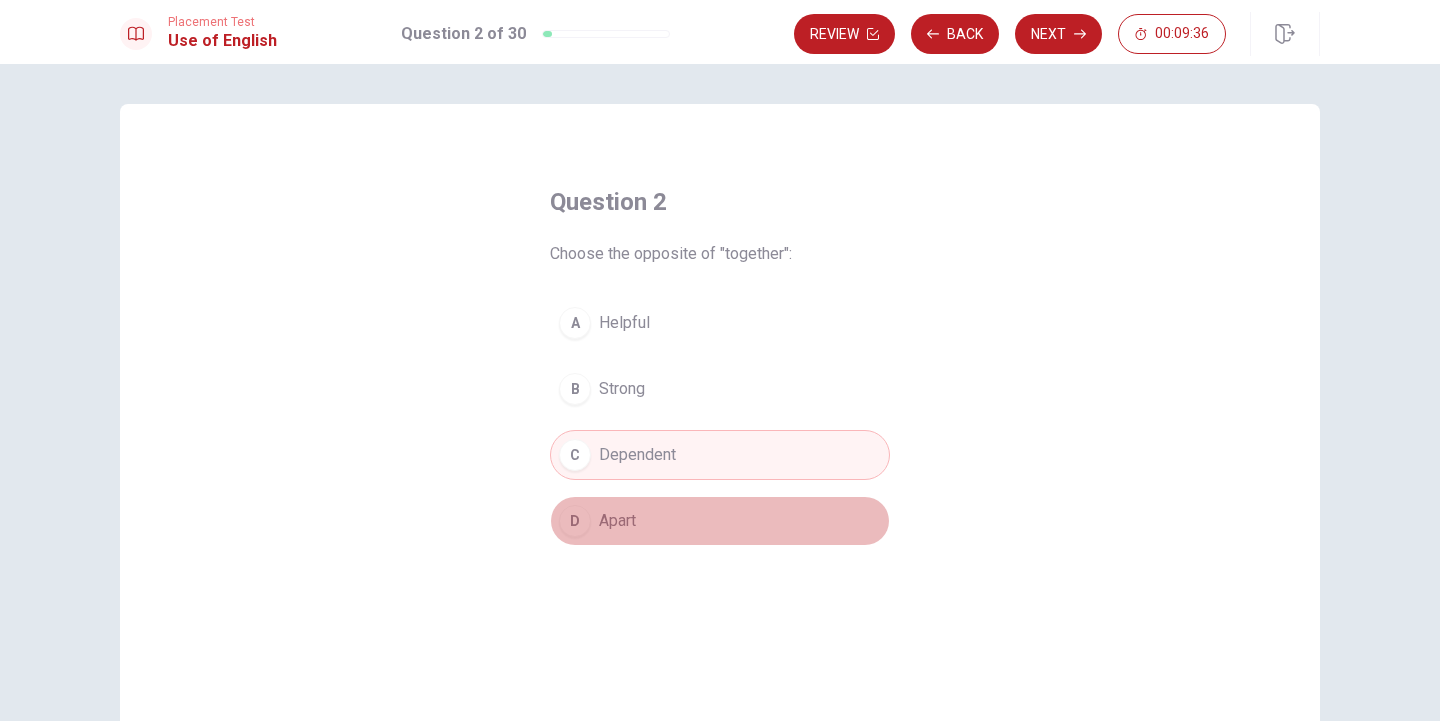 click on "D Apart" at bounding box center (720, 521) 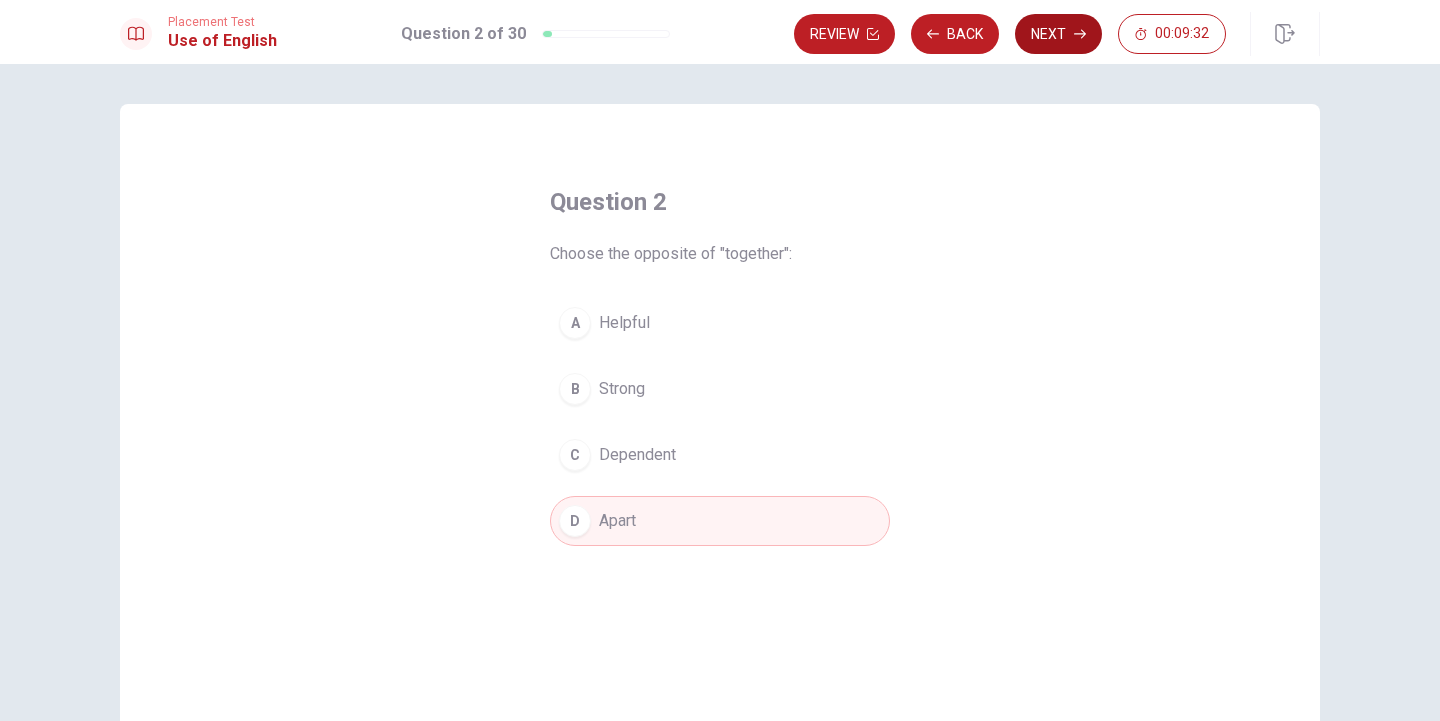 click on "Next" at bounding box center (1058, 34) 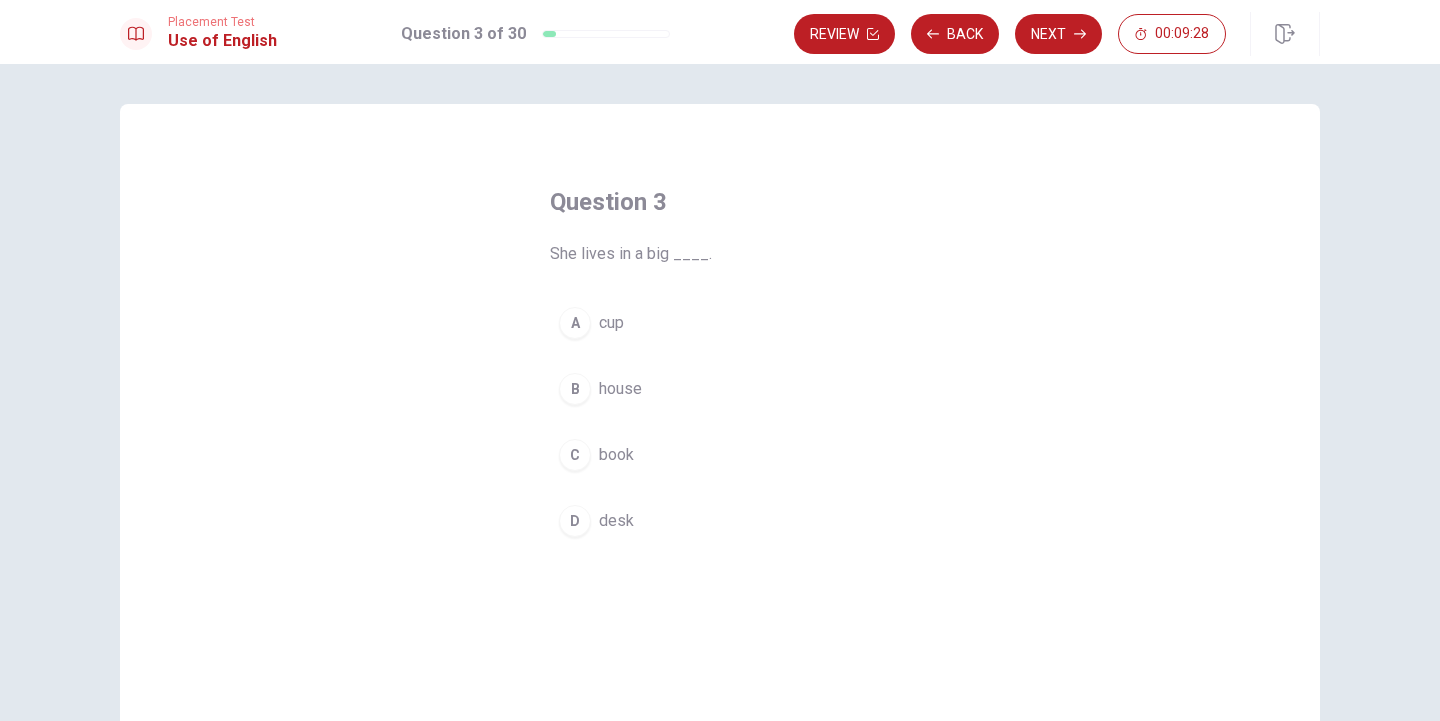 click on "B" at bounding box center [575, 389] 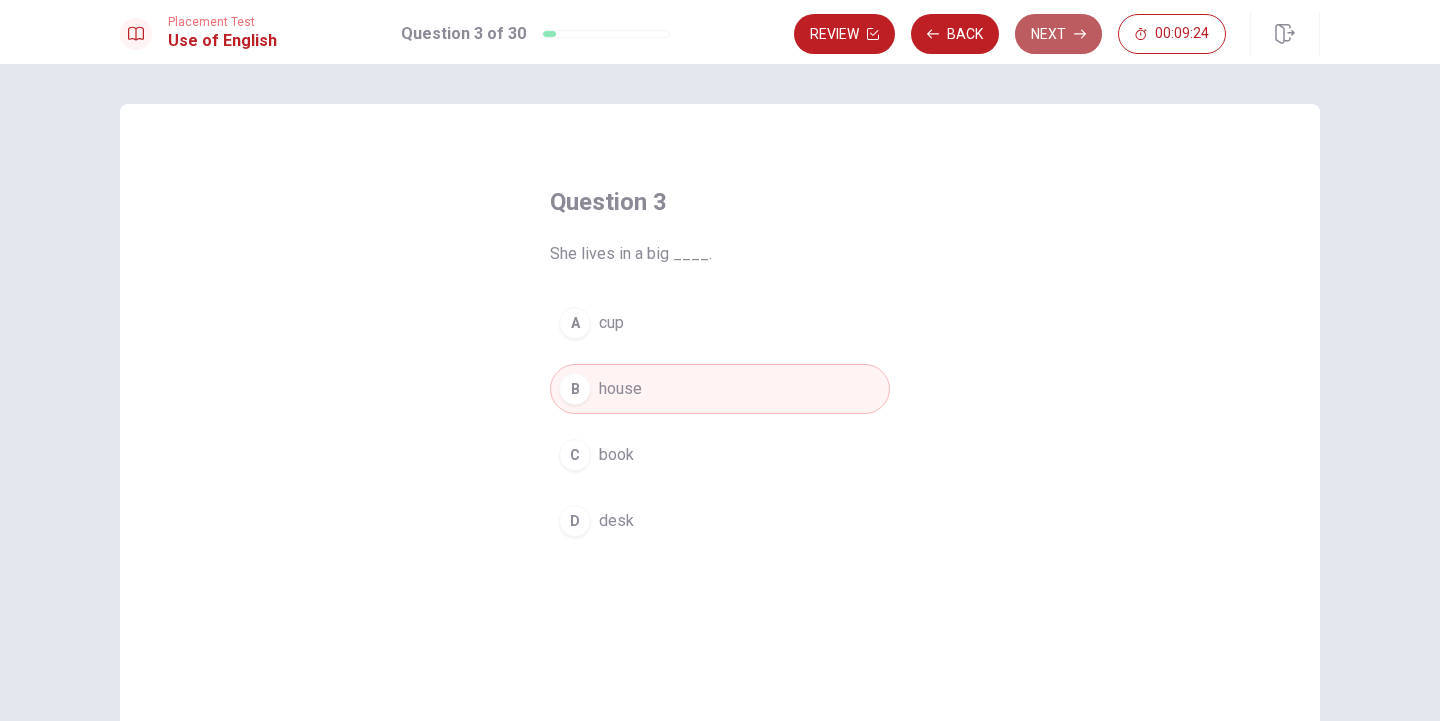 click on "Next" at bounding box center (1058, 34) 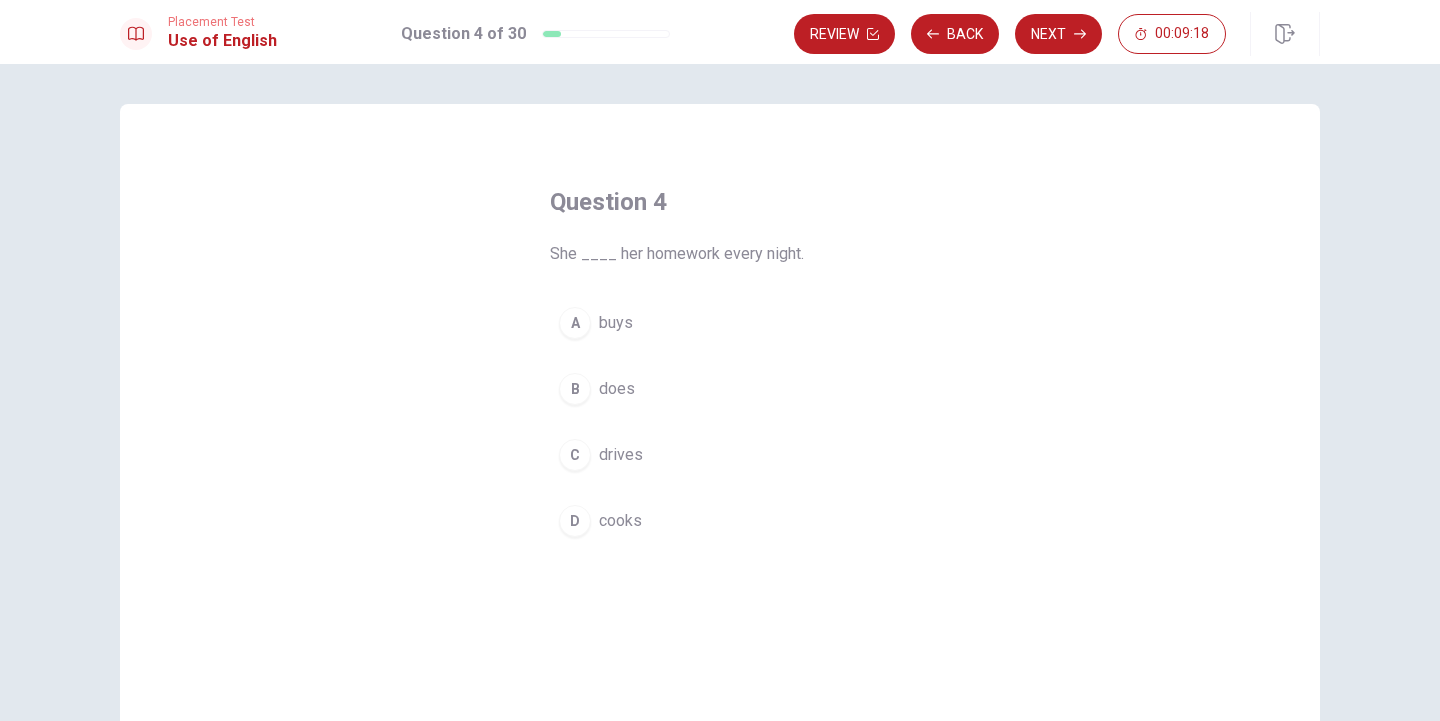 click on "B" at bounding box center (575, 389) 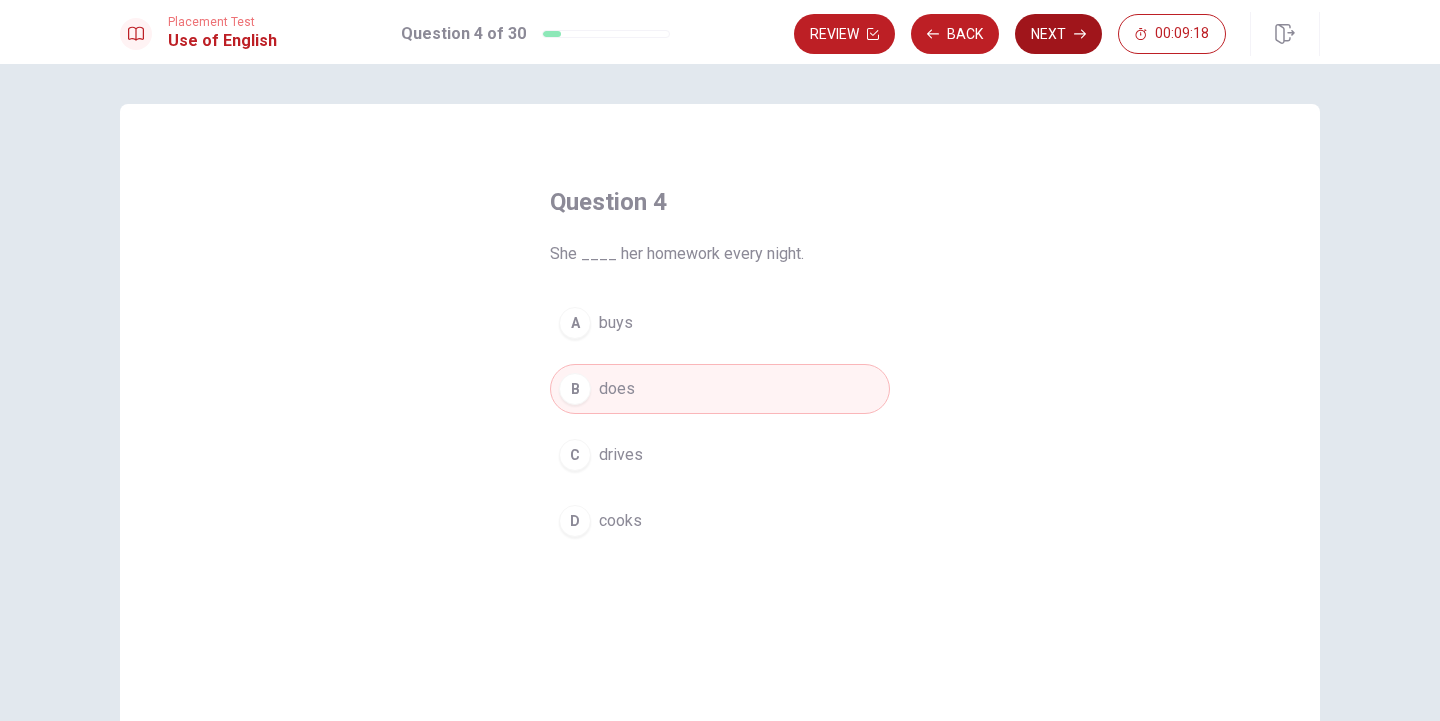 click on "Next" at bounding box center (1058, 34) 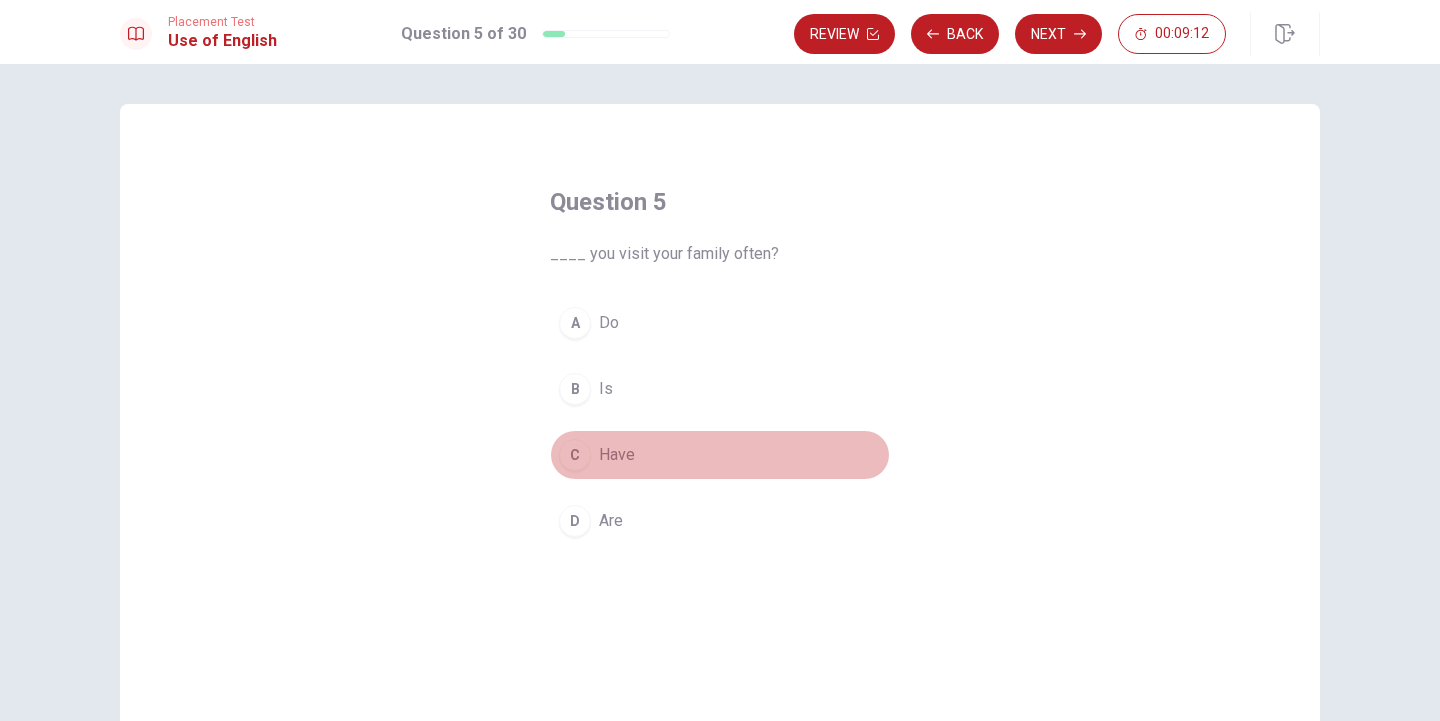 click on "C" at bounding box center (575, 455) 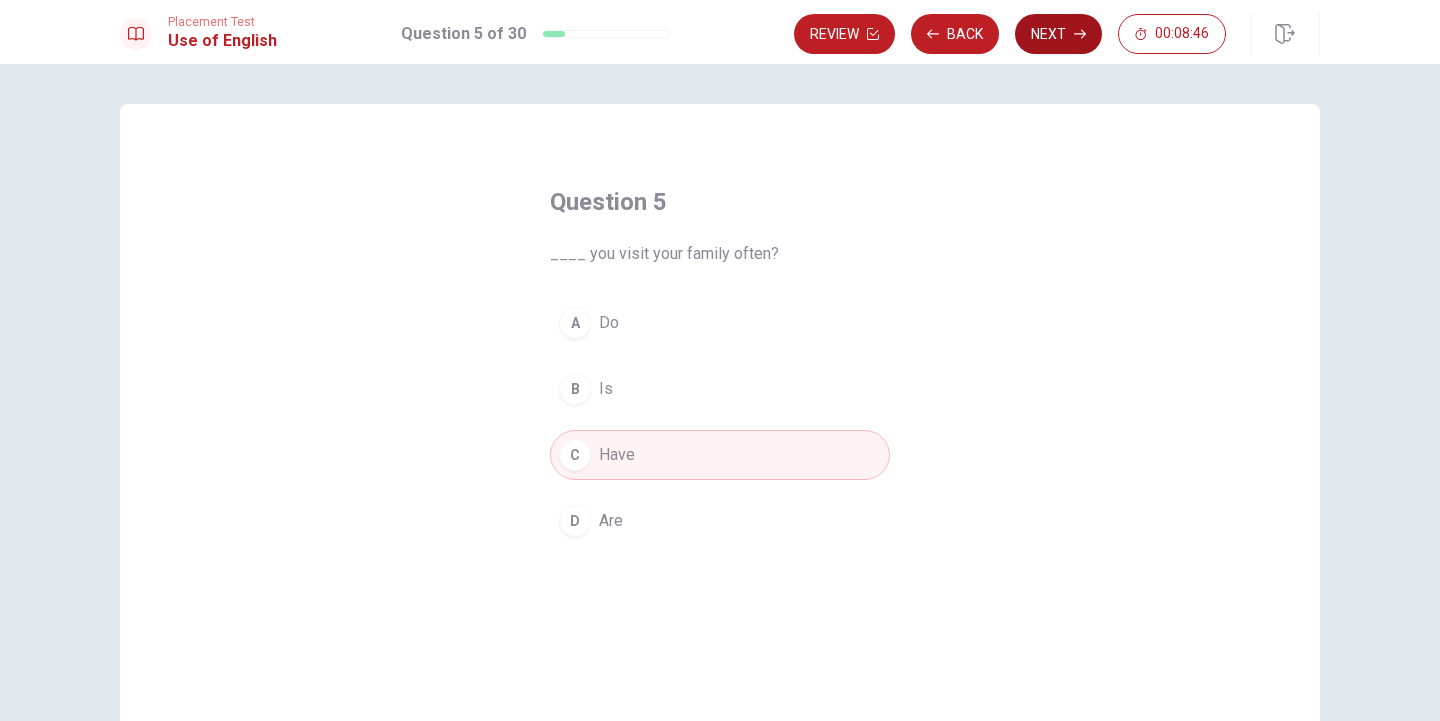 click 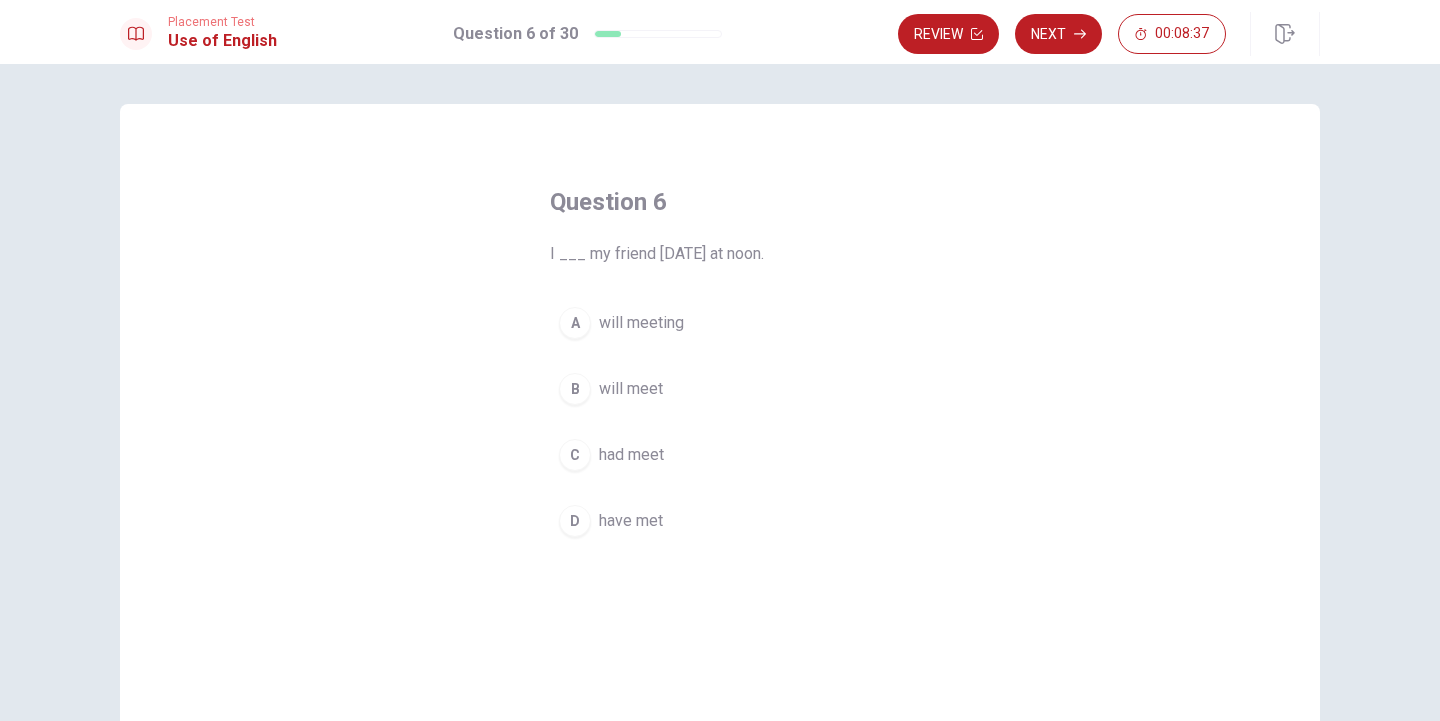 click on "B" at bounding box center [575, 389] 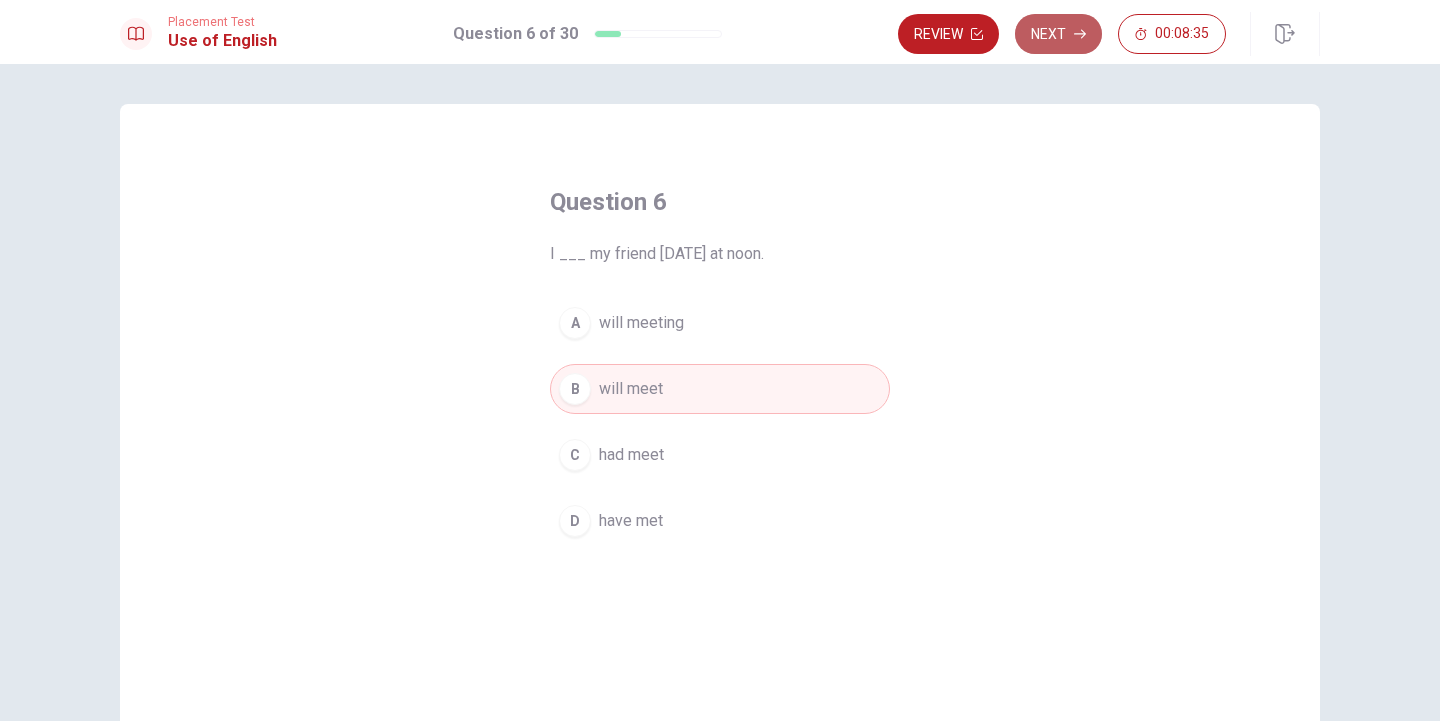 click on "Next" at bounding box center [1058, 34] 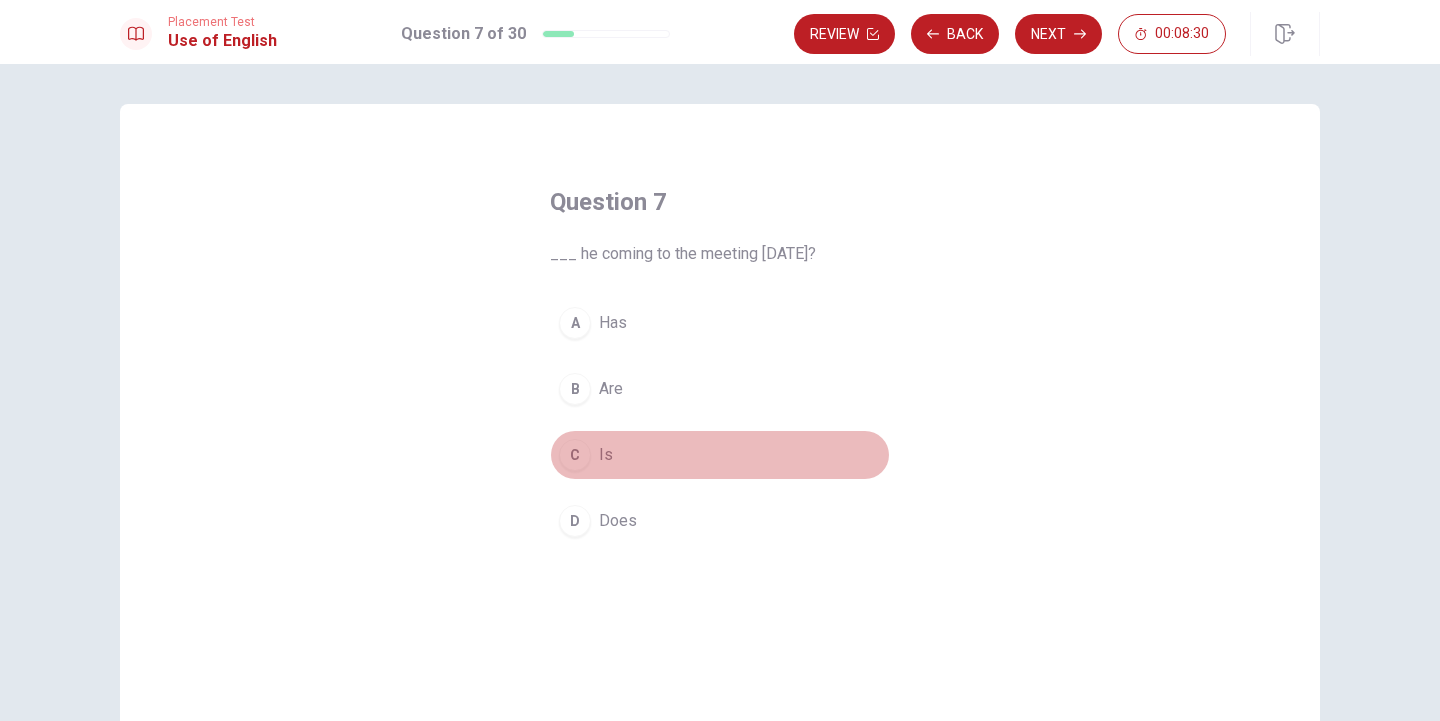 click on "C" at bounding box center [575, 455] 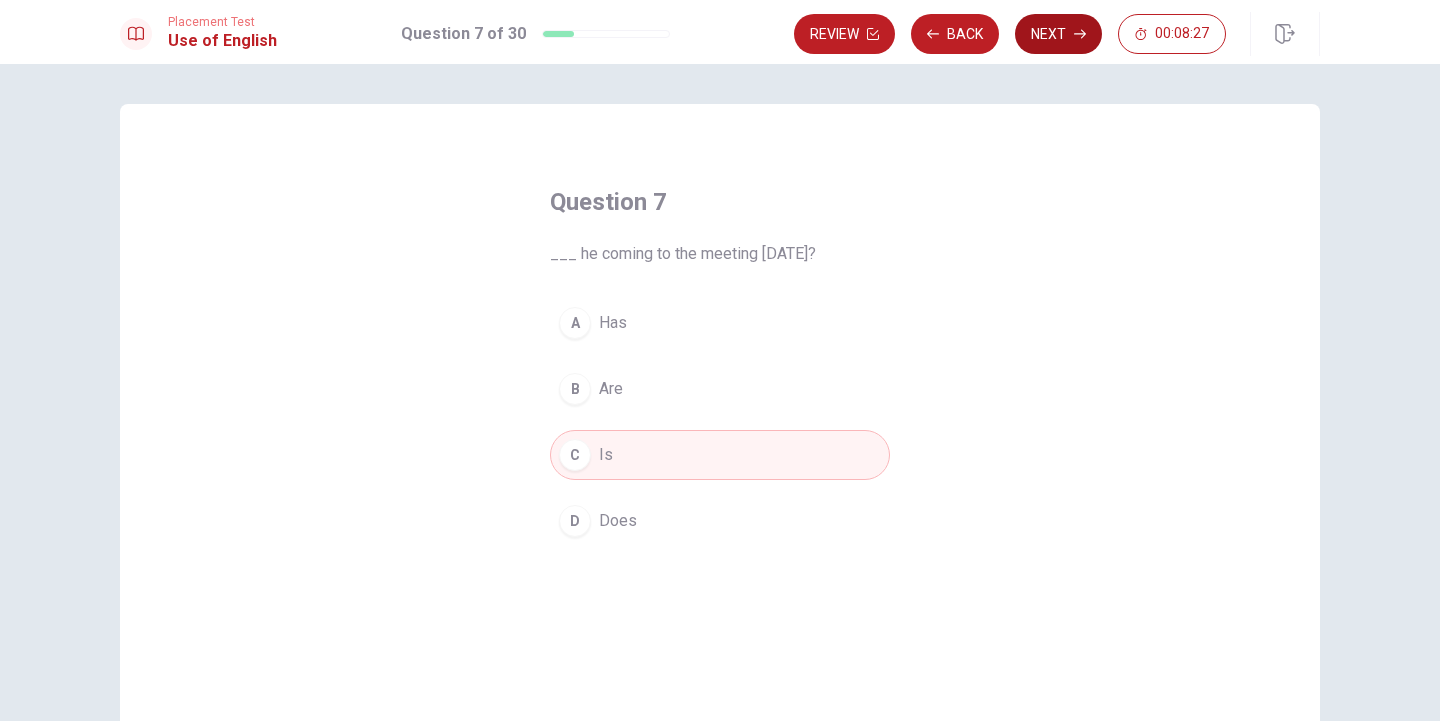 click on "Next" at bounding box center [1058, 34] 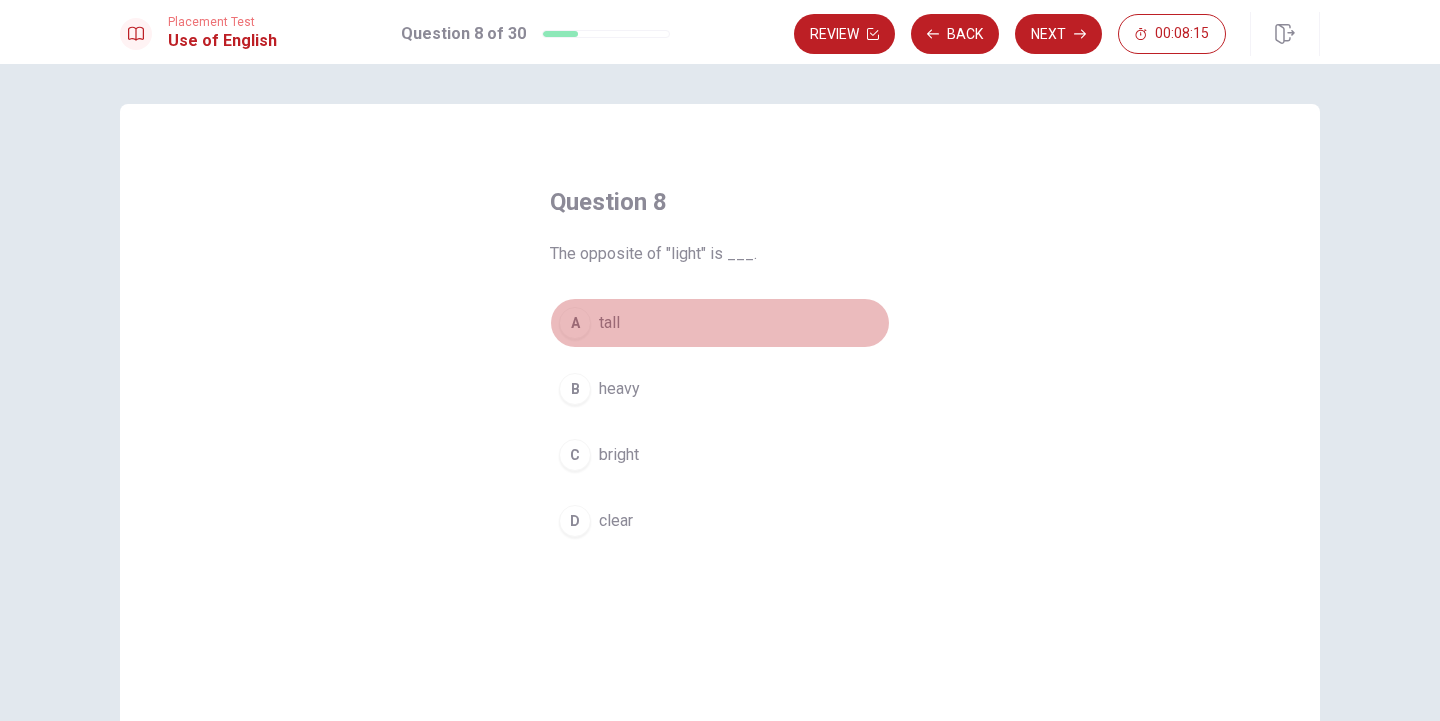 click on "A" at bounding box center [575, 323] 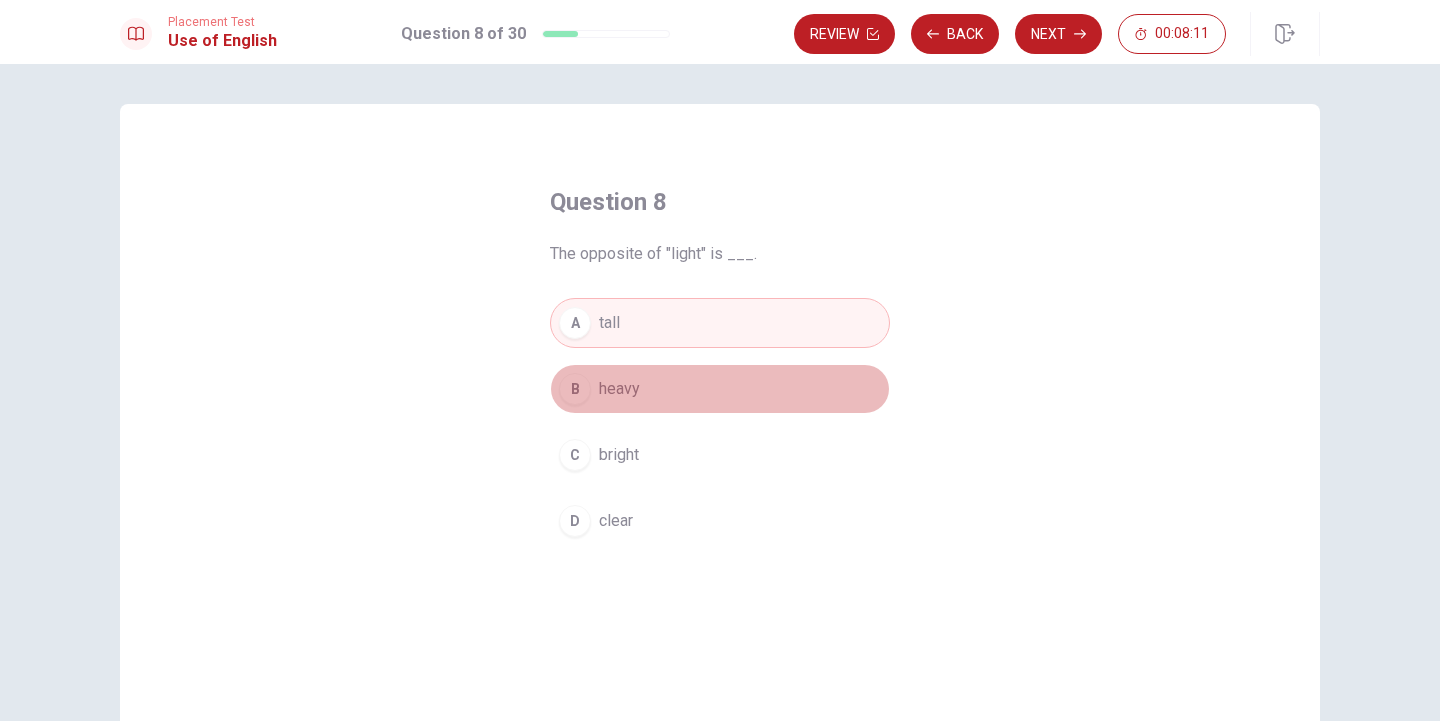 click on "B heavy" at bounding box center (720, 389) 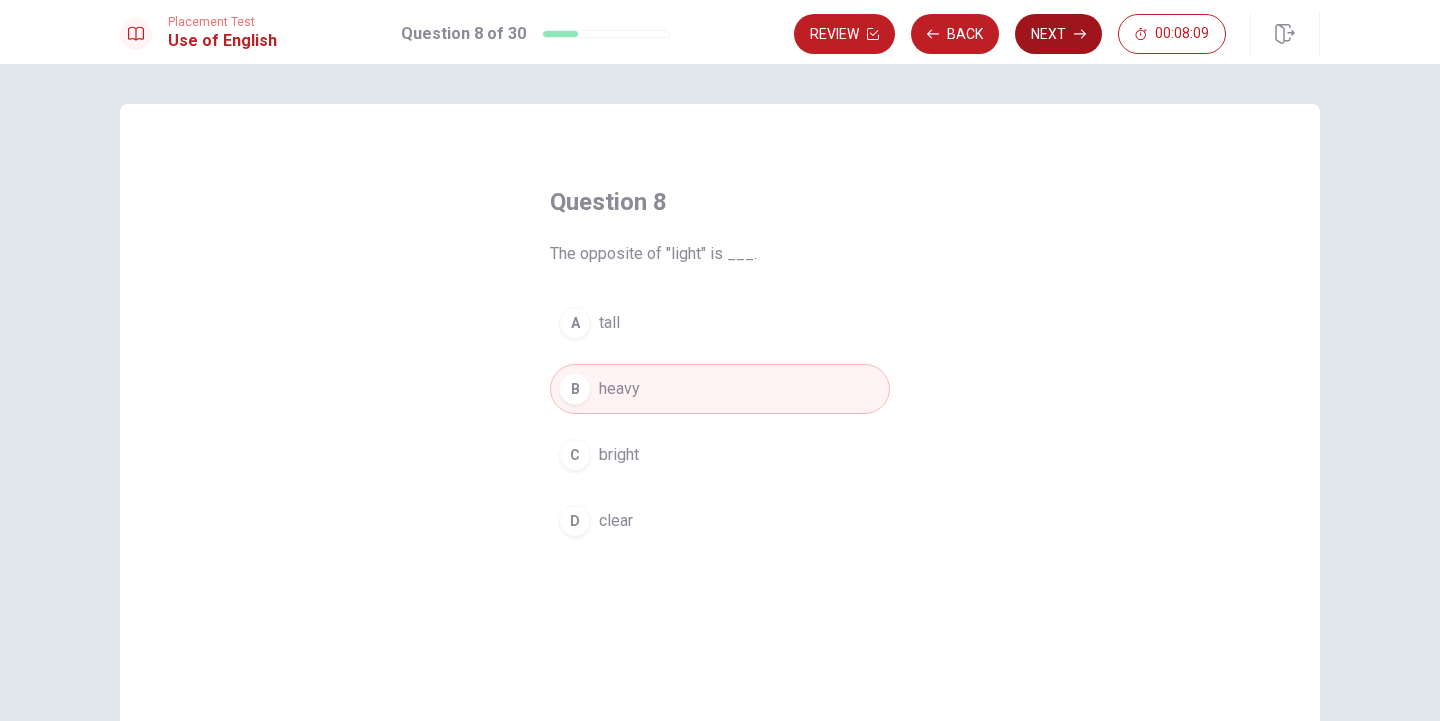 click 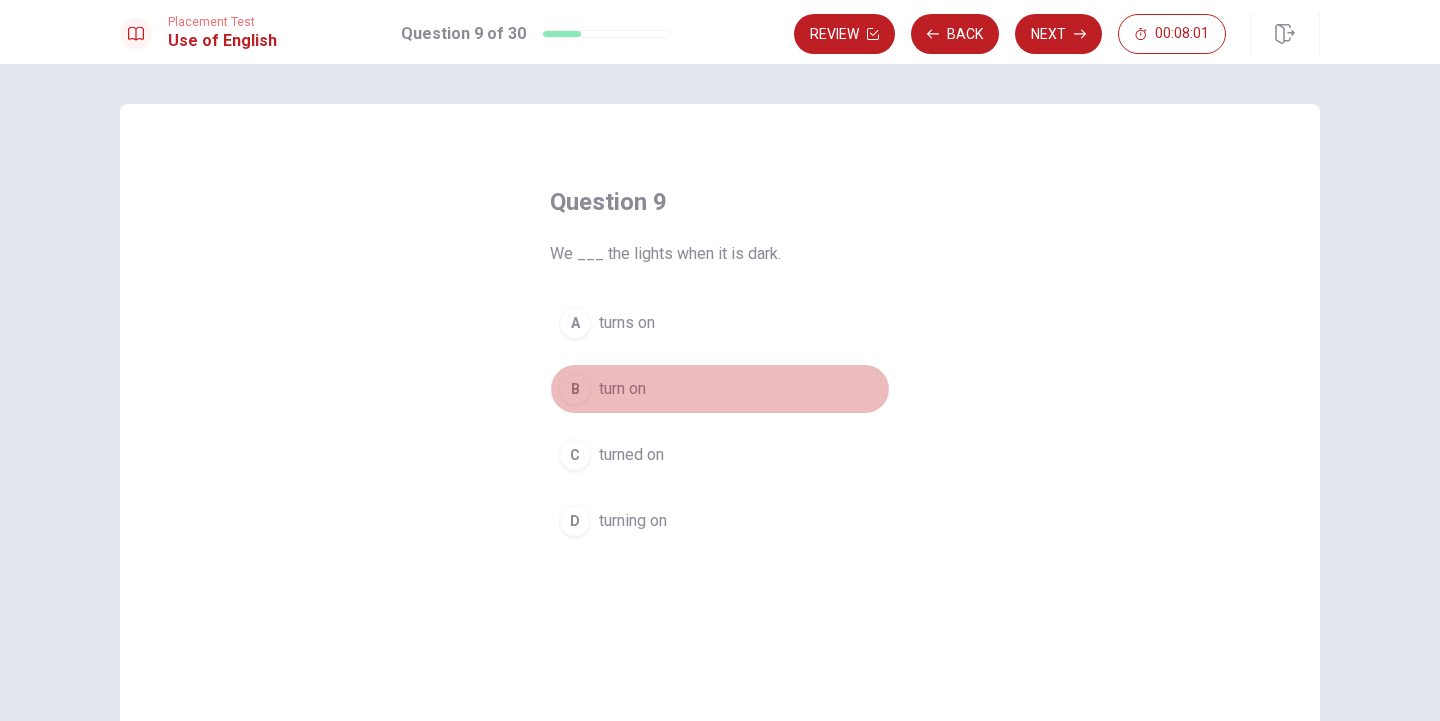click on "B turn on" at bounding box center [720, 389] 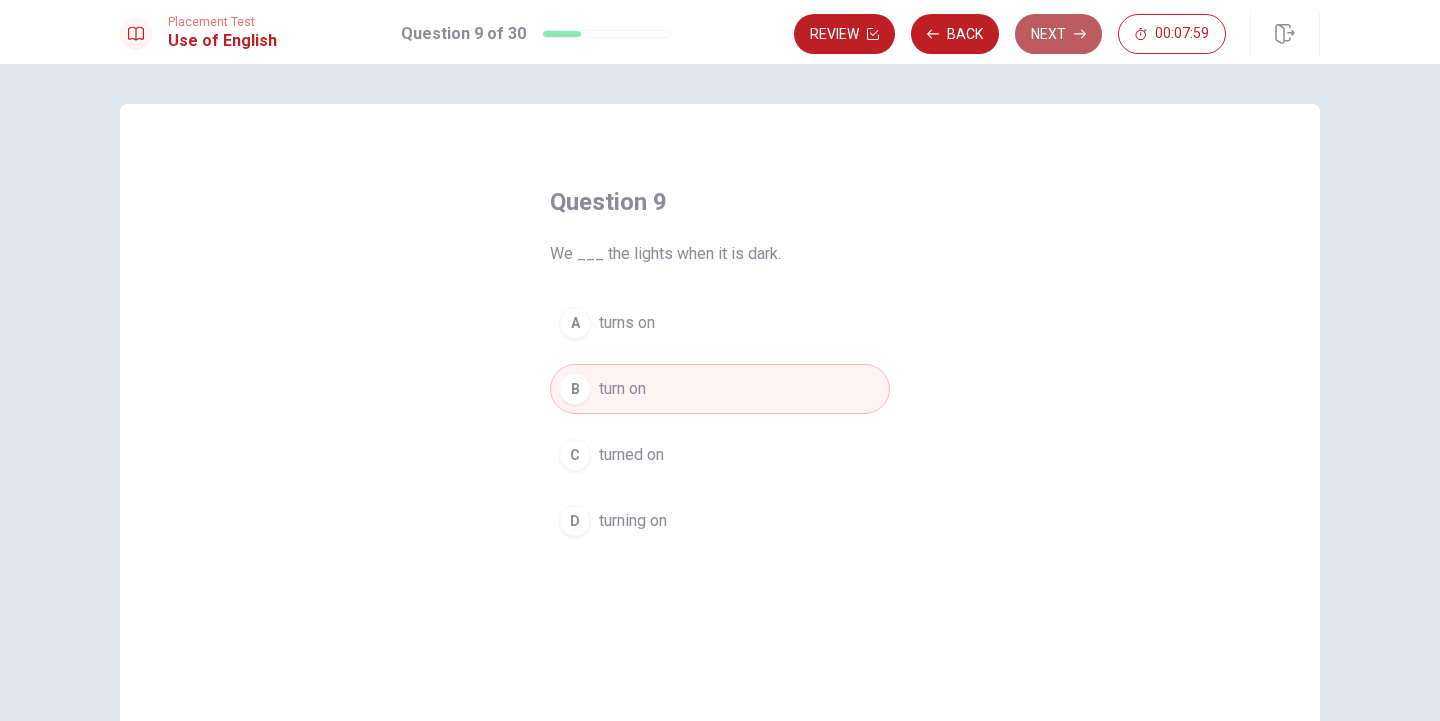 click on "Next" at bounding box center [1058, 34] 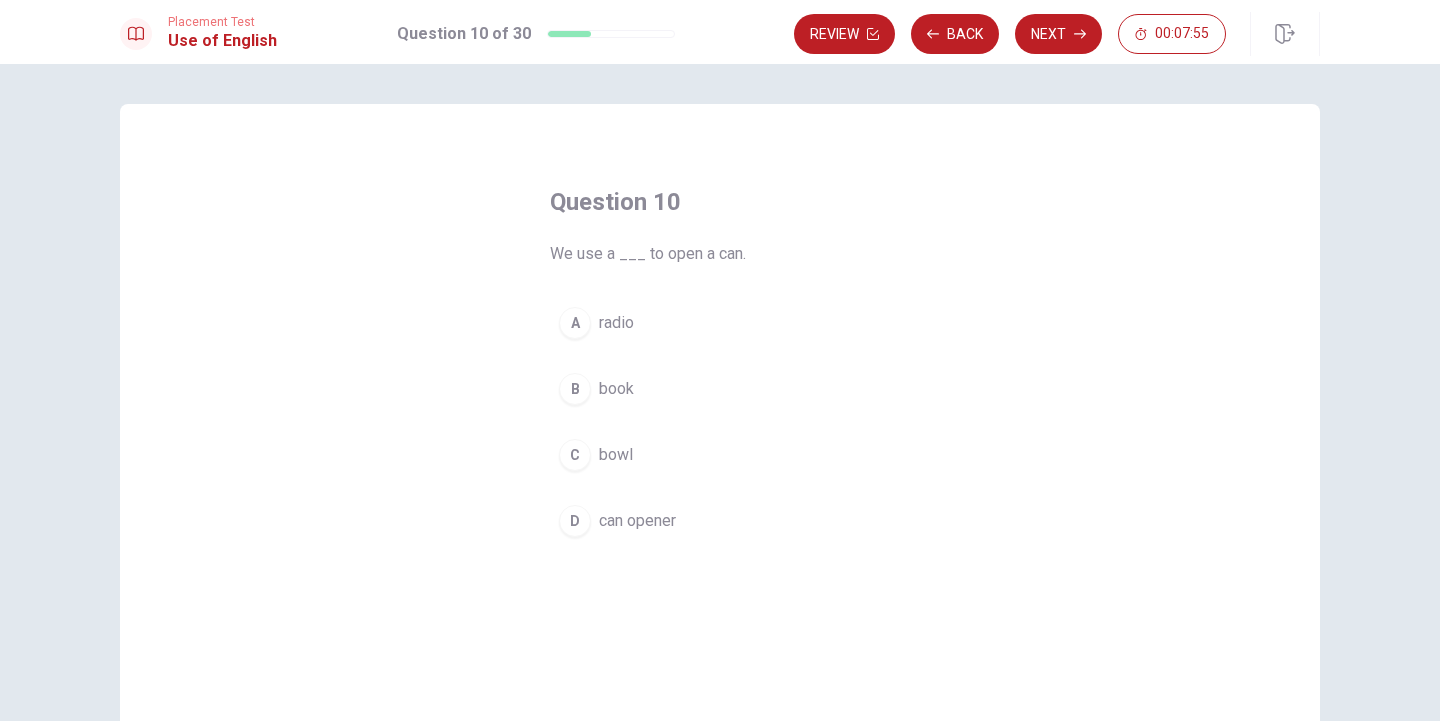click on "D" at bounding box center (575, 521) 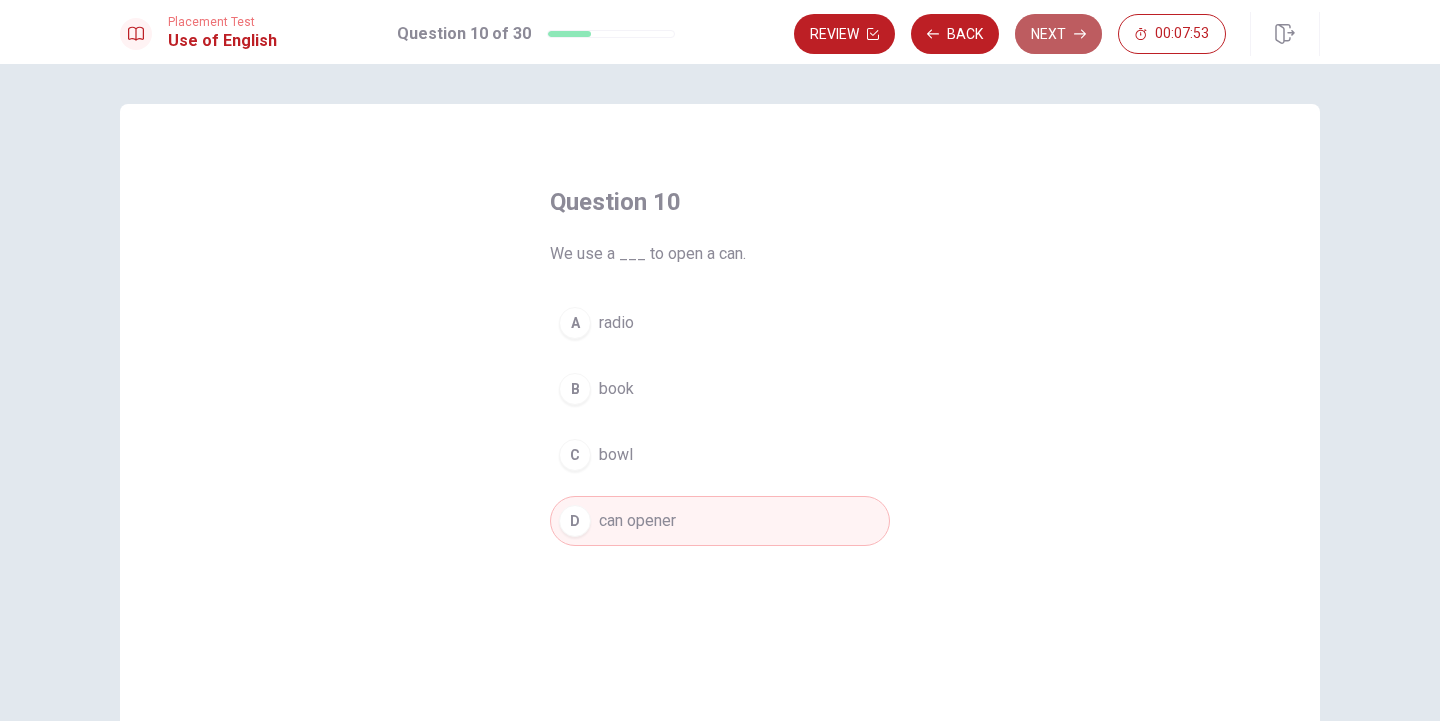 click on "Next" at bounding box center [1058, 34] 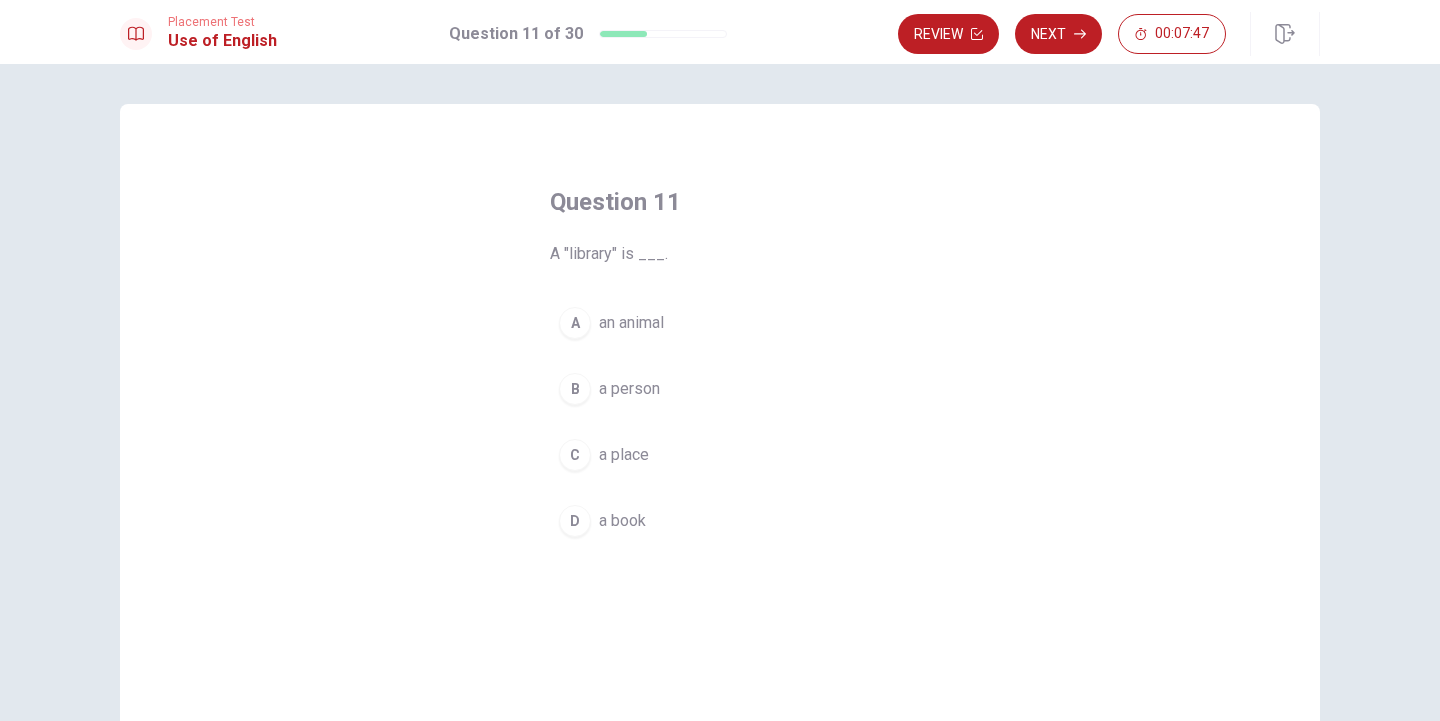 click on "C" at bounding box center (575, 455) 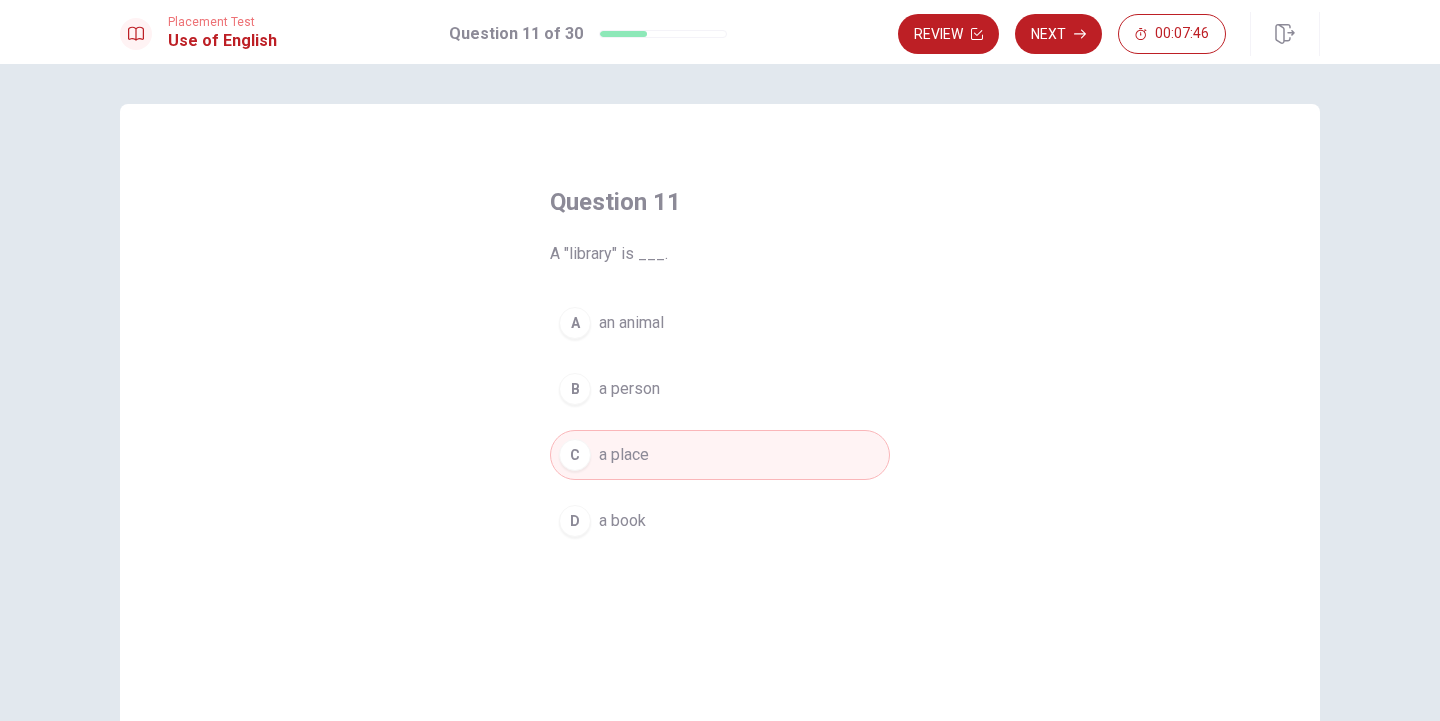 click on "Next" at bounding box center [1058, 34] 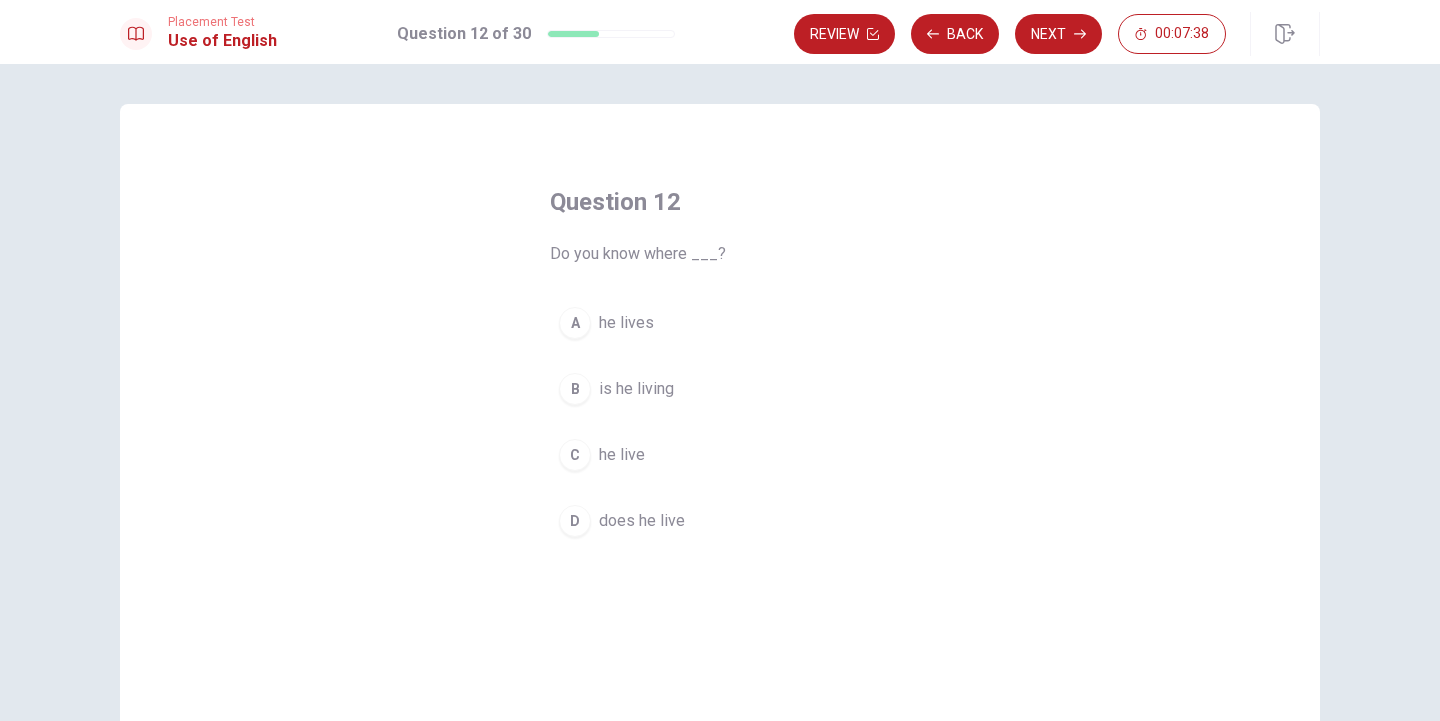 click on "A" at bounding box center (575, 323) 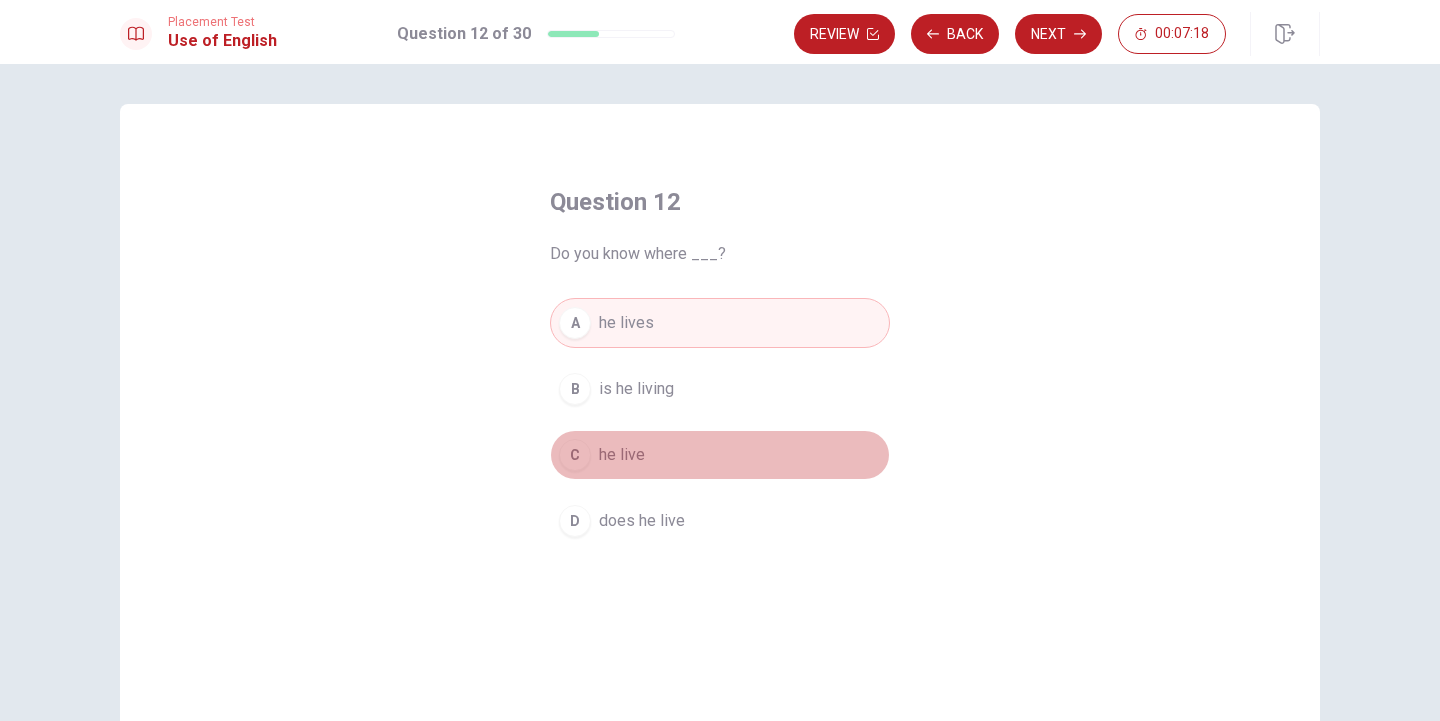 click on "he live" at bounding box center (622, 455) 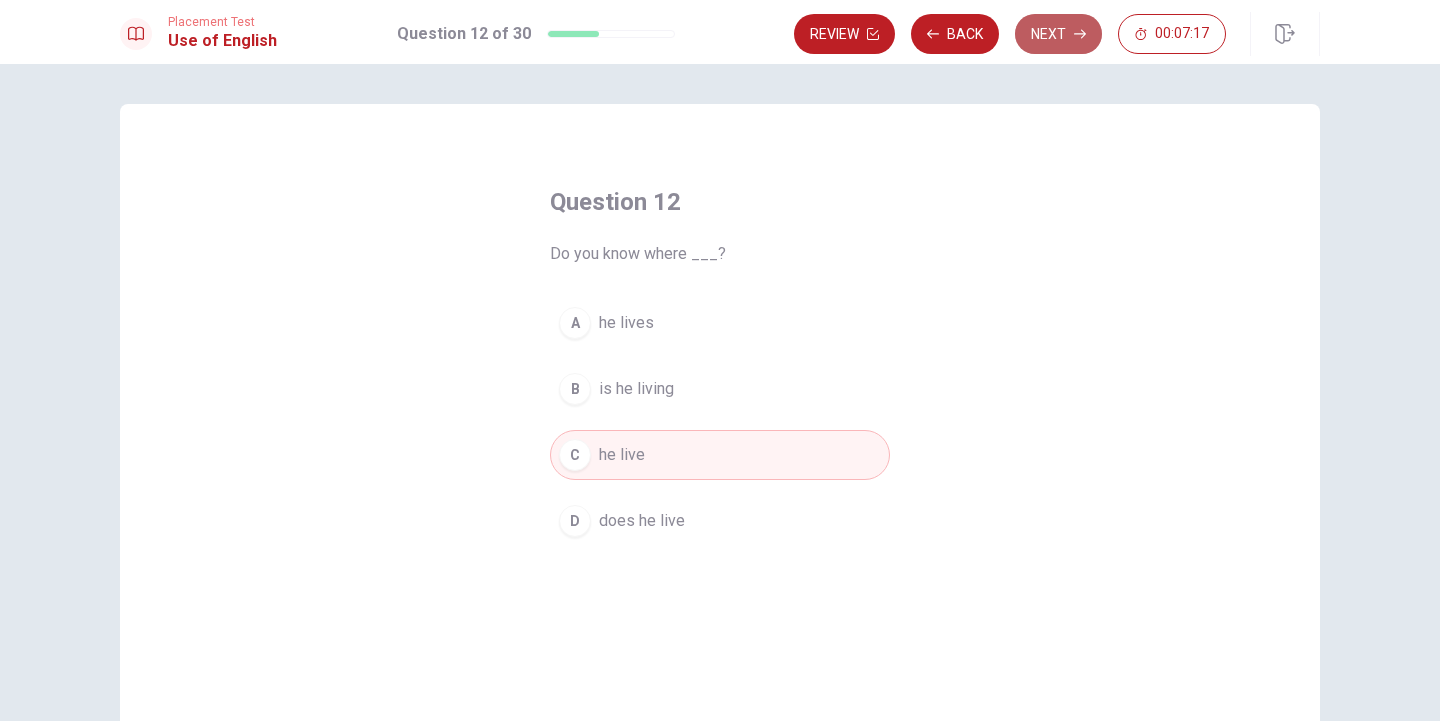 click on "Next" at bounding box center (1058, 34) 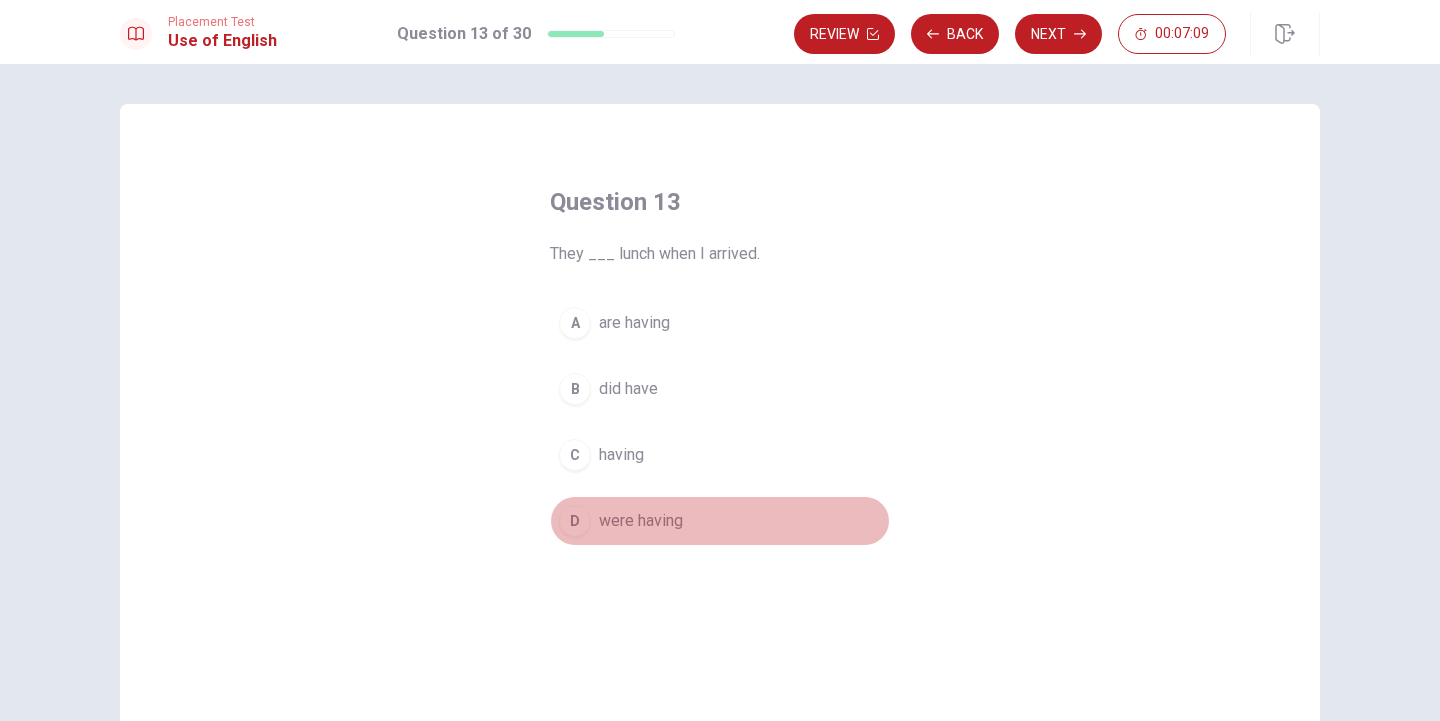 click on "D" at bounding box center [575, 521] 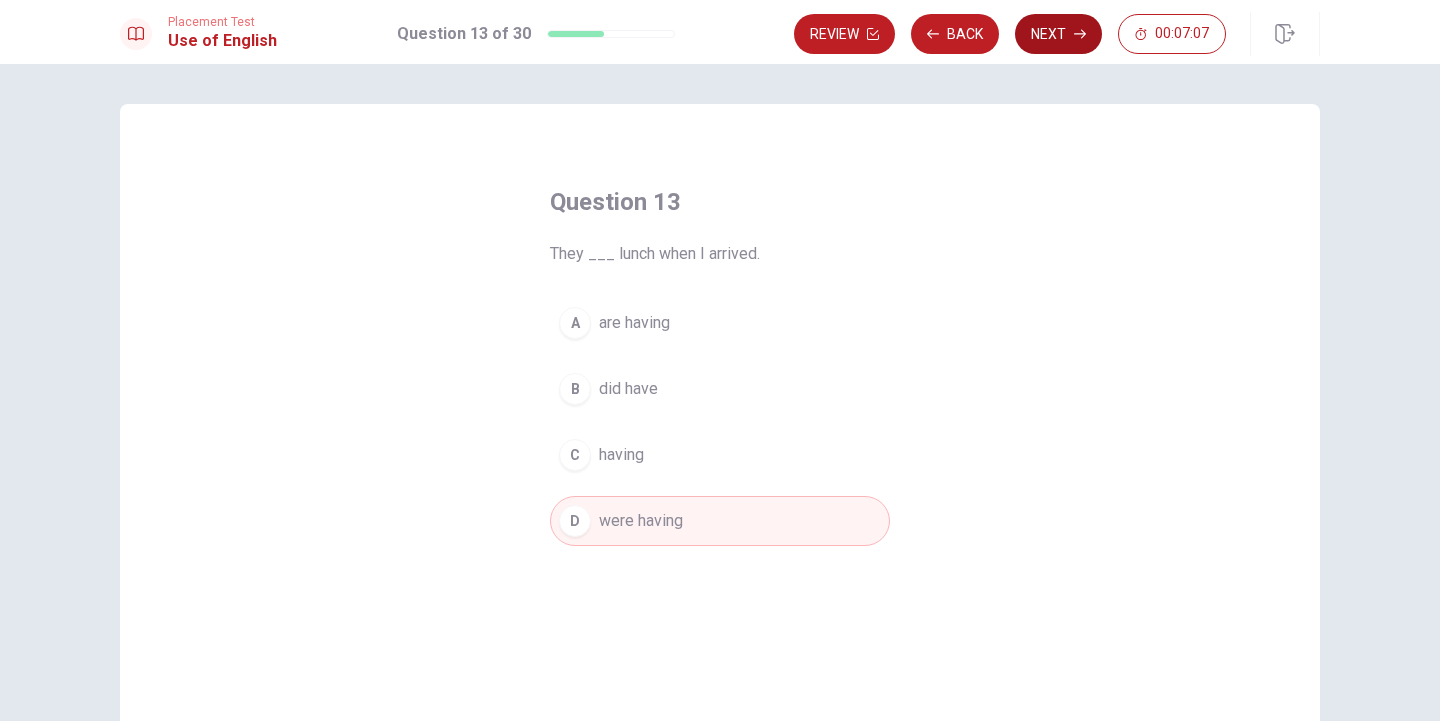 click on "Next" at bounding box center (1058, 34) 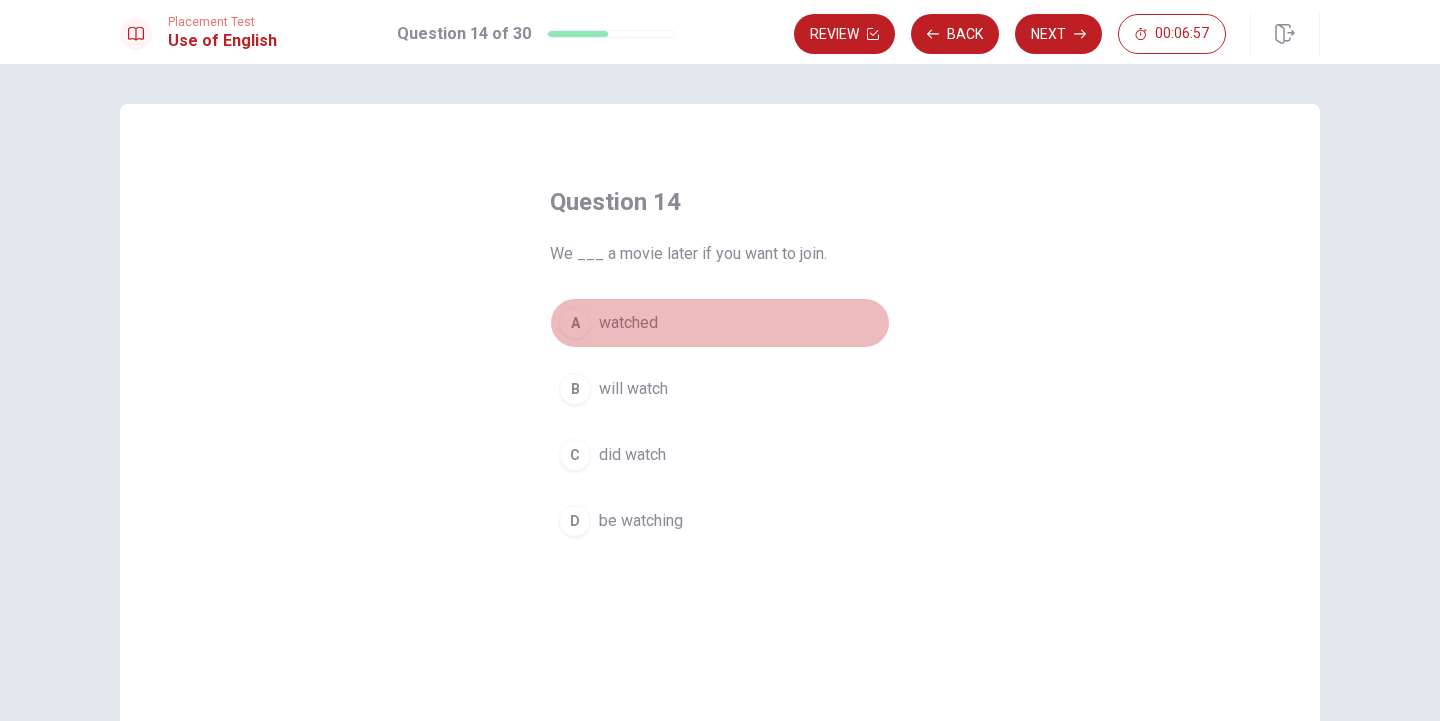 click on "watched" at bounding box center [628, 323] 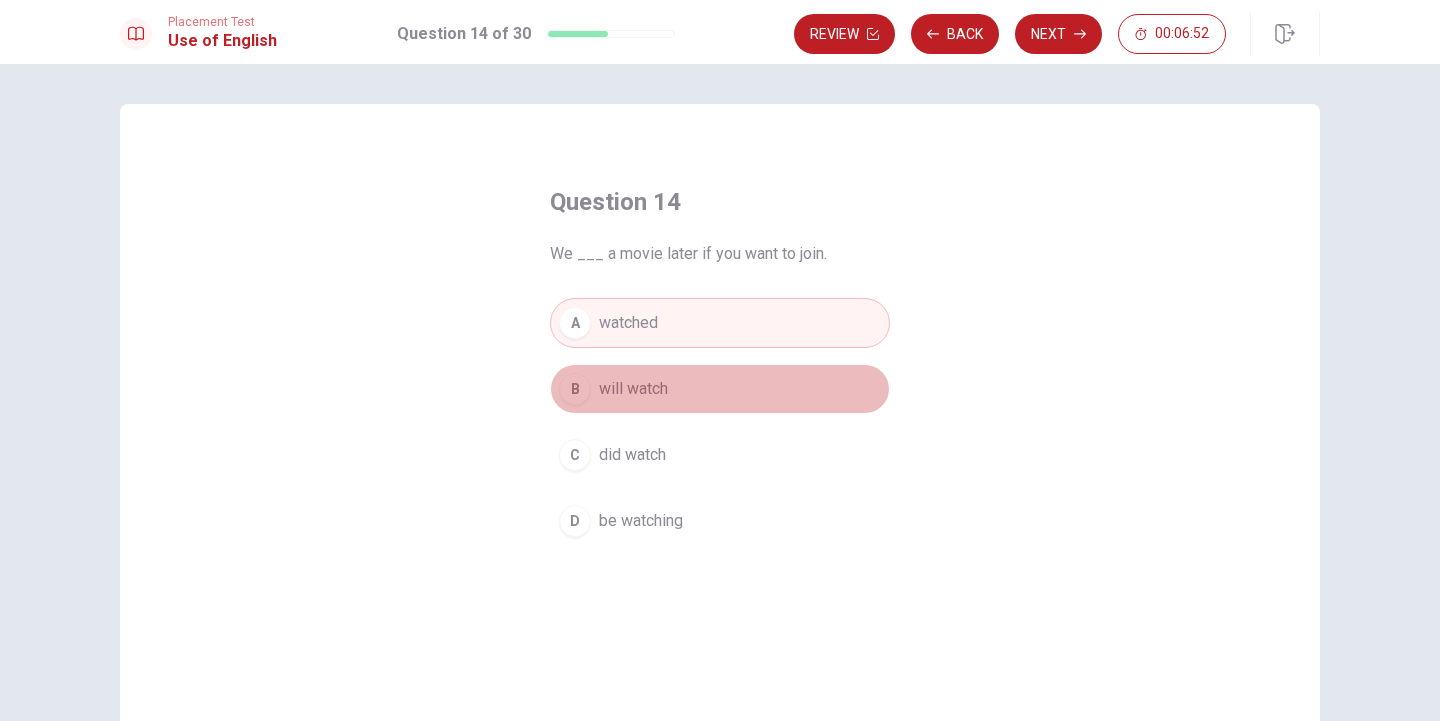 click on "will watch" at bounding box center (633, 389) 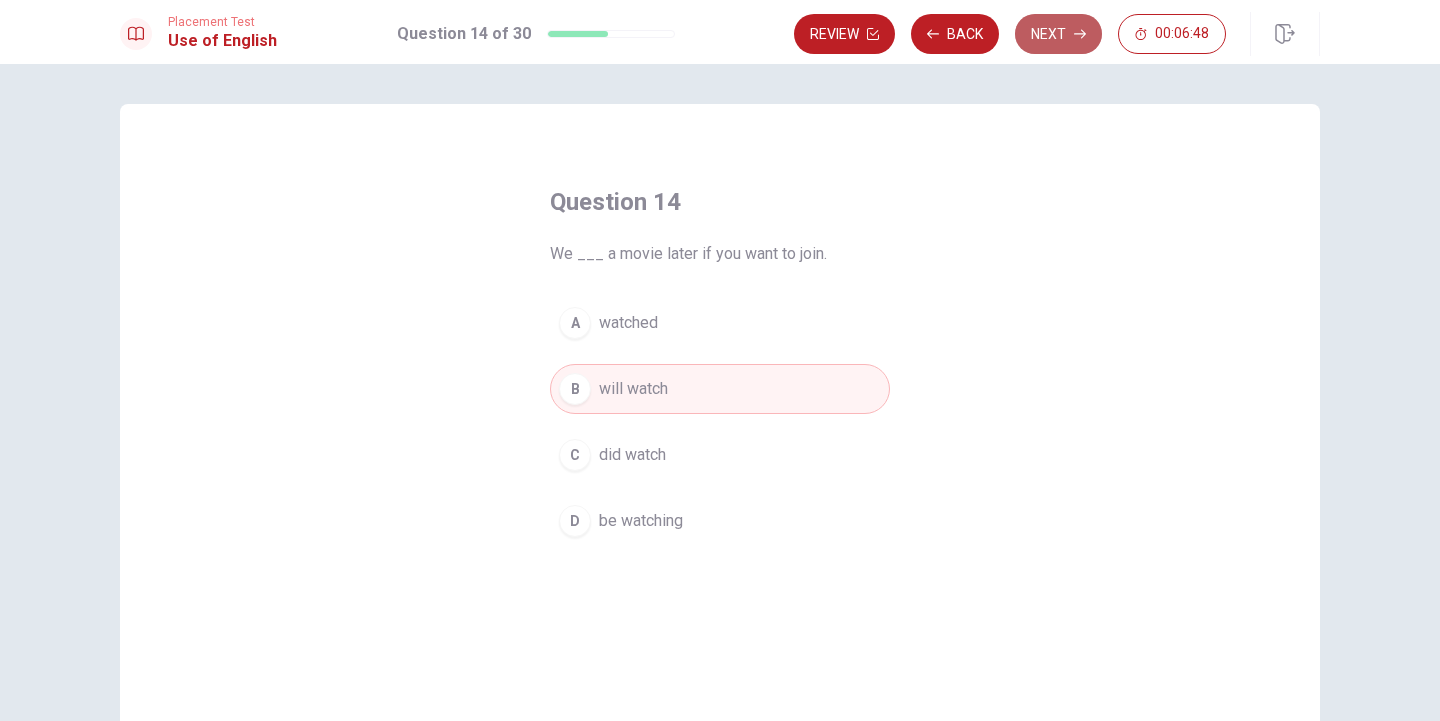 click on "Next" at bounding box center (1058, 34) 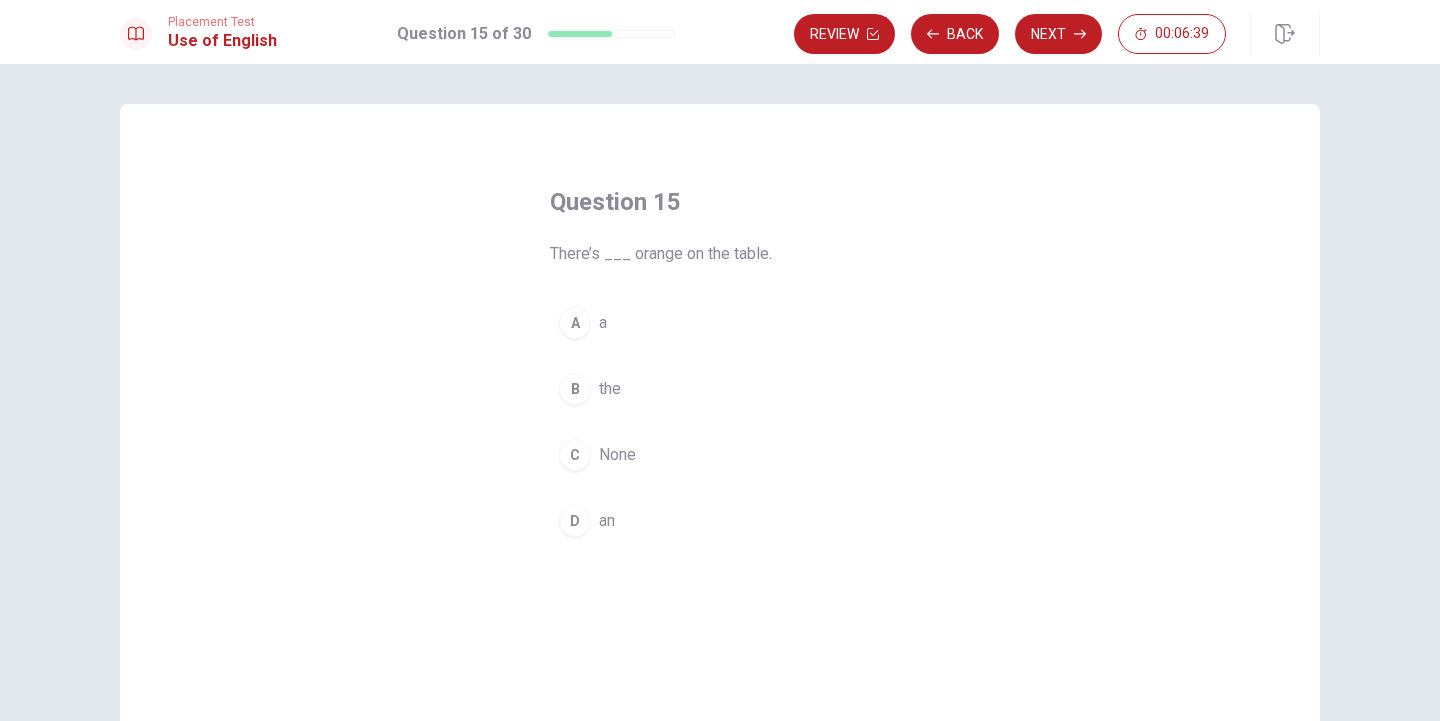 click on "D an" at bounding box center [720, 521] 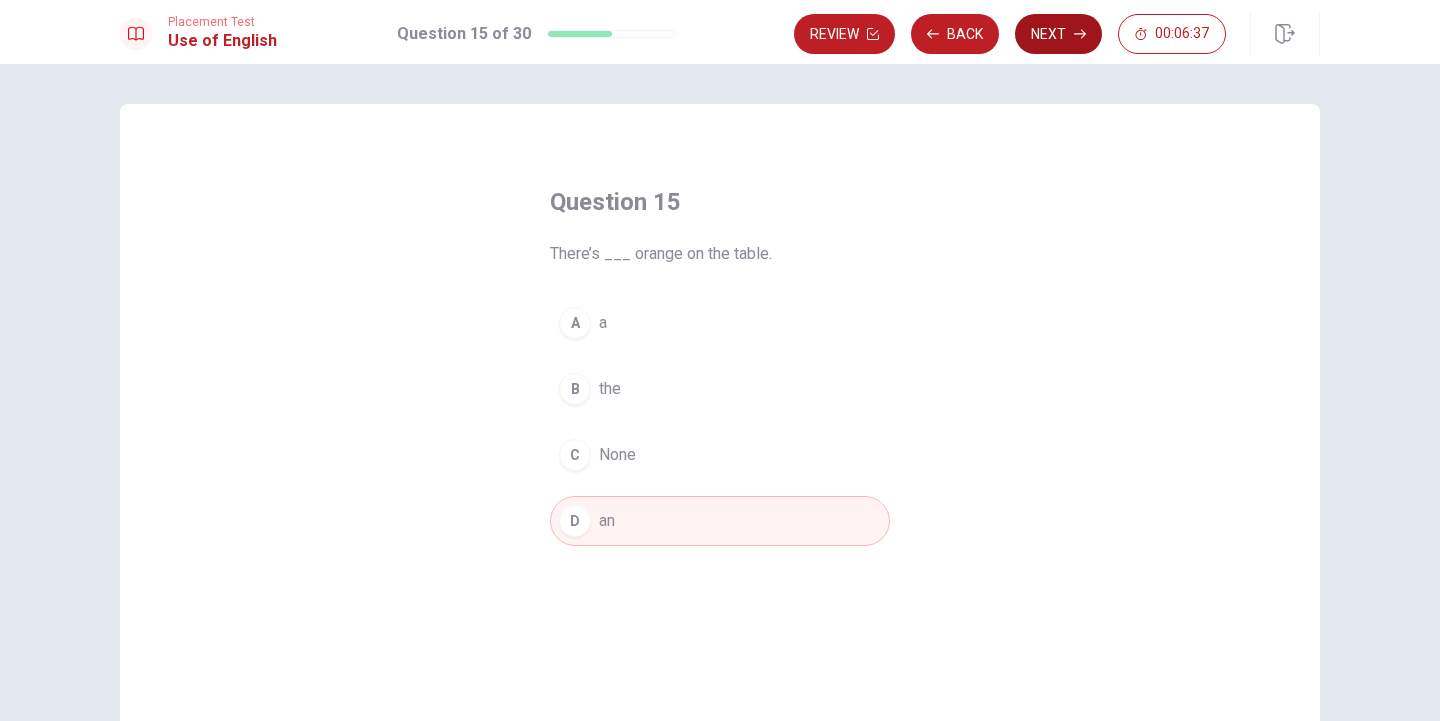 click on "Next" at bounding box center (1058, 34) 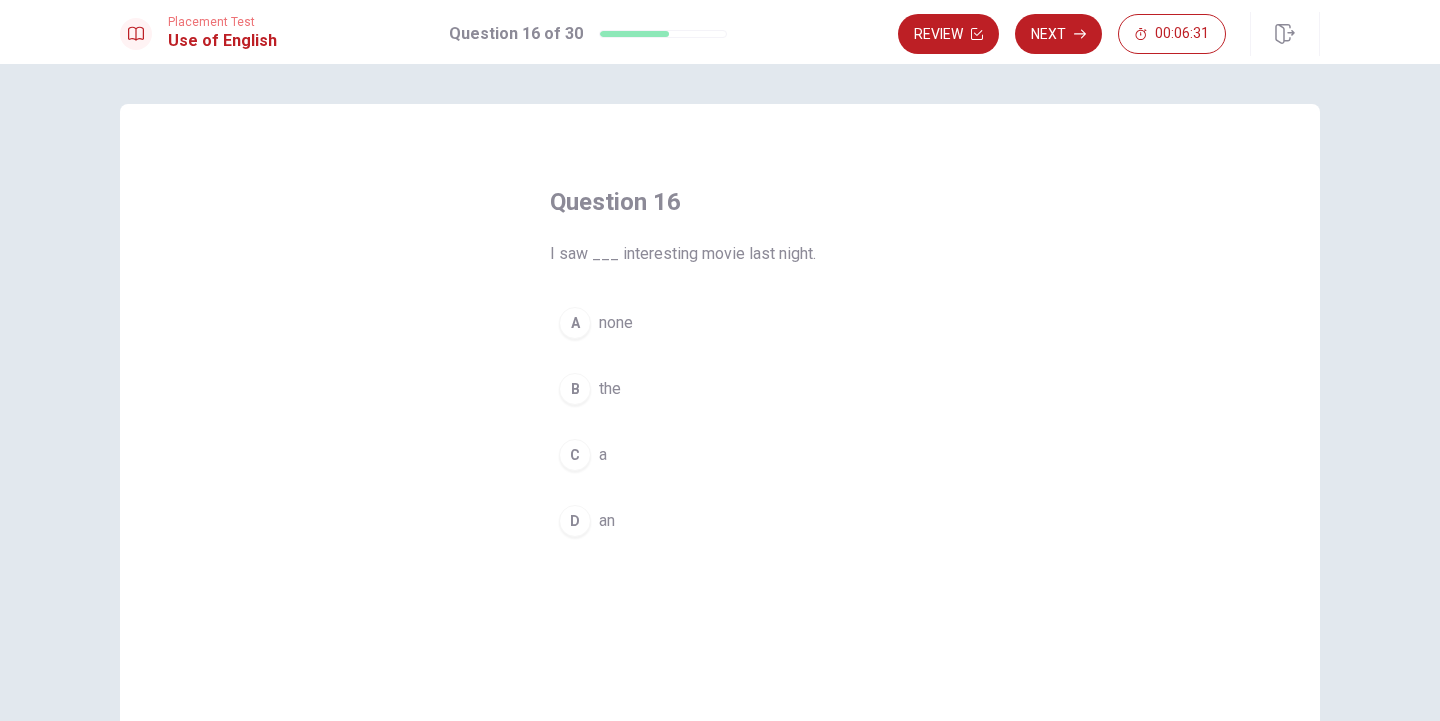 click on "D" at bounding box center [575, 521] 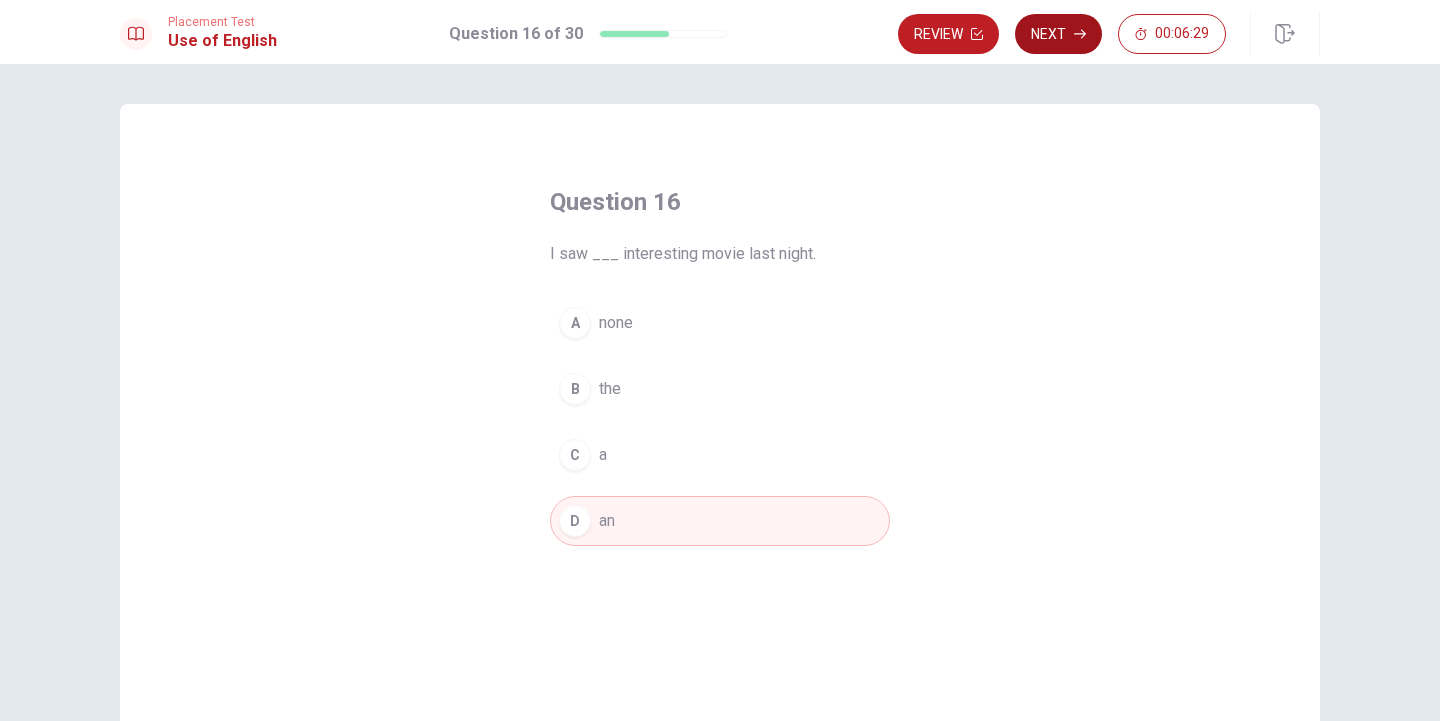 click 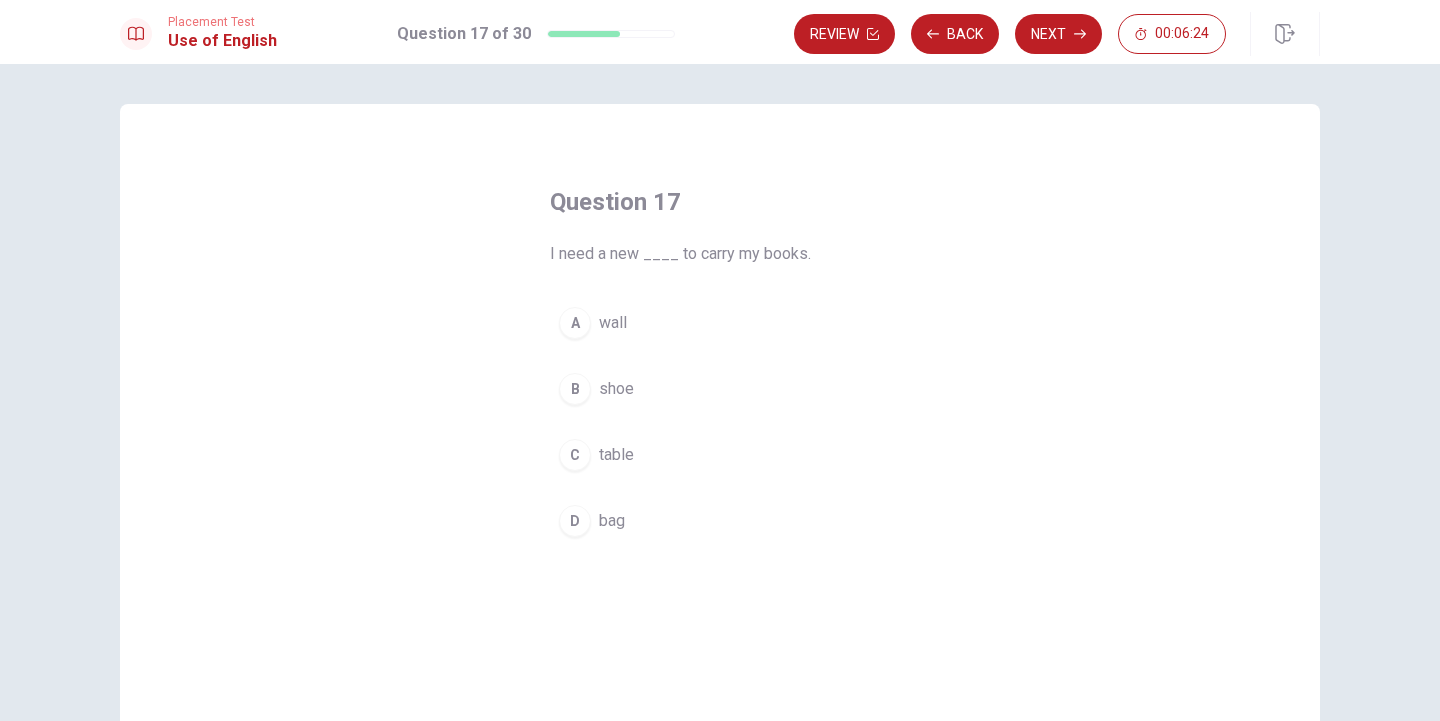 click on "D" at bounding box center [575, 521] 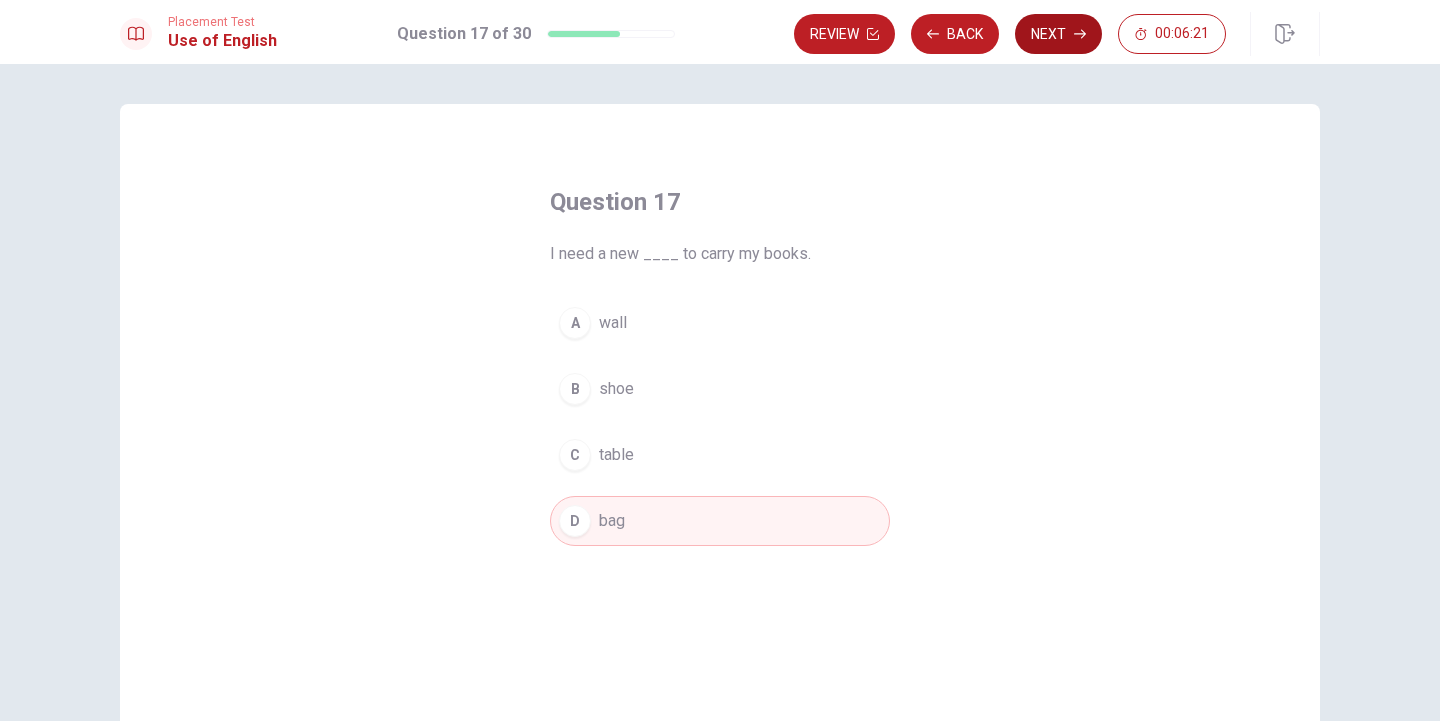 click on "Next" at bounding box center [1058, 34] 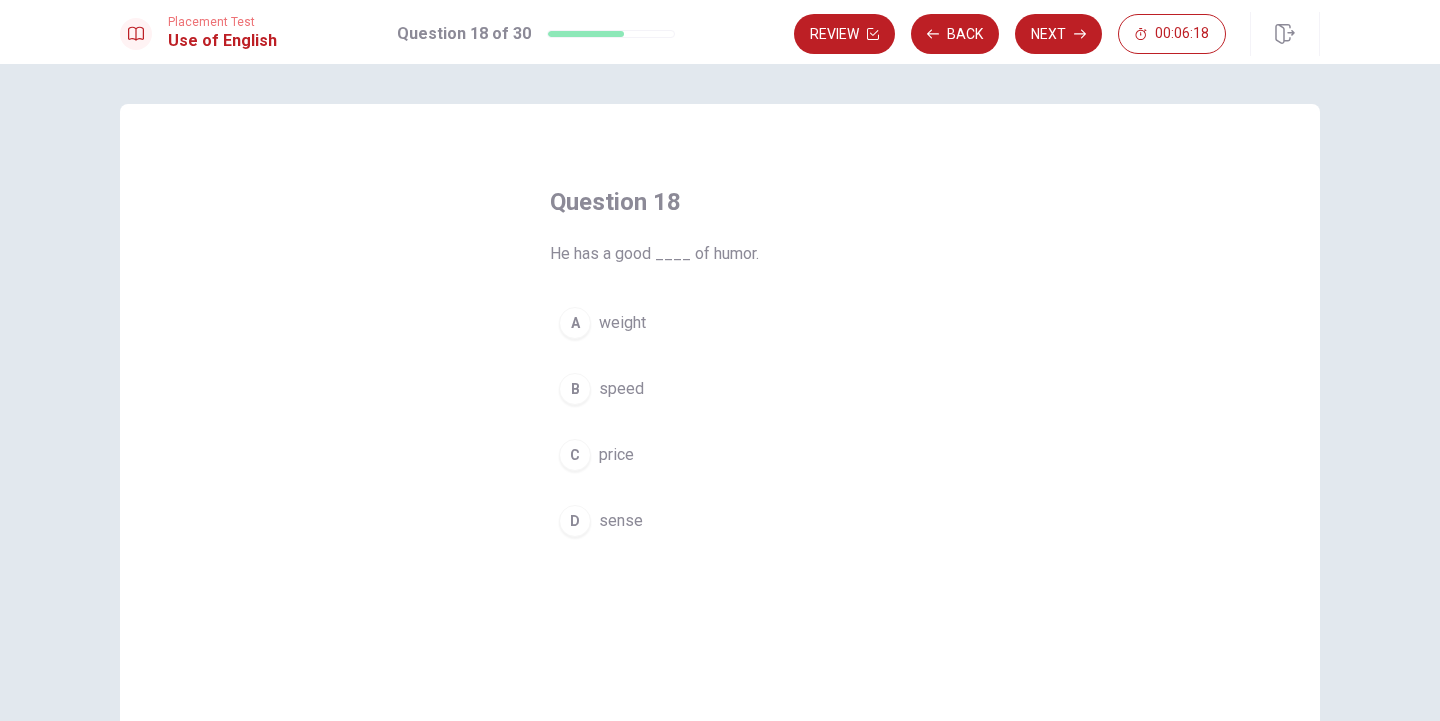 click on "D" at bounding box center (575, 521) 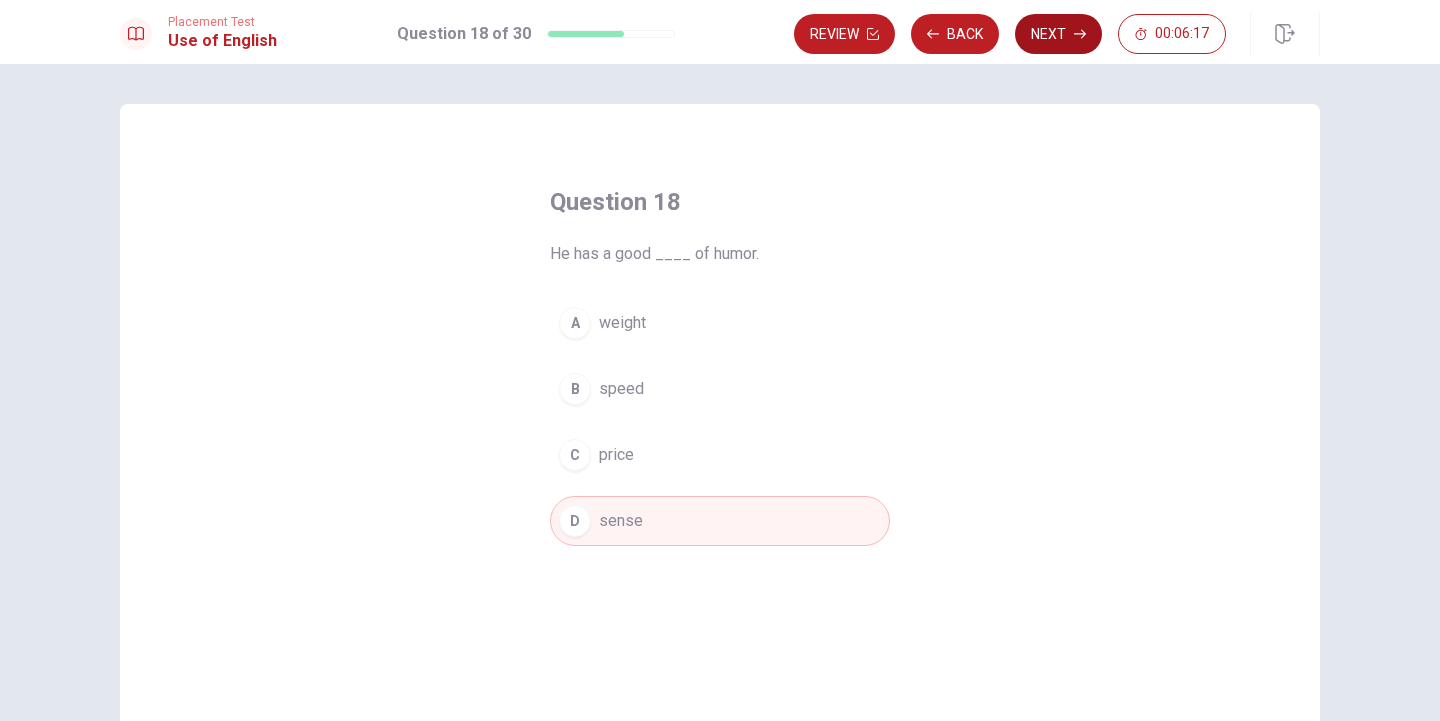 click on "Next" at bounding box center (1058, 34) 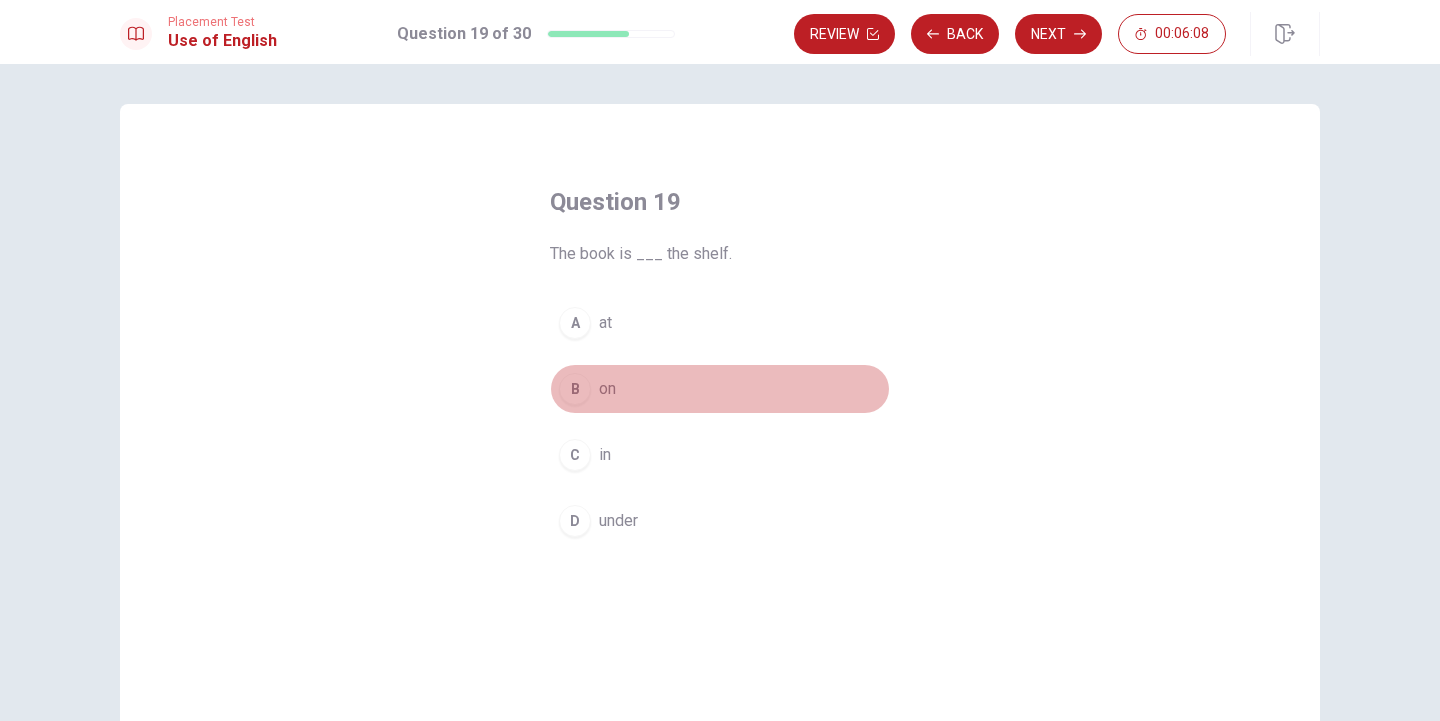 click on "B" at bounding box center [575, 389] 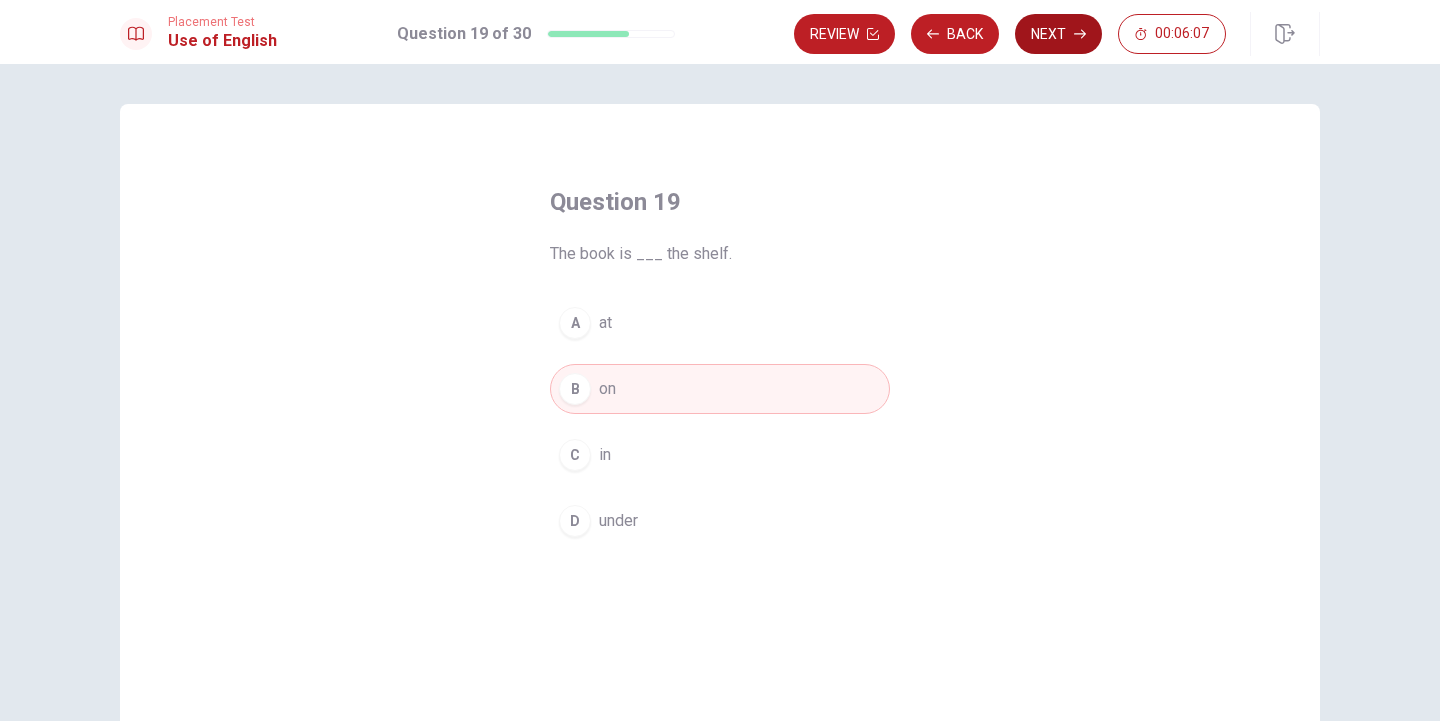 click on "Next" at bounding box center (1058, 34) 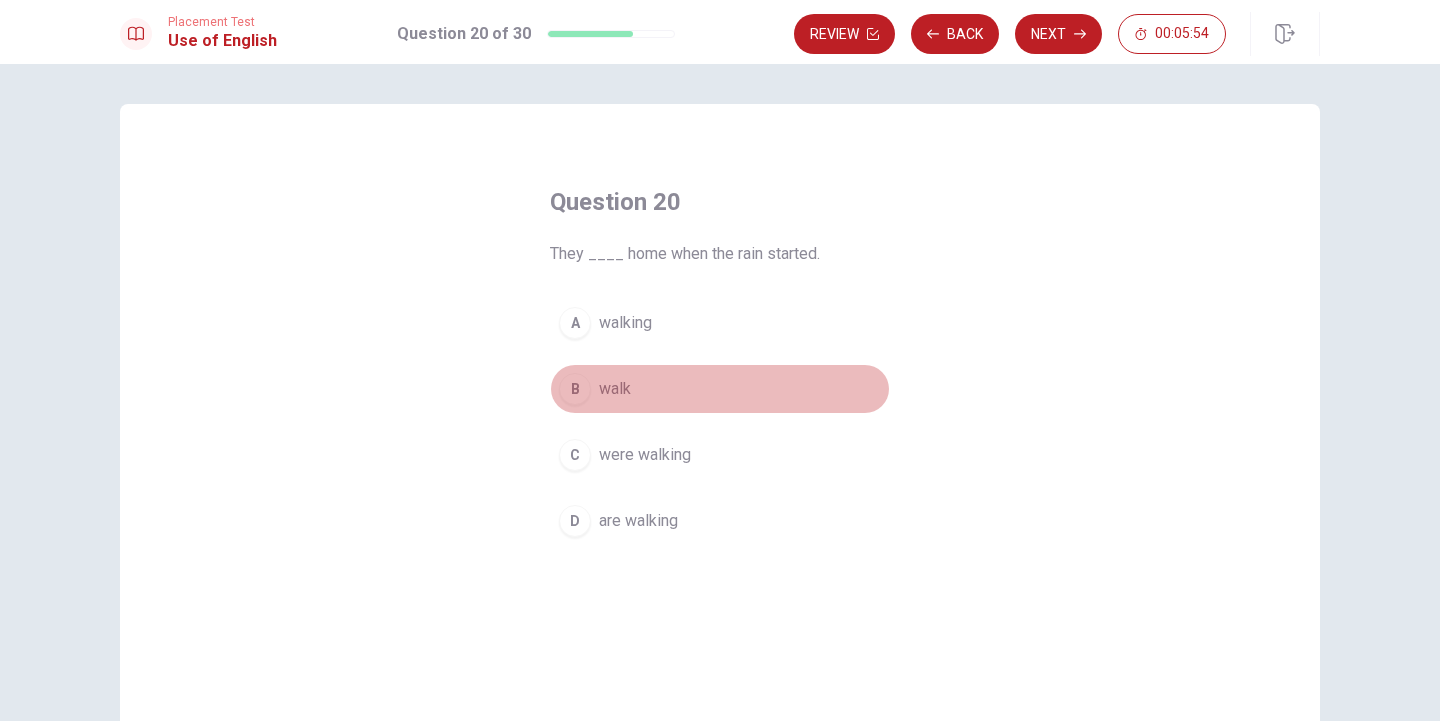 click on "B walk" at bounding box center (720, 389) 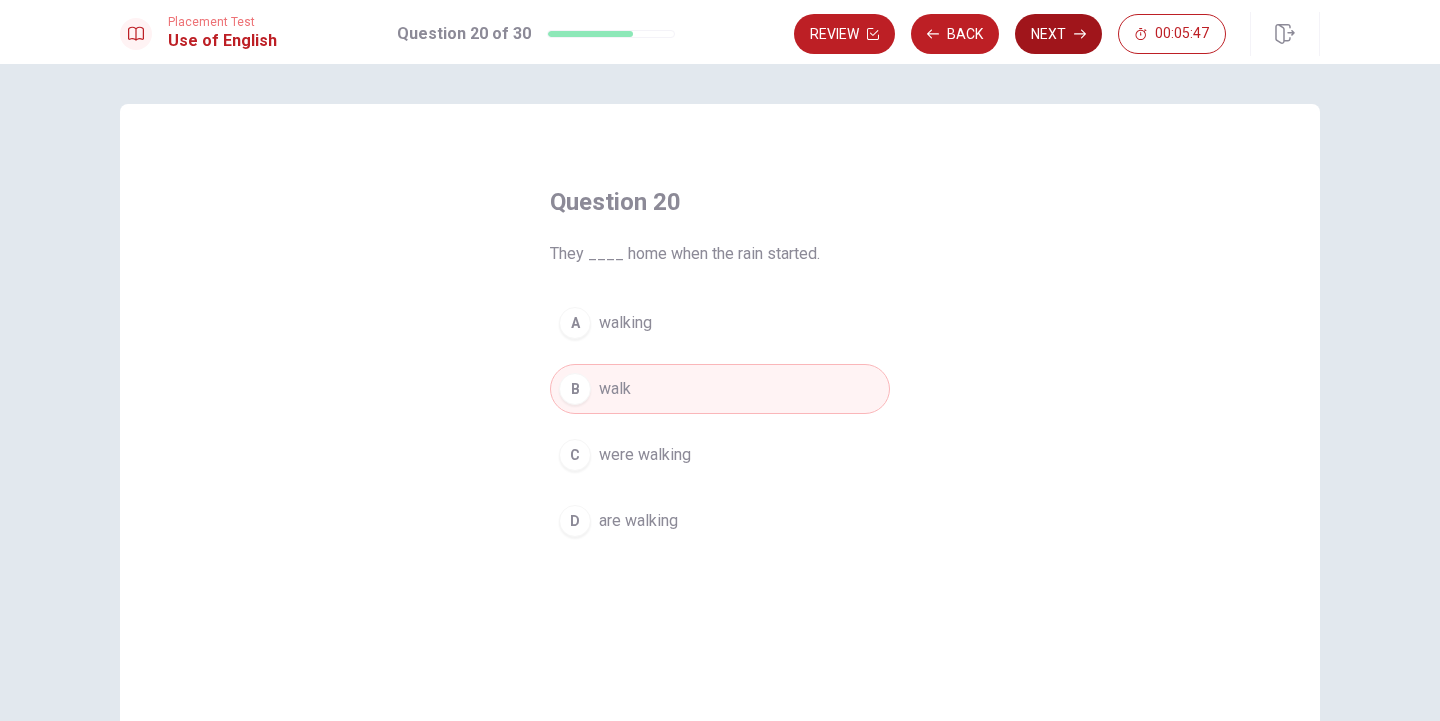 click on "Next" at bounding box center [1058, 34] 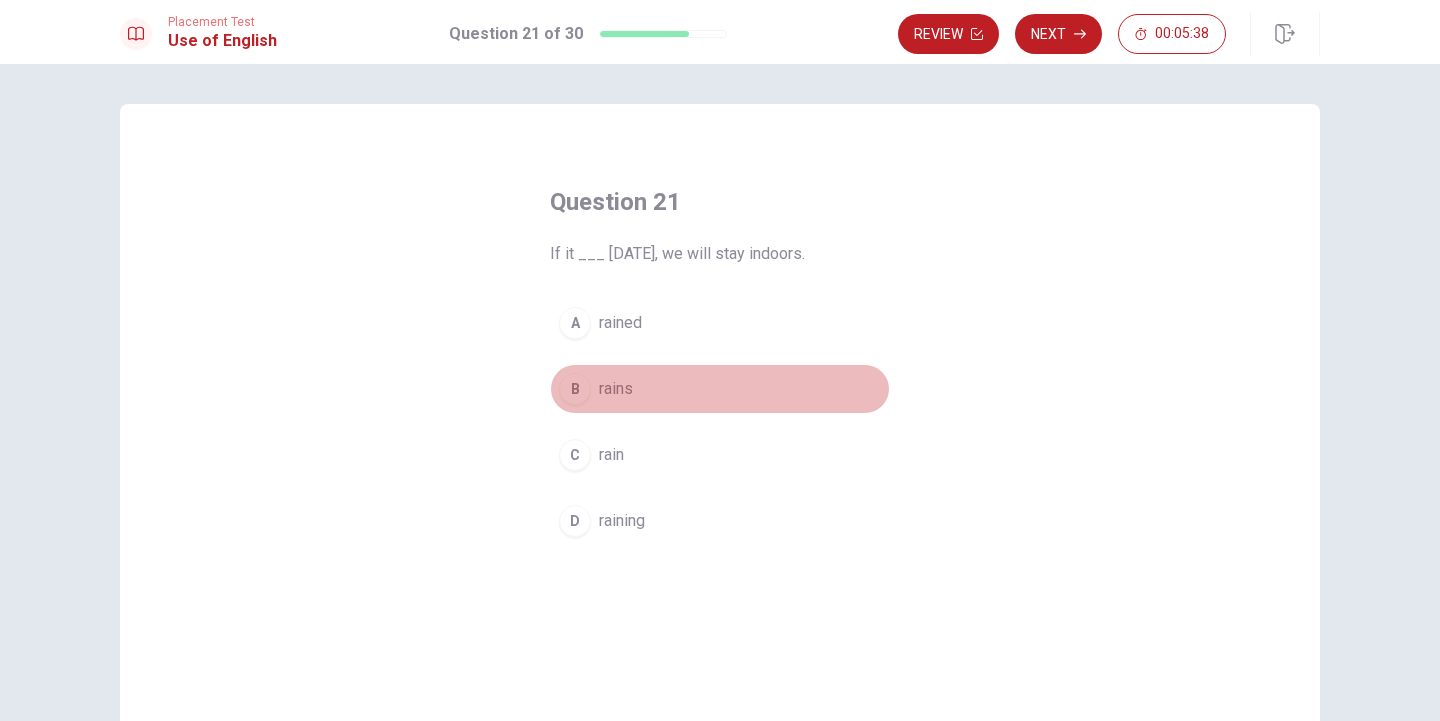 click on "B rains" at bounding box center (720, 389) 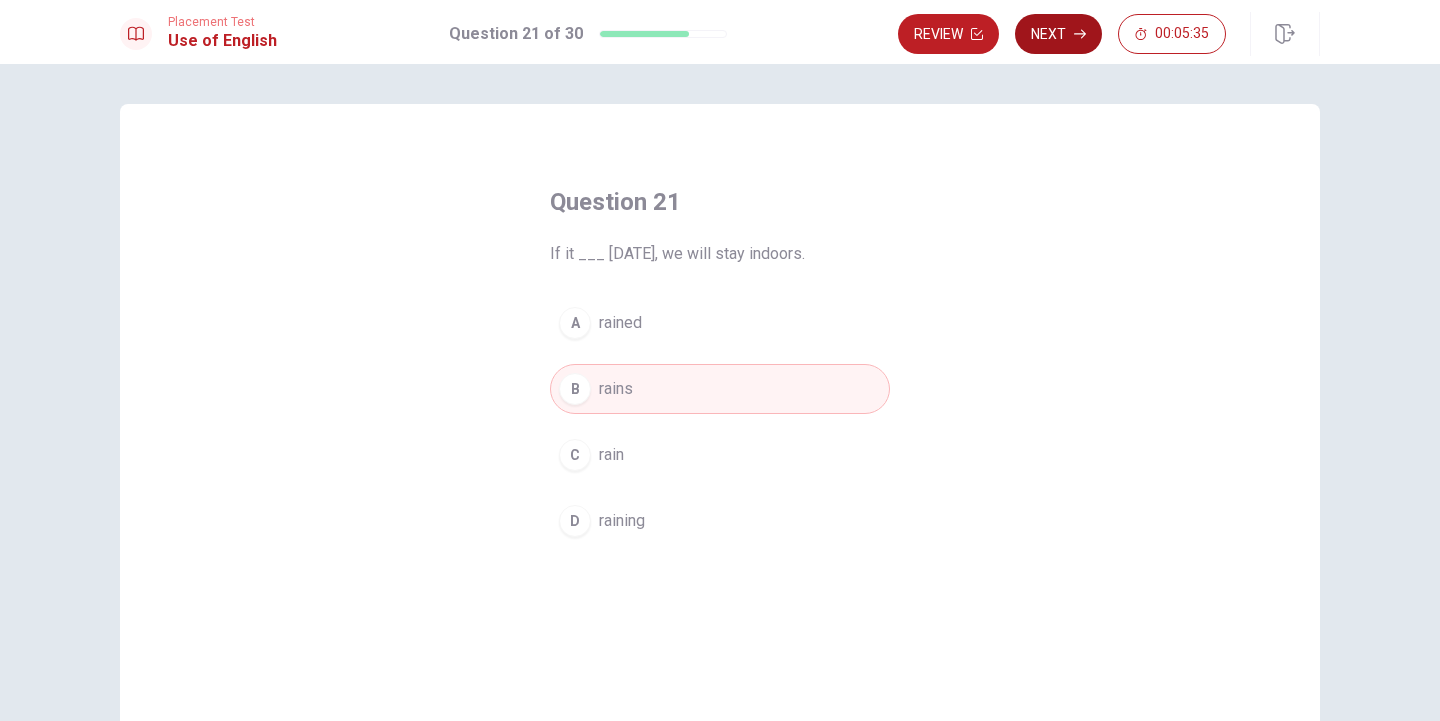 click 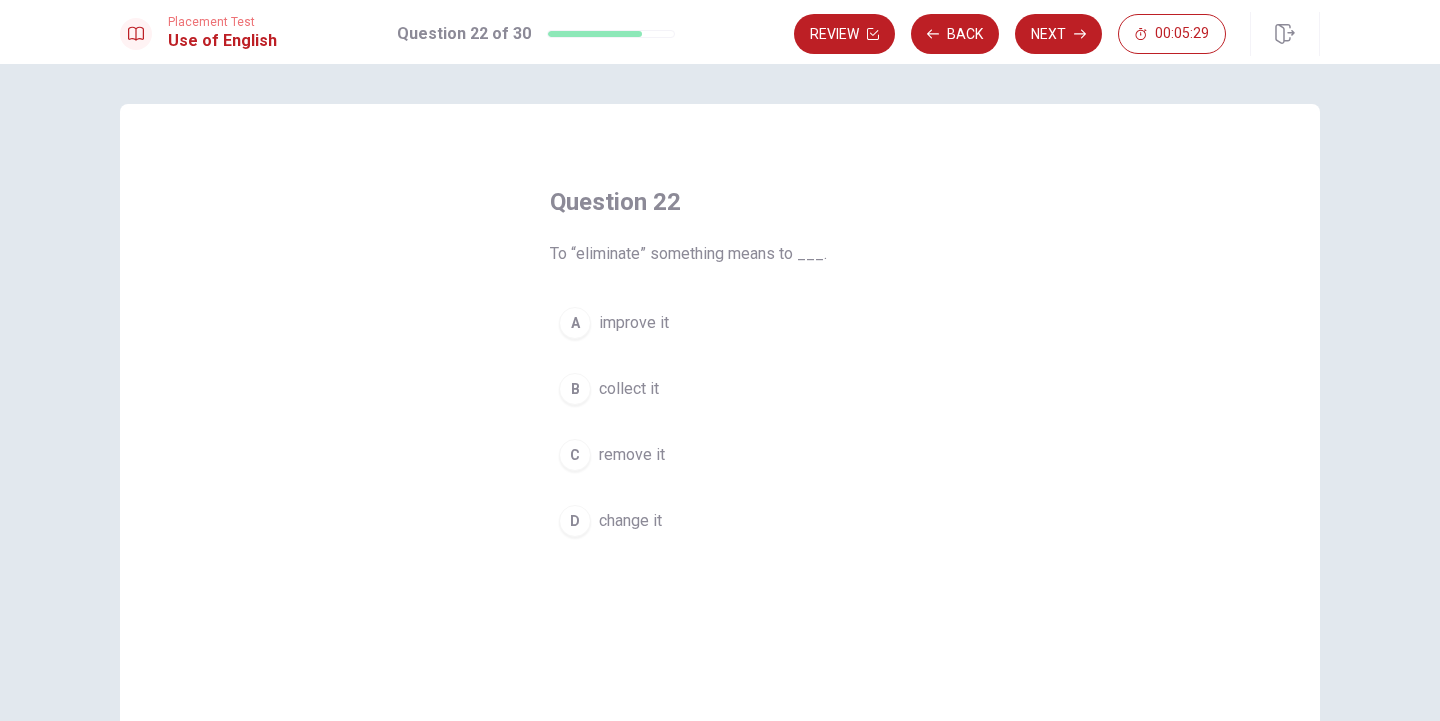 click on "remove it" at bounding box center [632, 455] 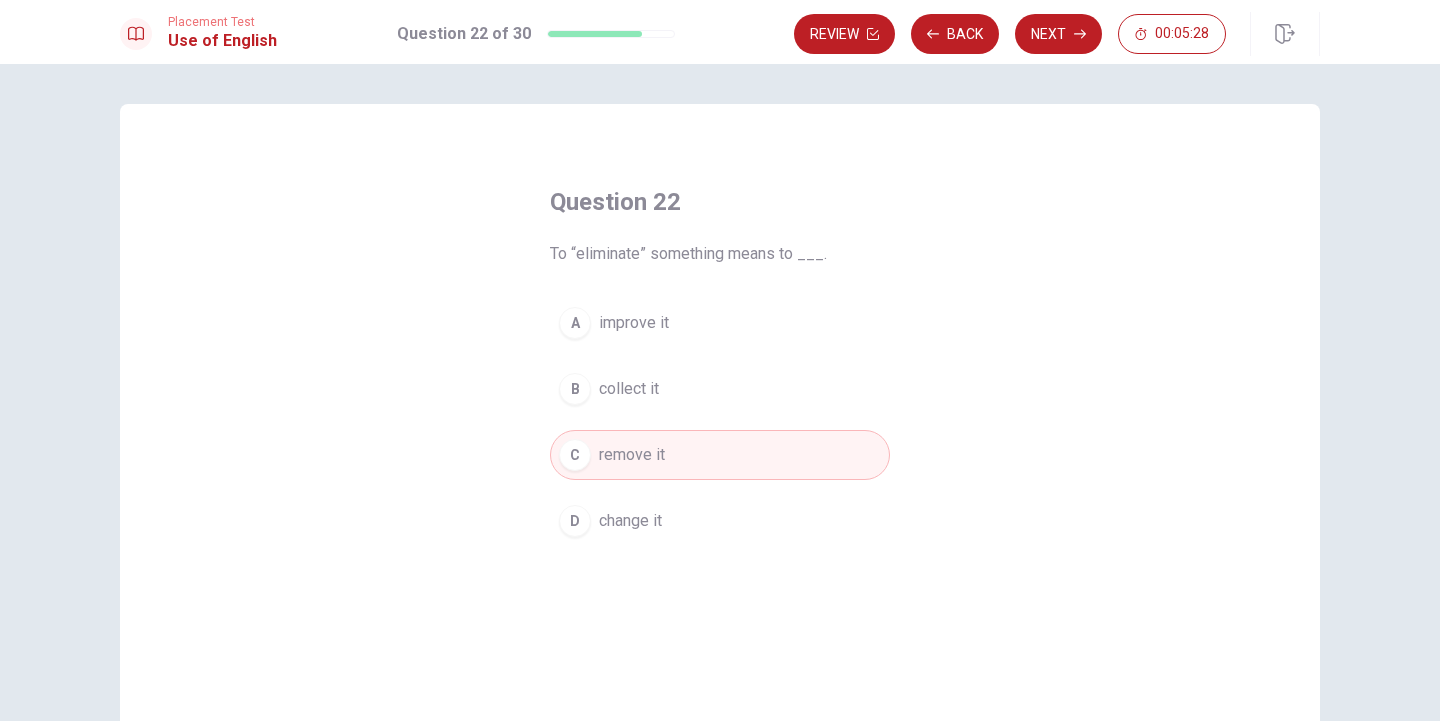 click on "Review Back Next 00:05:28" at bounding box center (1057, 34) 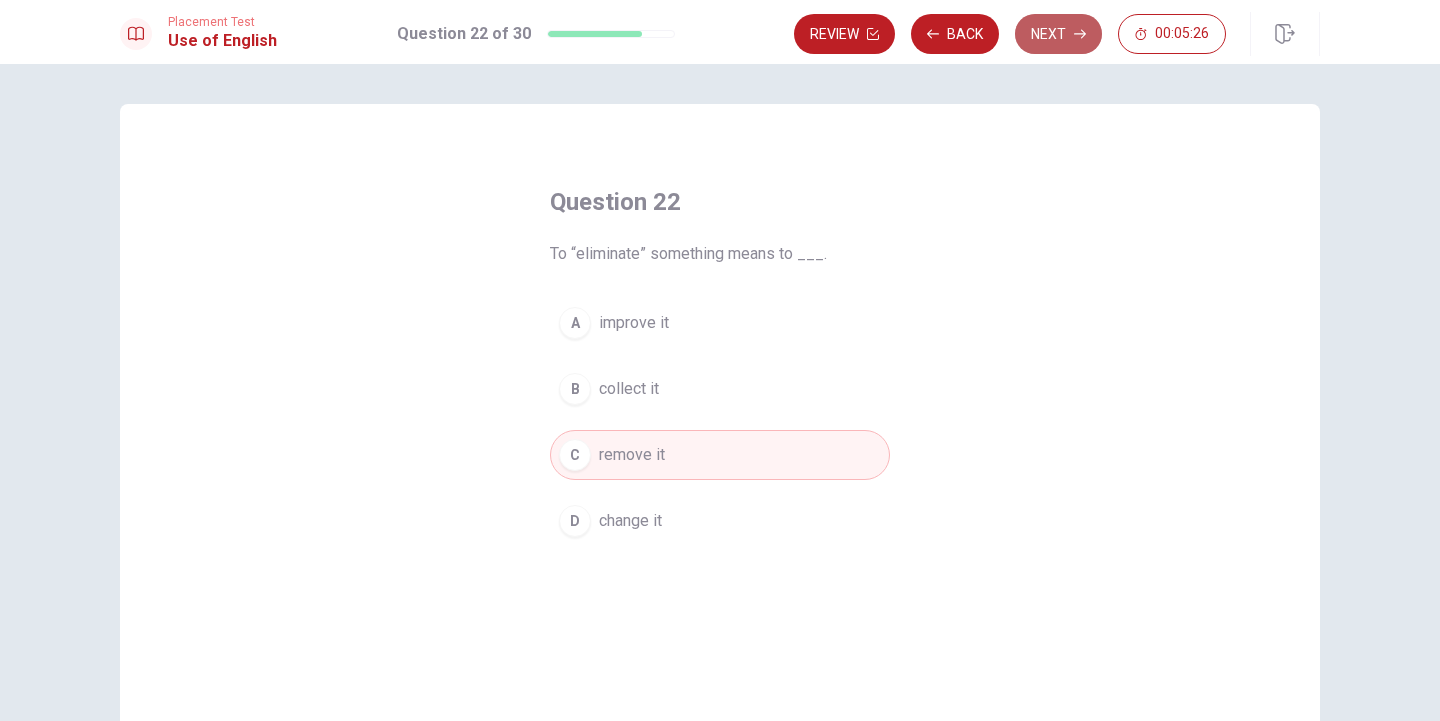 click on "Next" at bounding box center (1058, 34) 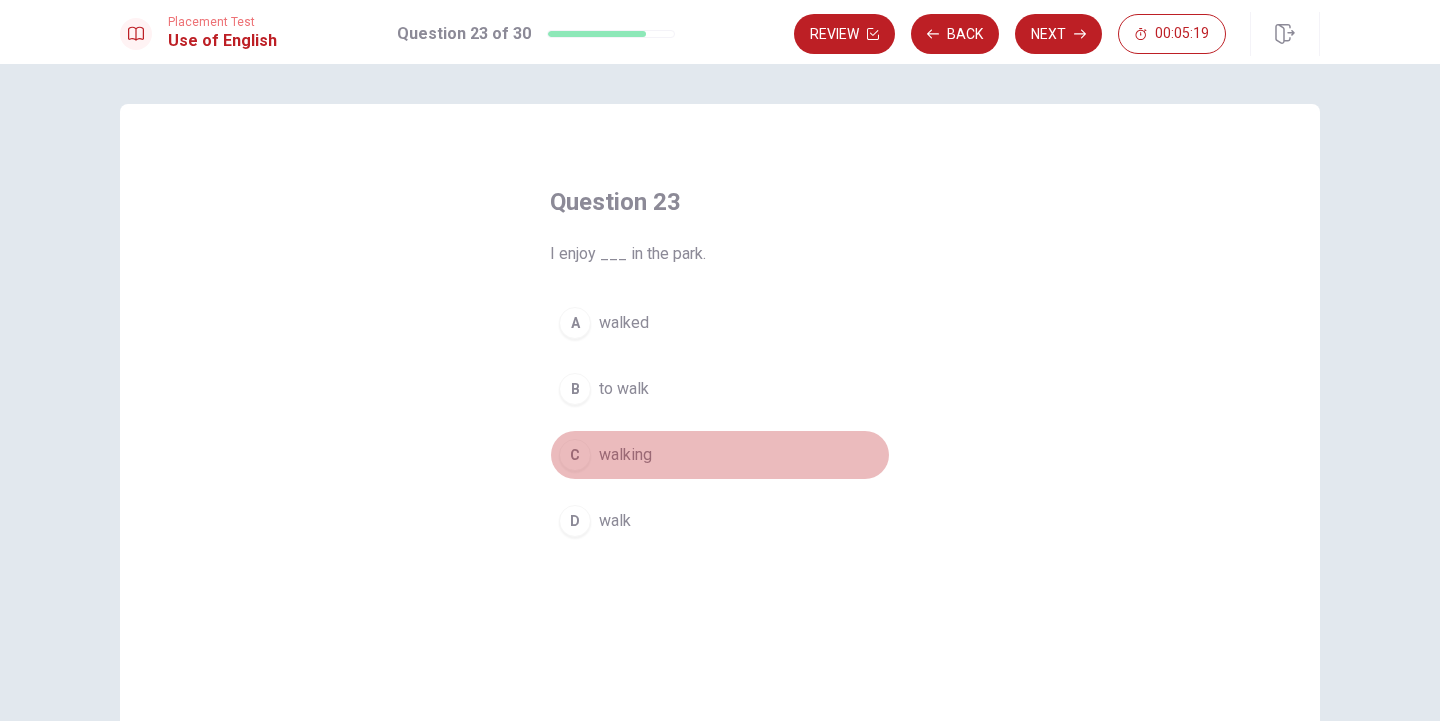 click on "C walking" at bounding box center [720, 455] 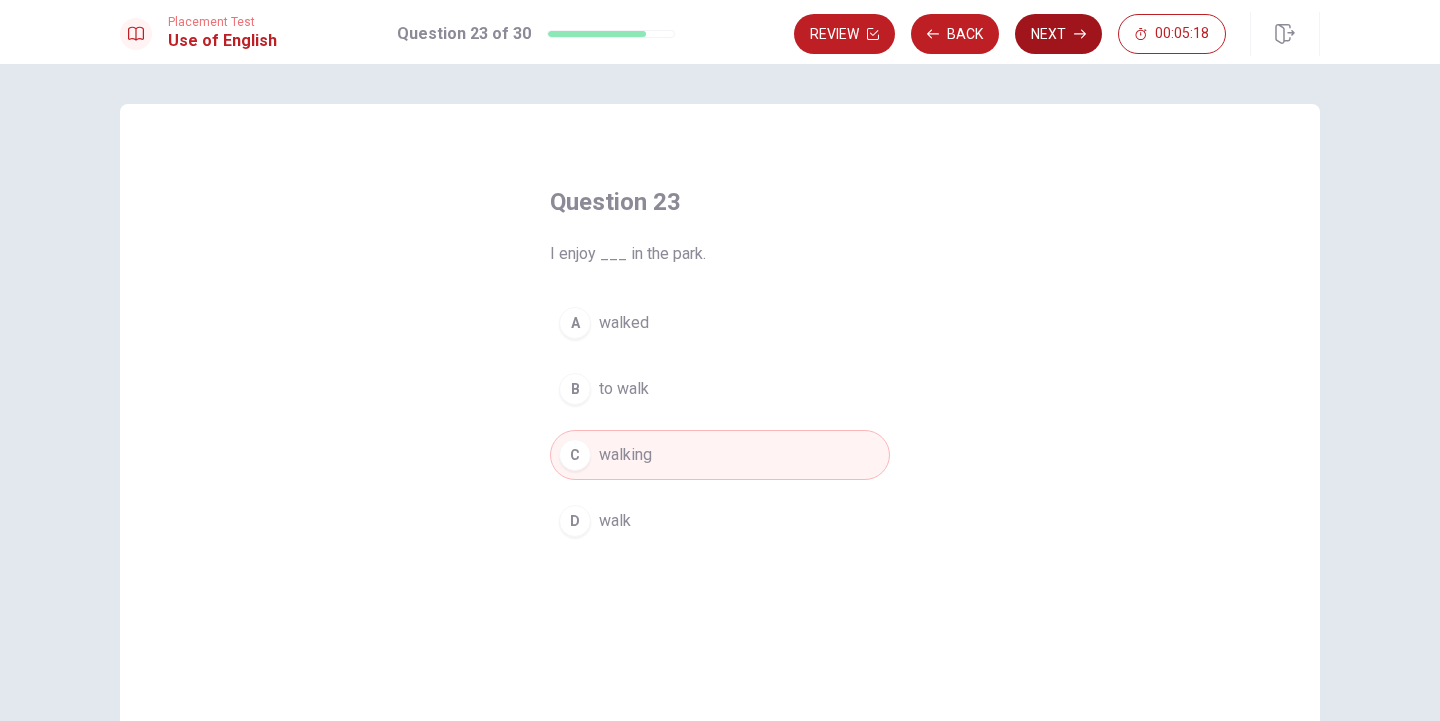 click on "Next" at bounding box center (1058, 34) 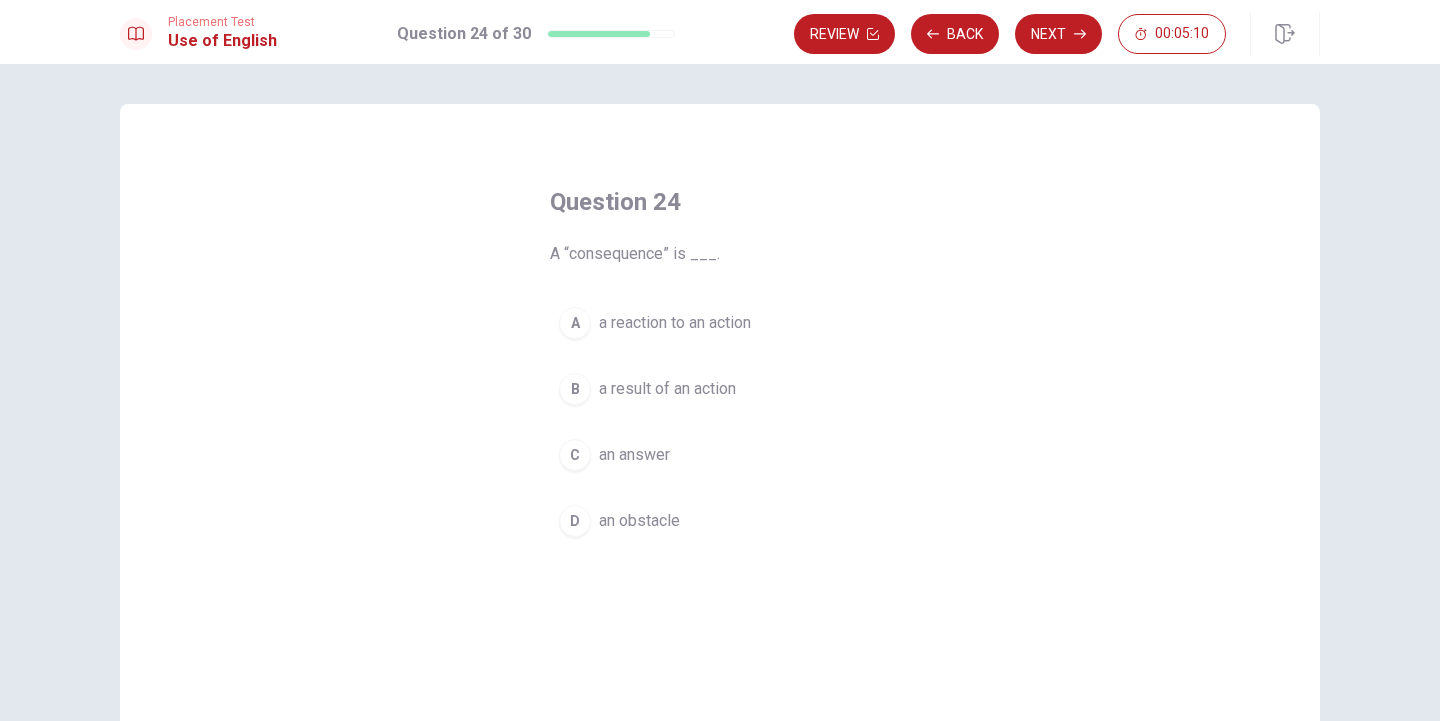 click on "A" at bounding box center (575, 323) 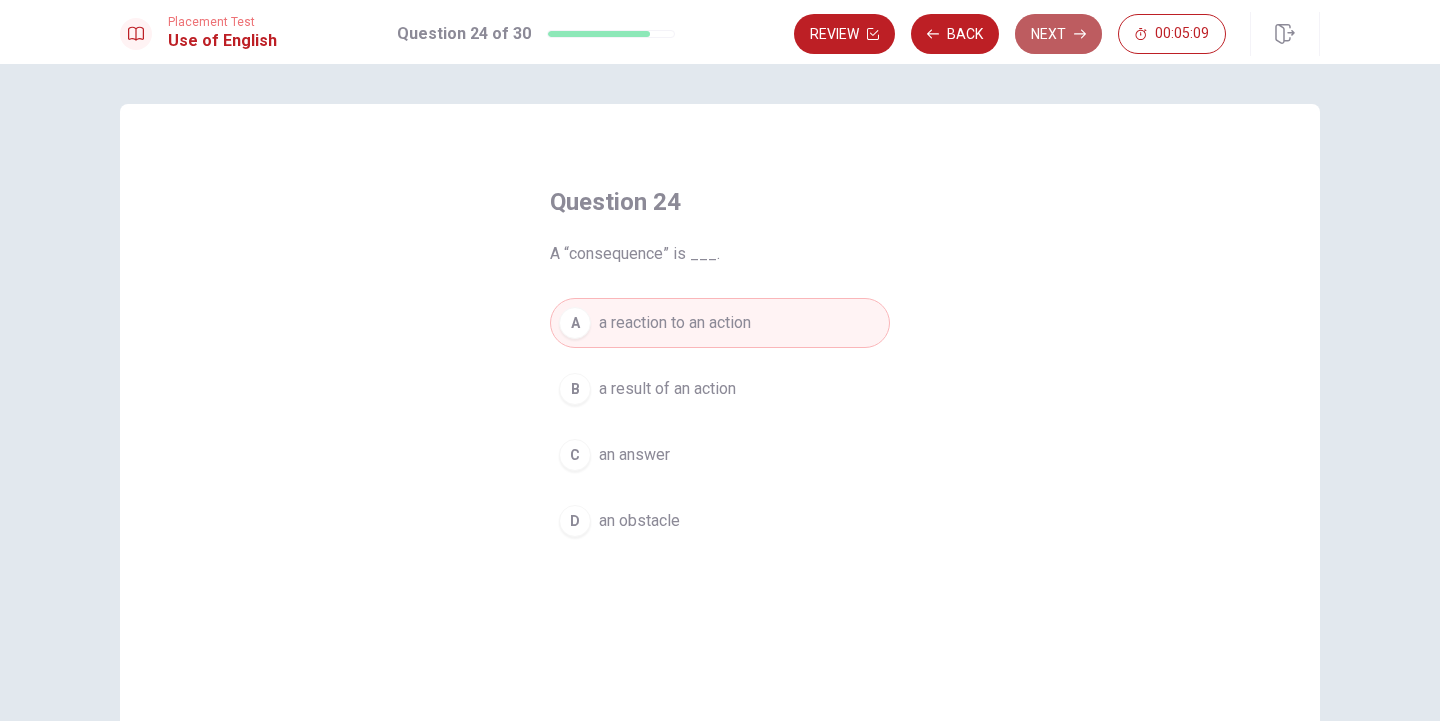 click on "Next" at bounding box center [1058, 34] 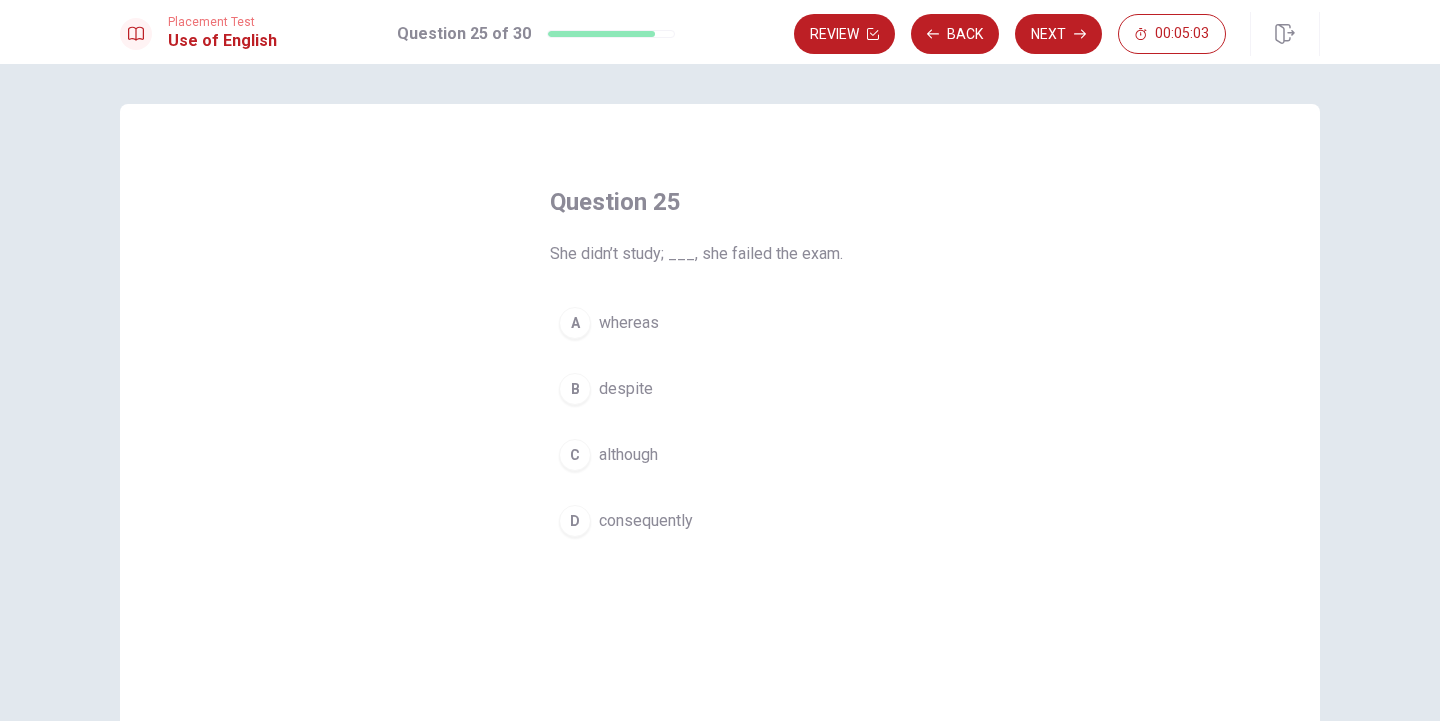 click on "A" at bounding box center (575, 323) 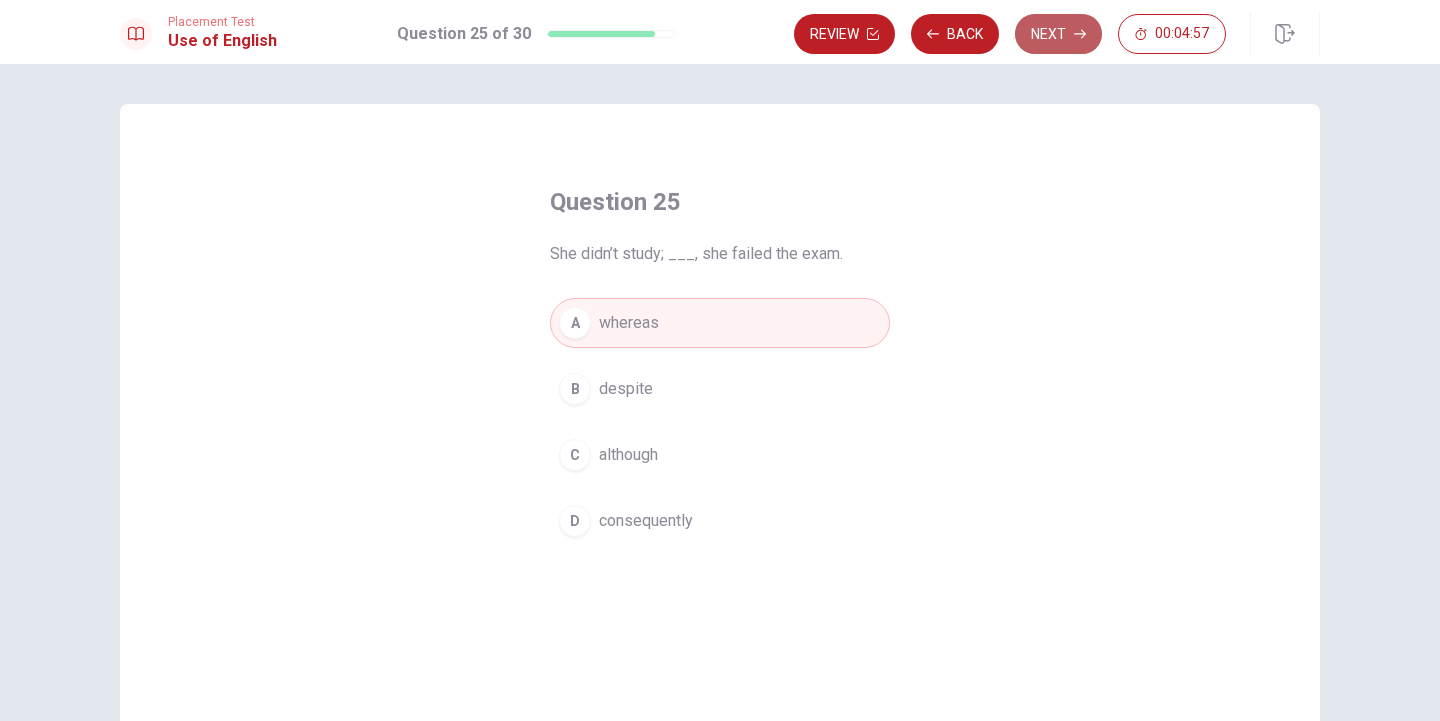 click on "Next" at bounding box center [1058, 34] 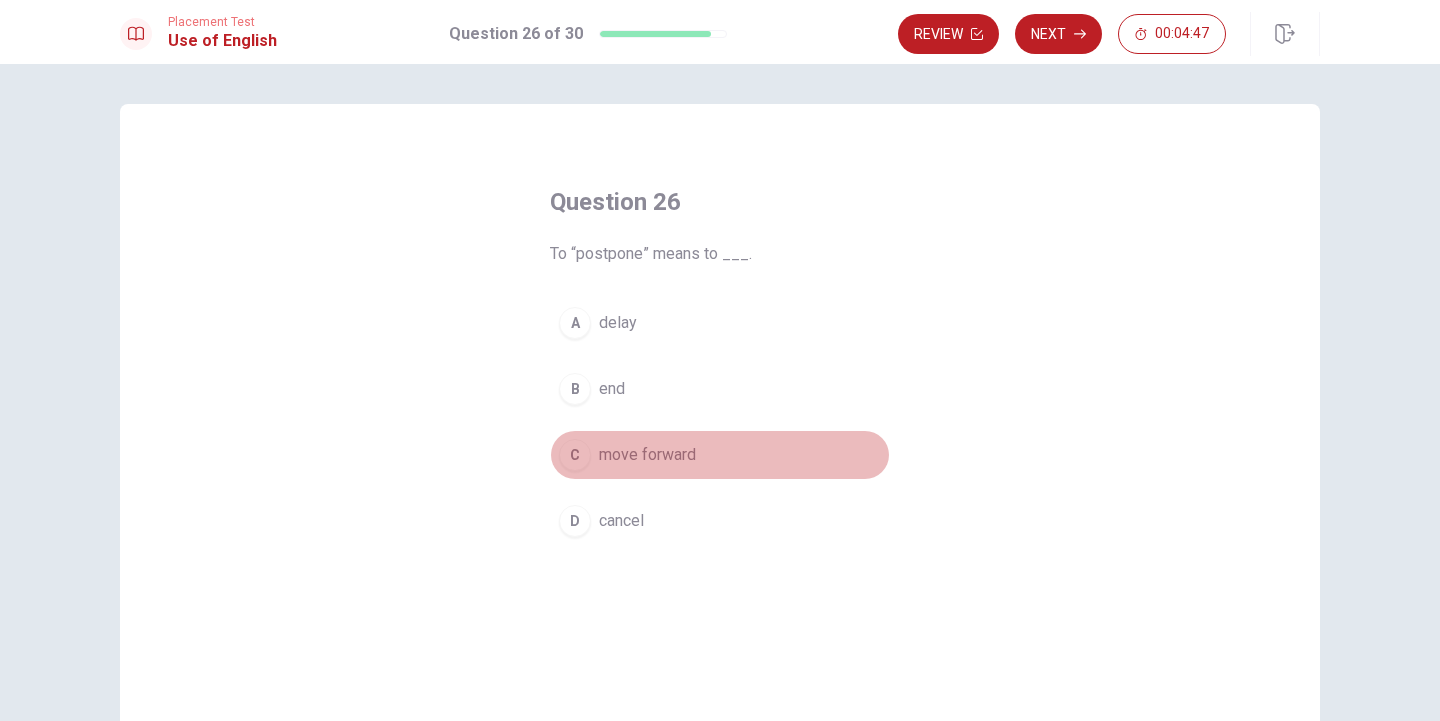 click on "C" at bounding box center [575, 455] 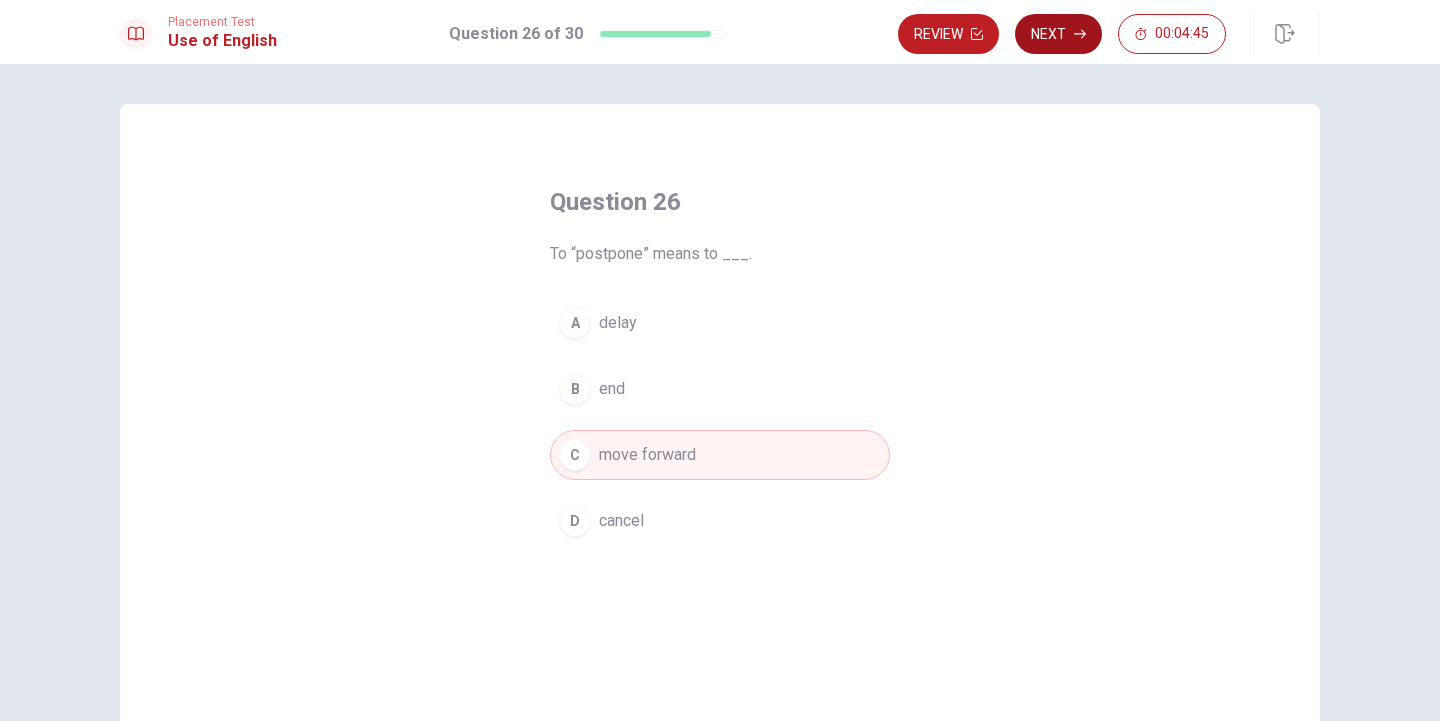 click 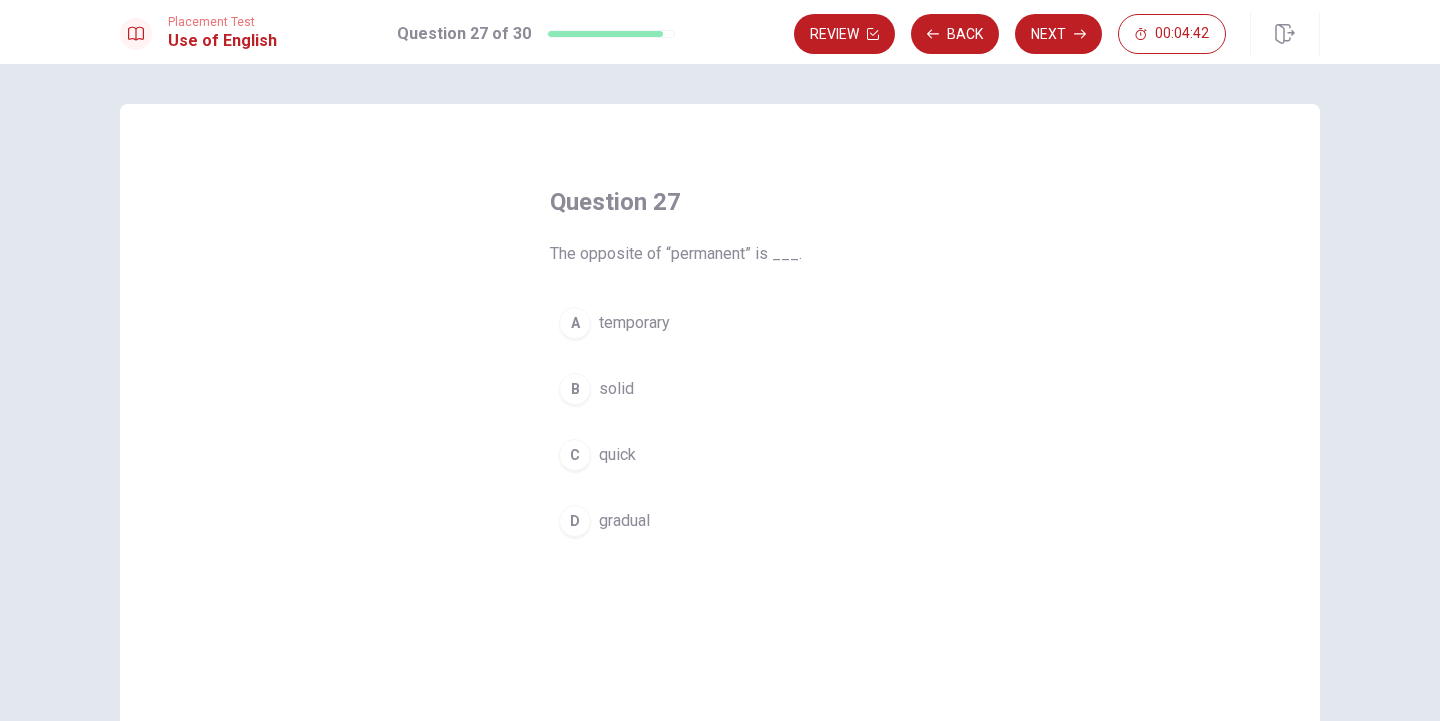 click on "A" at bounding box center [575, 323] 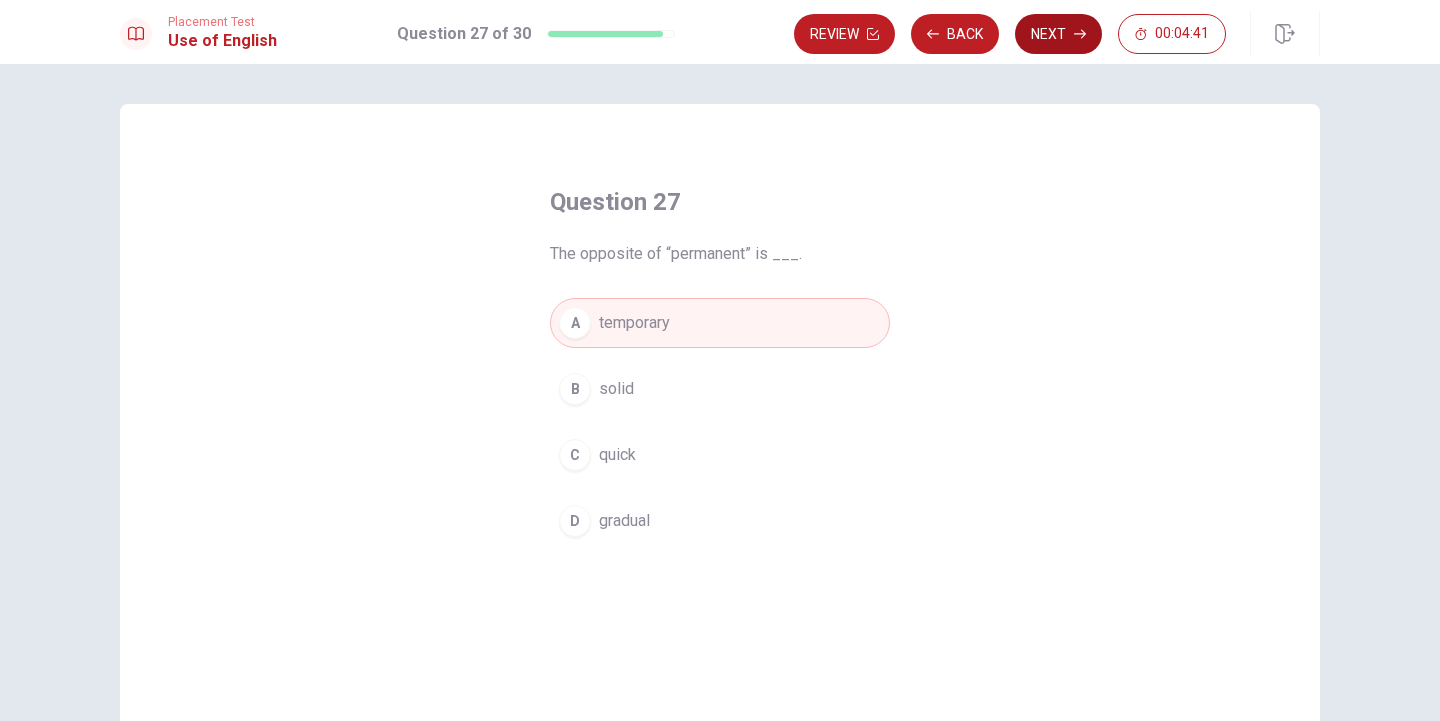 click on "Next" at bounding box center (1058, 34) 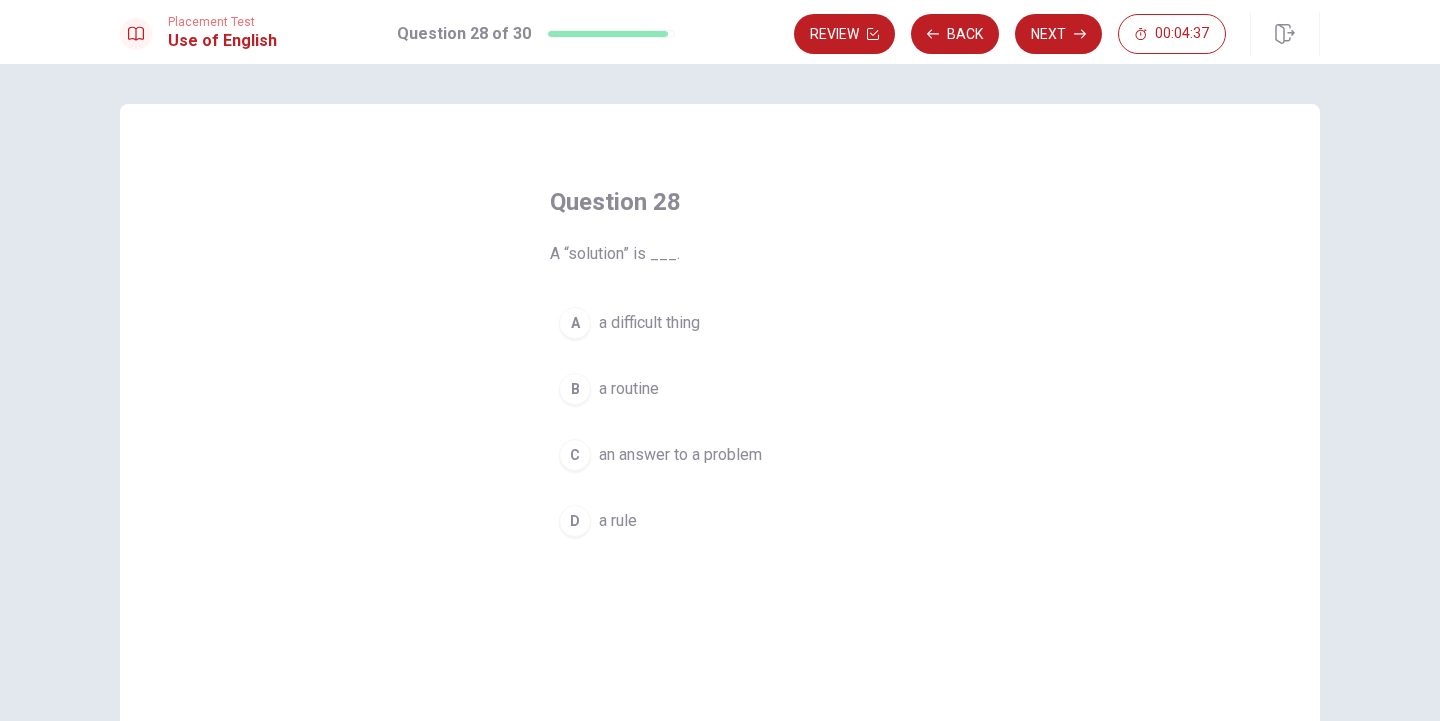 click on "C an answer to a problem" at bounding box center (720, 455) 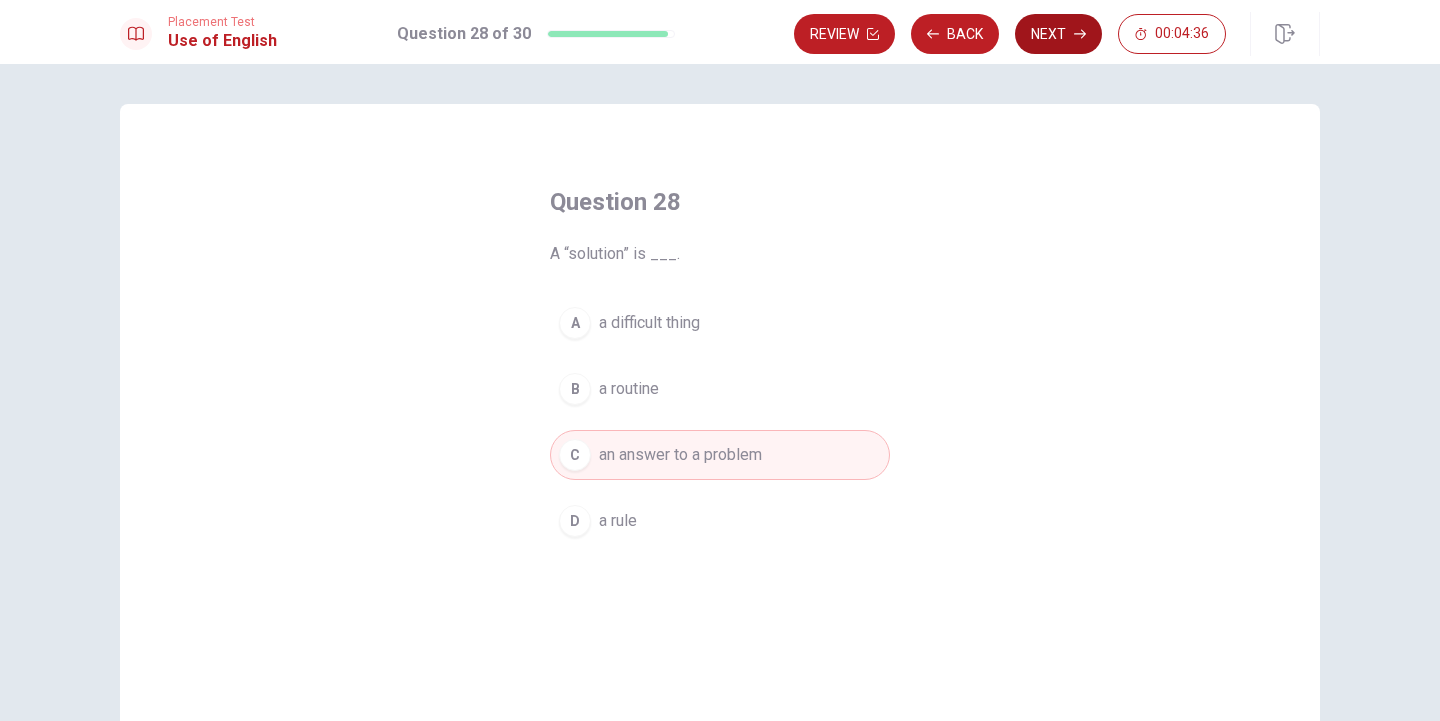 click on "Next" at bounding box center (1058, 34) 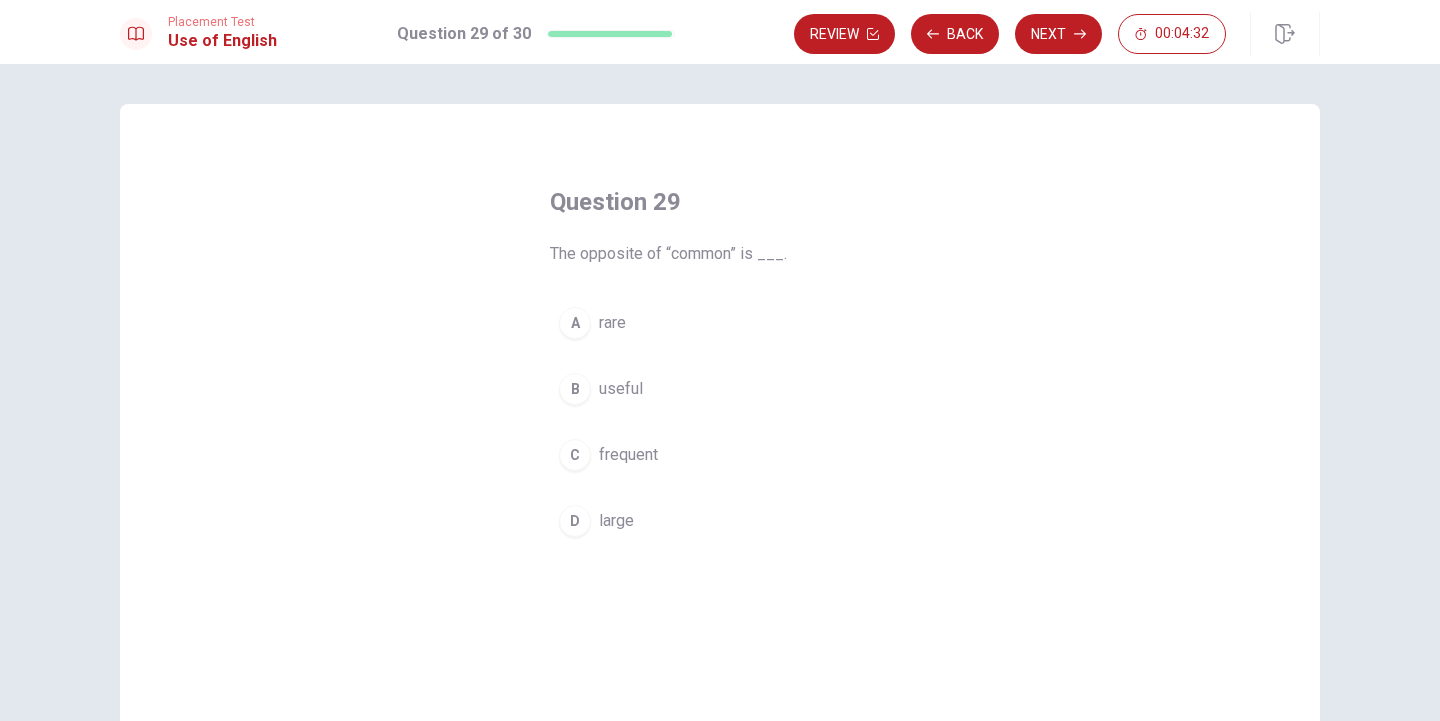 click on "A" at bounding box center (575, 323) 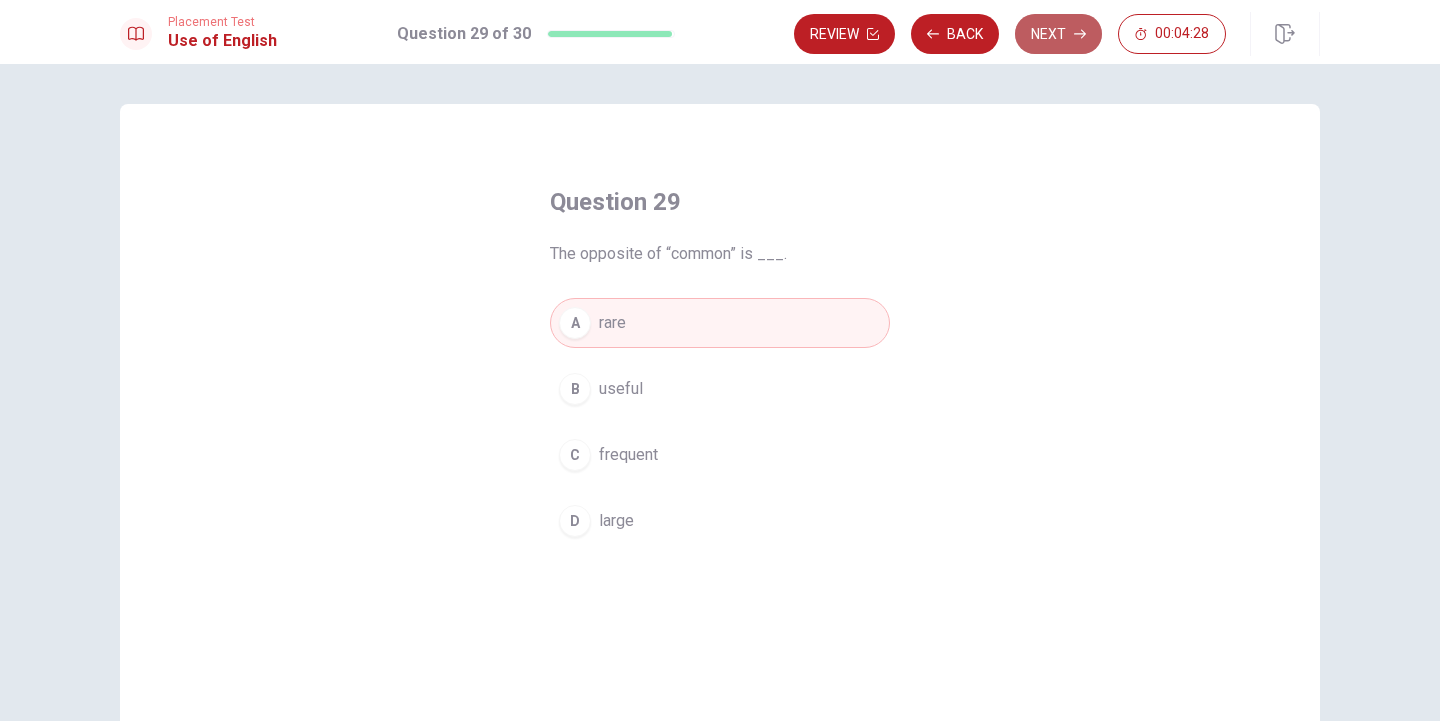 click on "Next" at bounding box center (1058, 34) 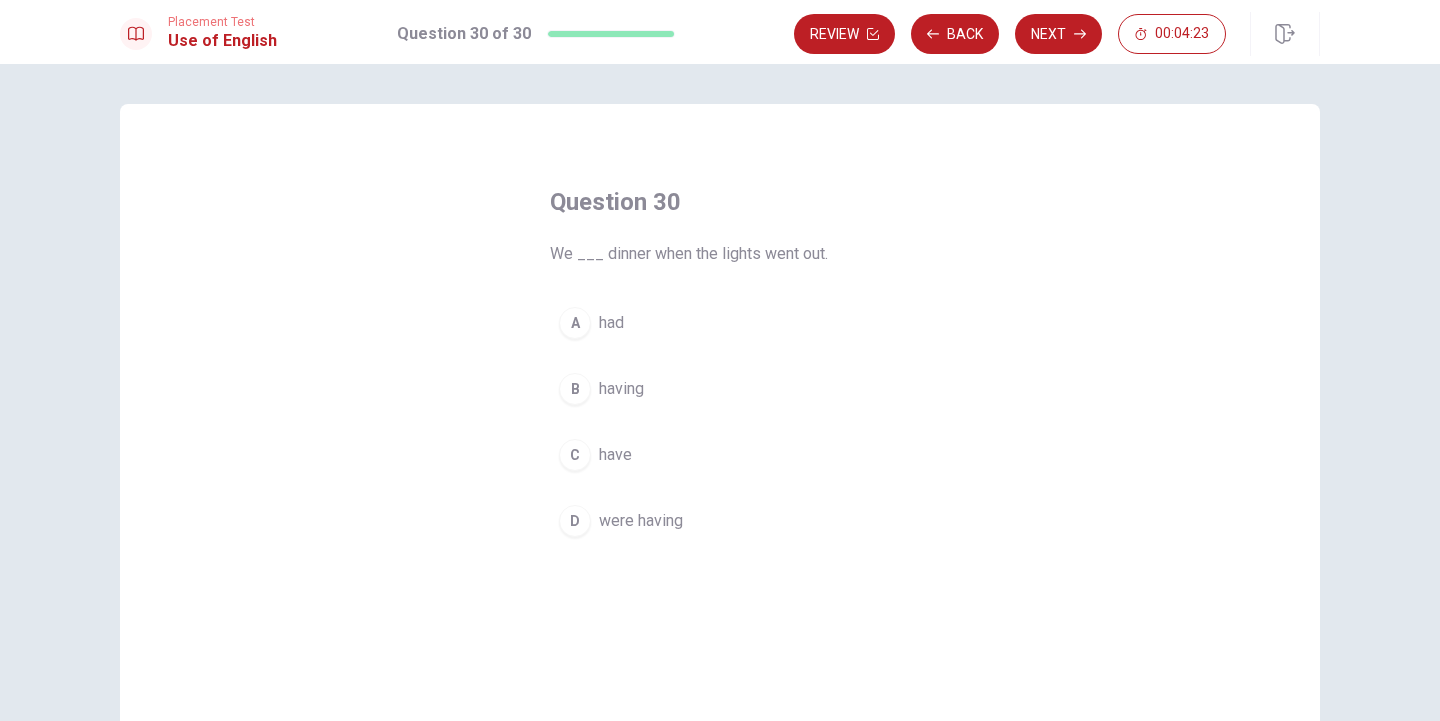 click on "had" at bounding box center (611, 323) 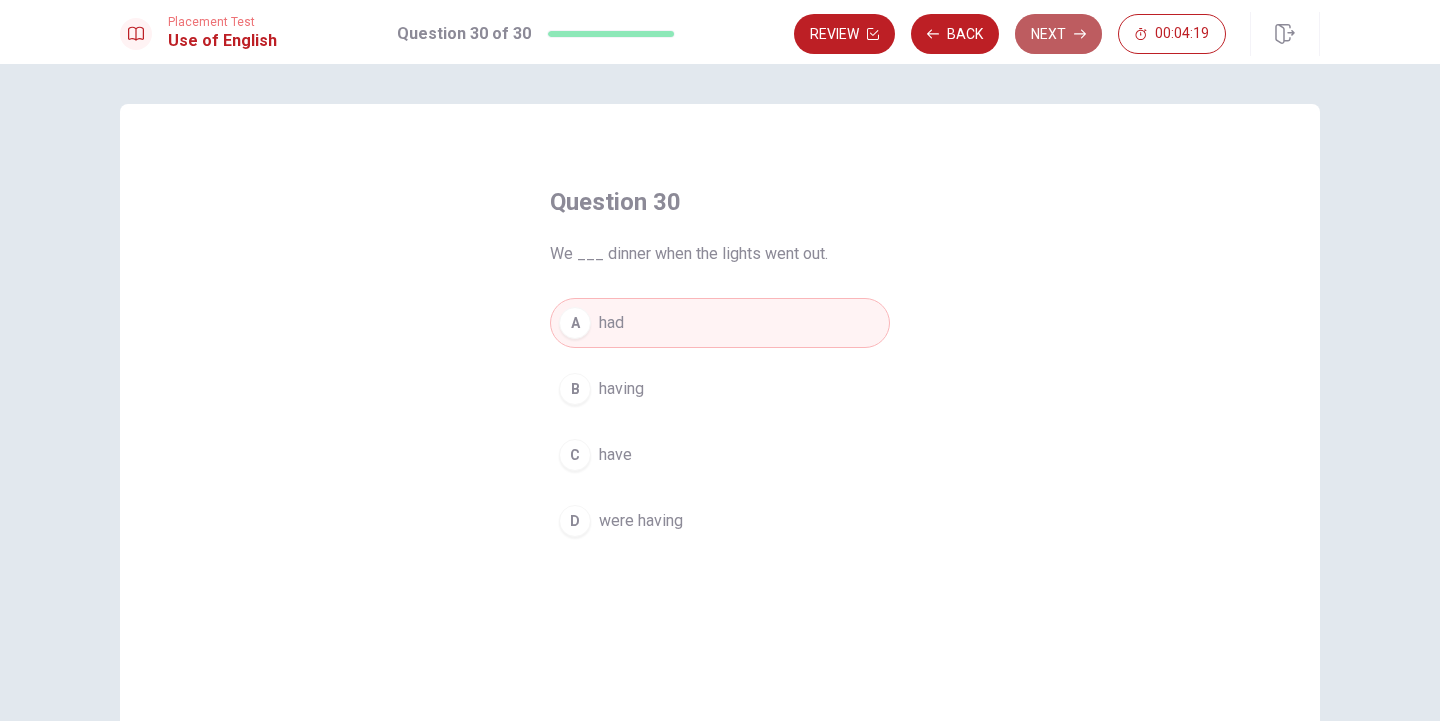 click on "Next" at bounding box center [1058, 34] 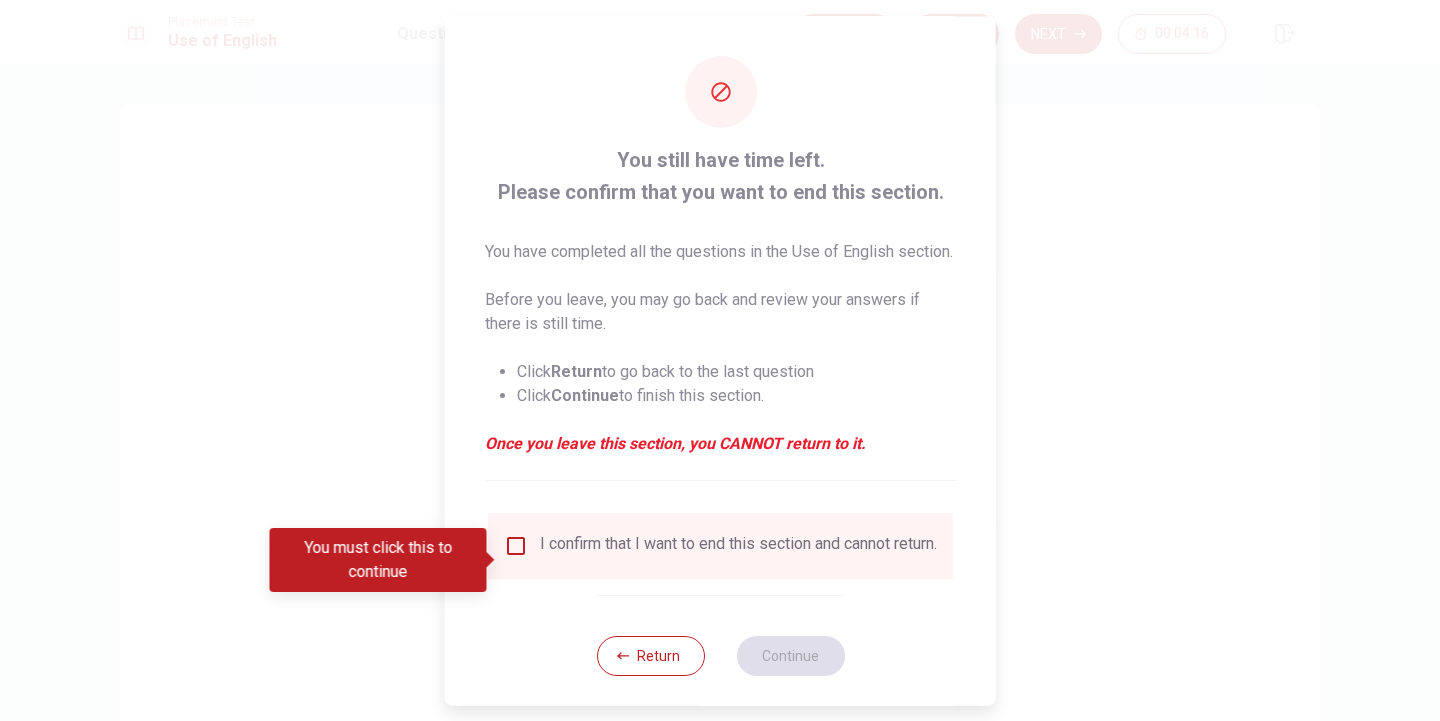 scroll, scrollTop: 44, scrollLeft: 0, axis: vertical 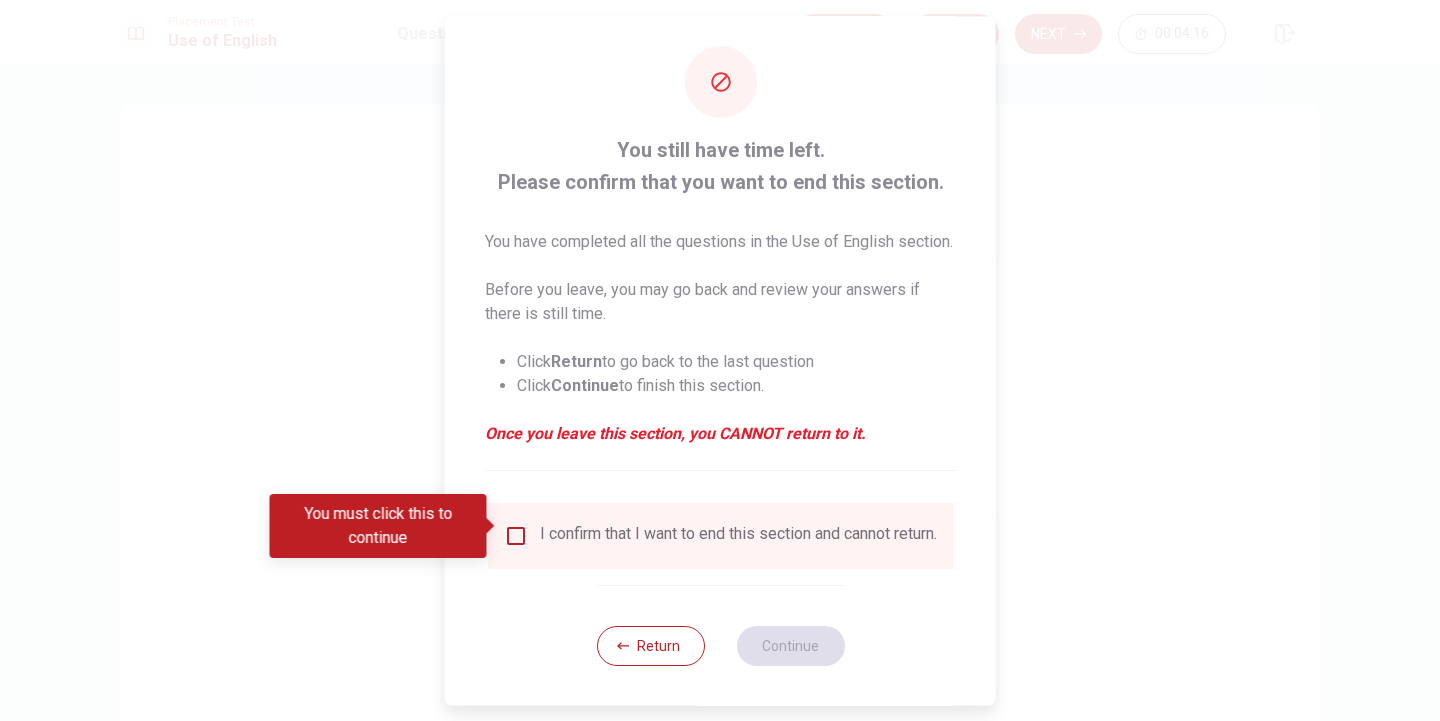 click at bounding box center (516, 535) 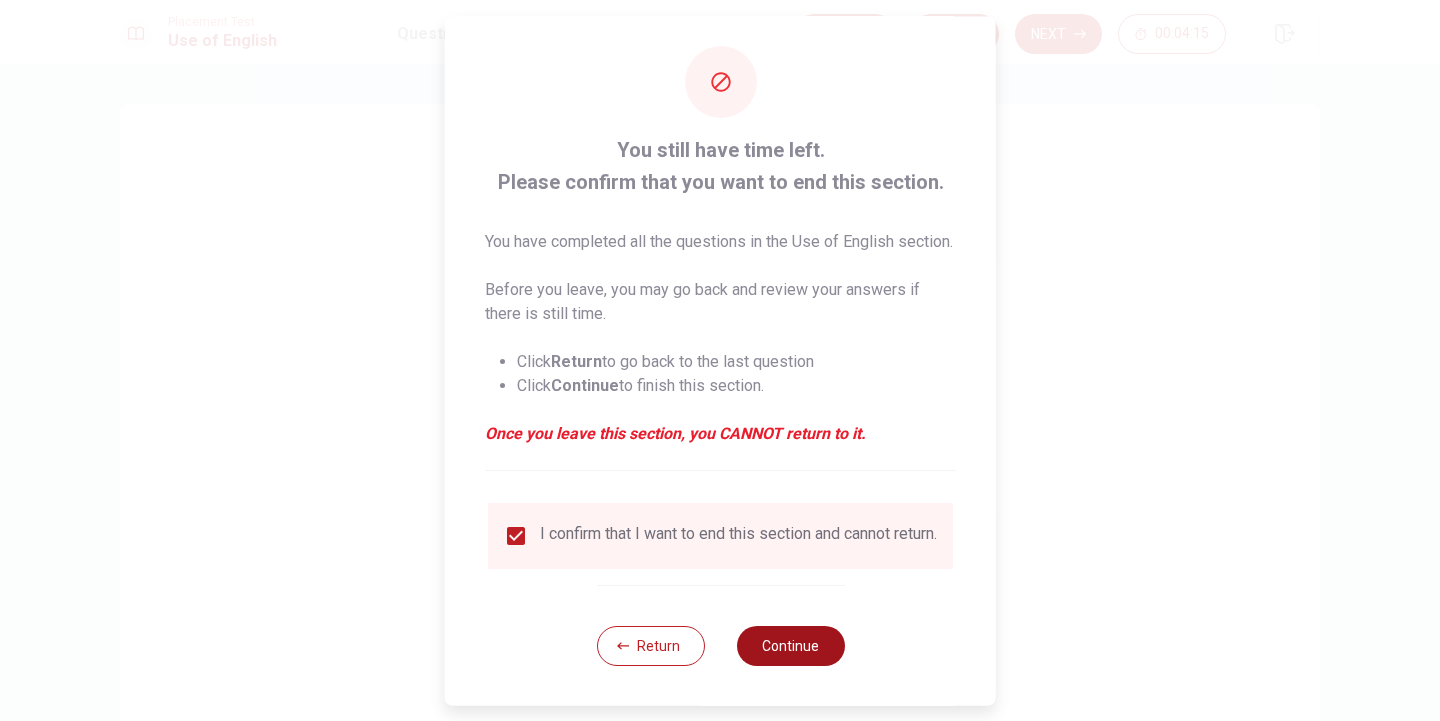 click on "Continue" at bounding box center (790, 645) 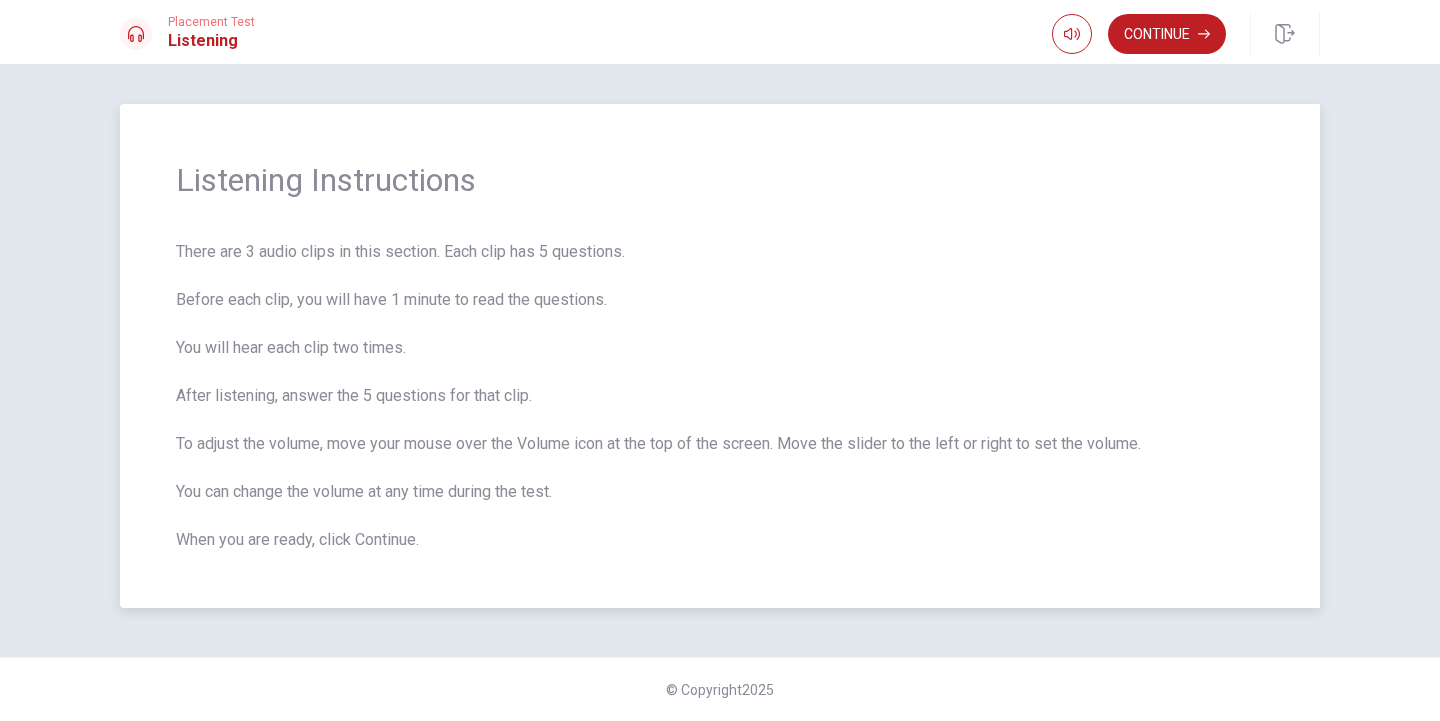 scroll, scrollTop: 0, scrollLeft: 0, axis: both 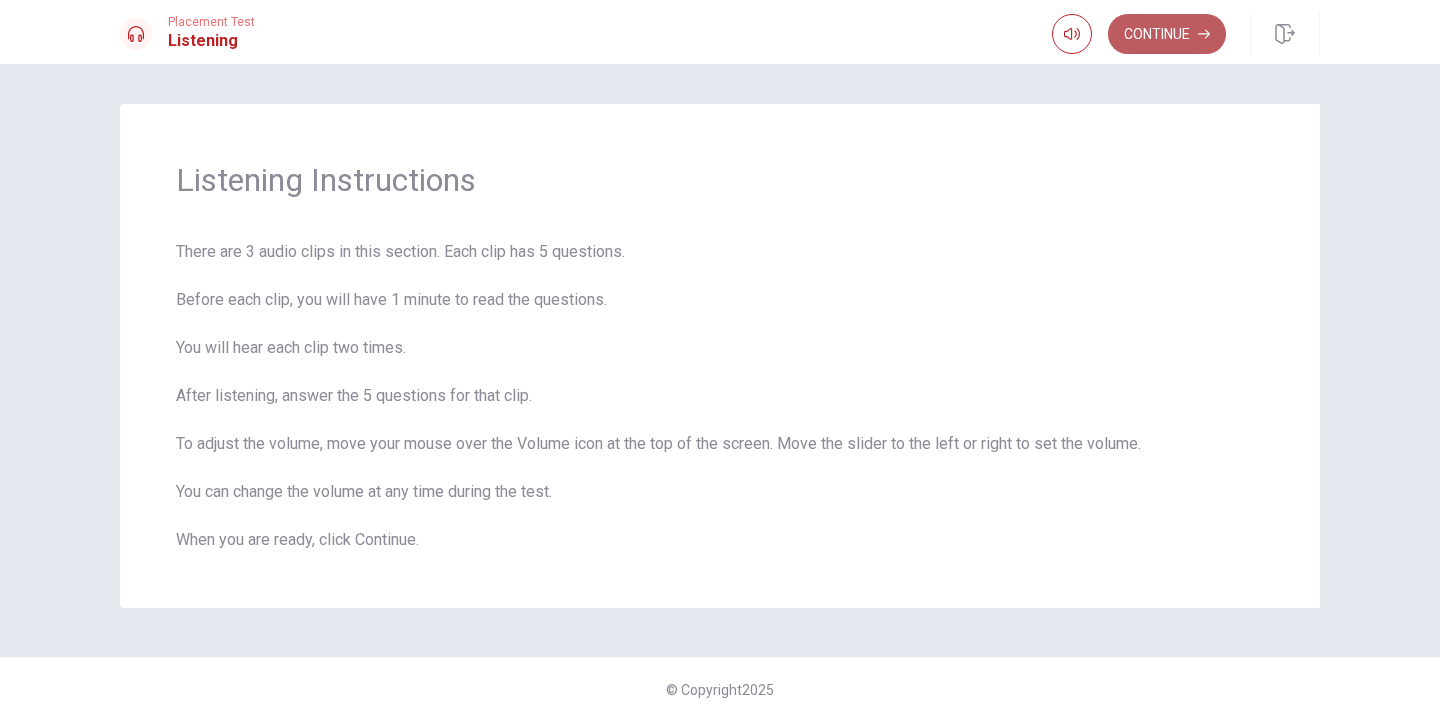click on "Continue" at bounding box center (1167, 34) 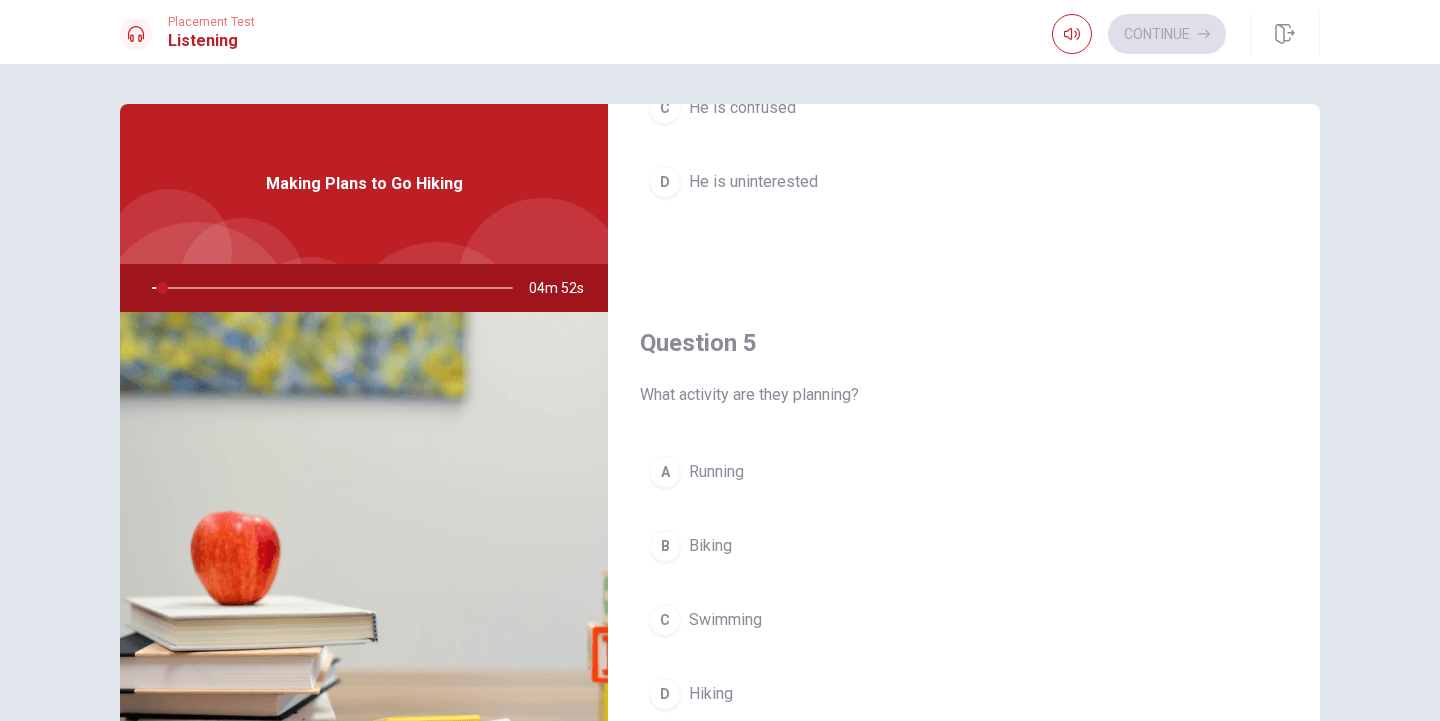 scroll, scrollTop: 1865, scrollLeft: 0, axis: vertical 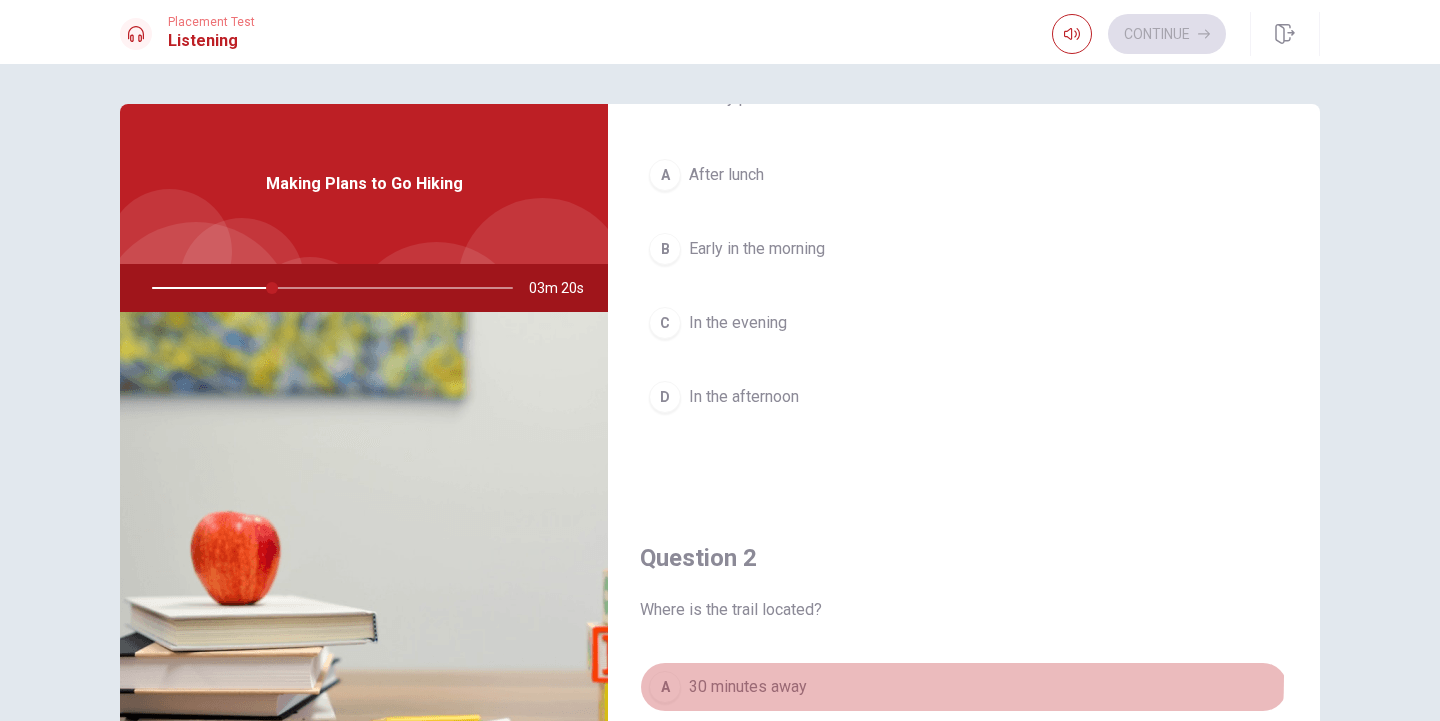 click on "30 minutes away" at bounding box center (748, 687) 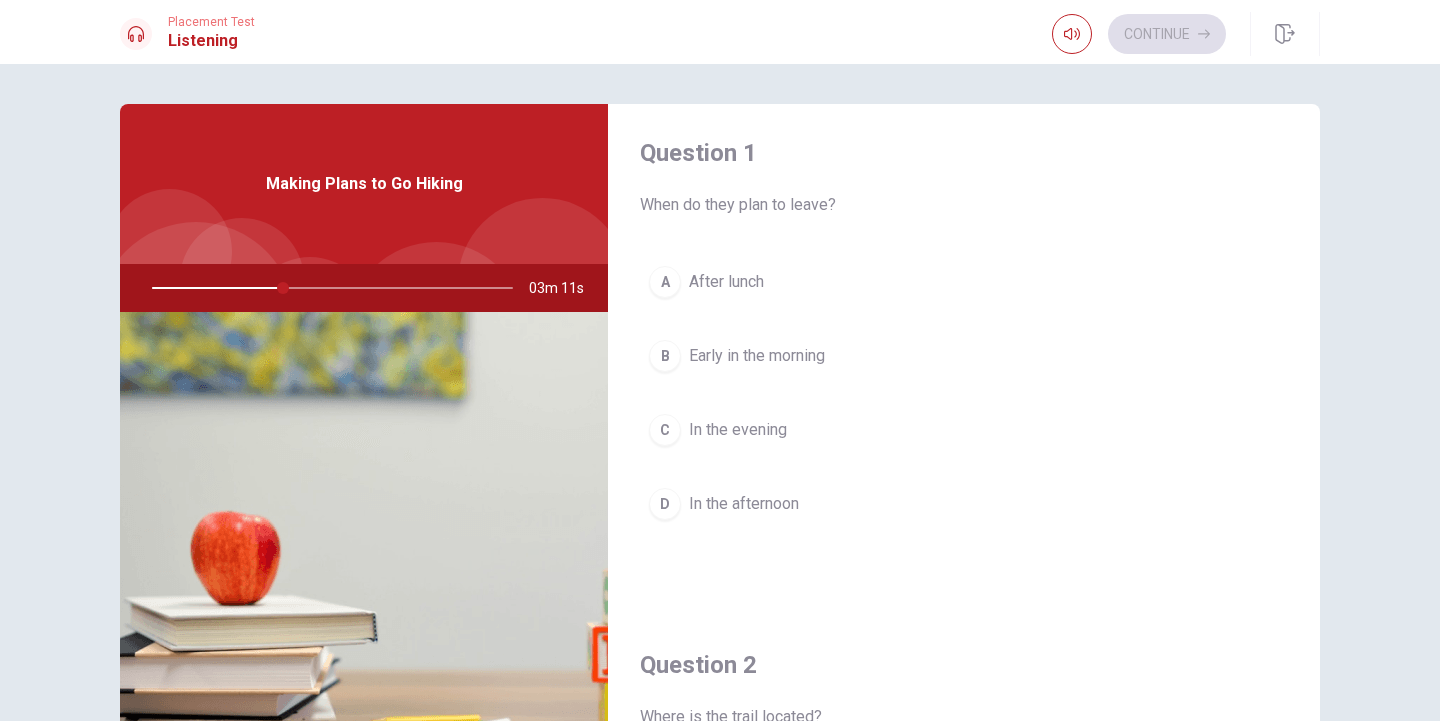 scroll, scrollTop: 0, scrollLeft: 0, axis: both 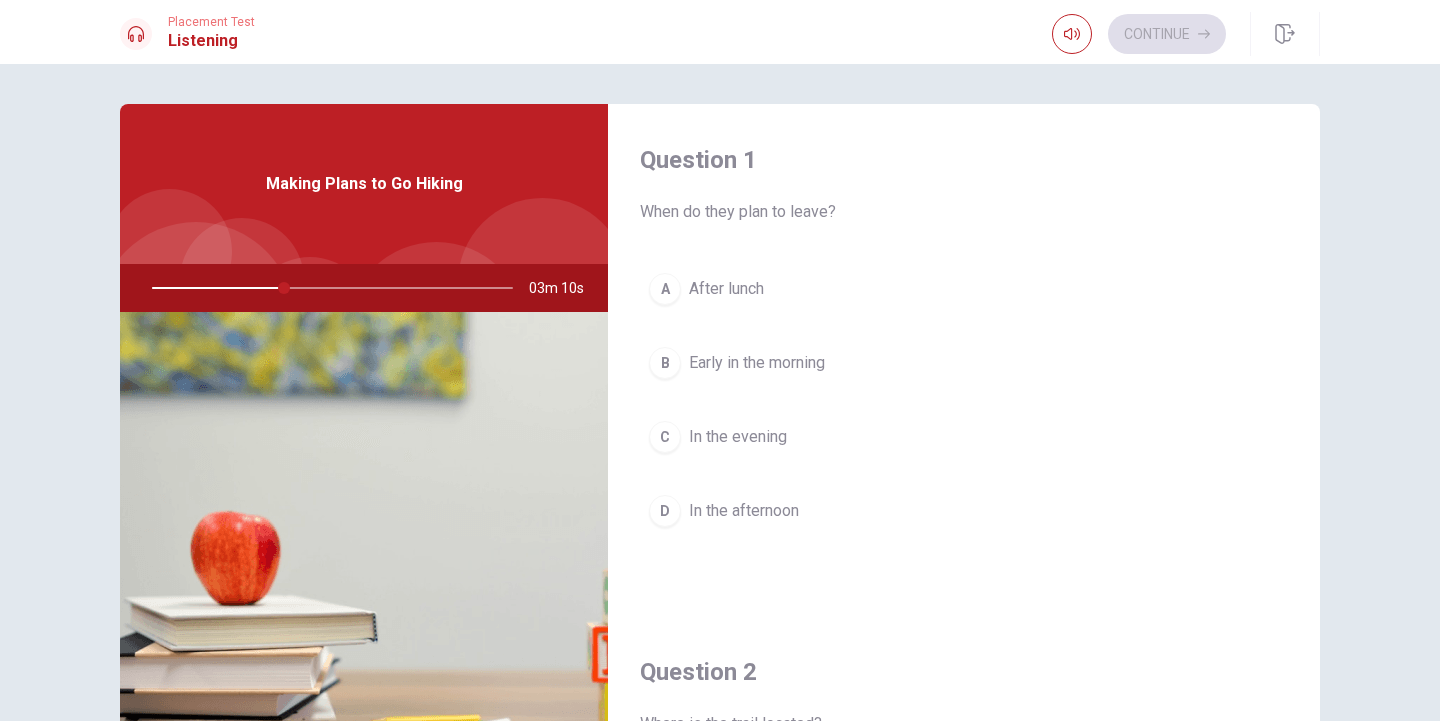 click on "Early in the morning" at bounding box center (757, 363) 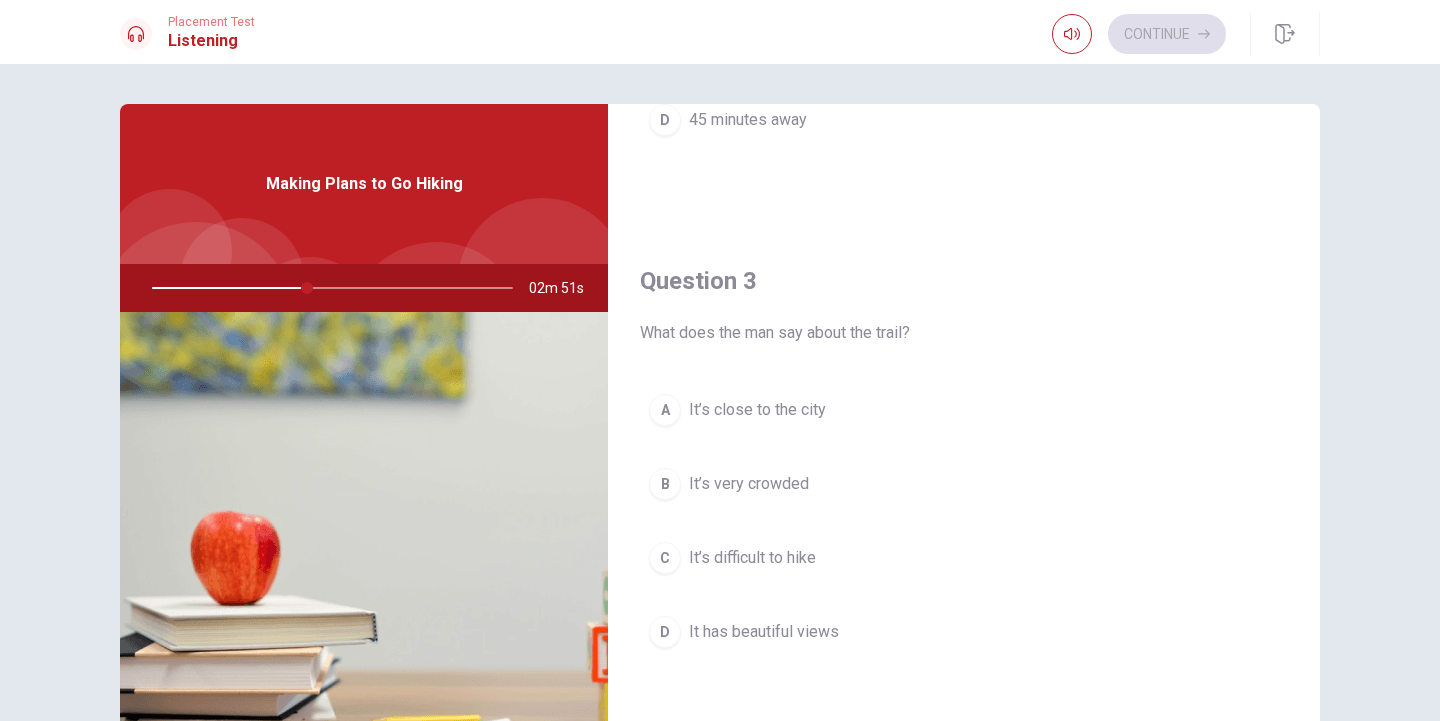 scroll, scrollTop: 918, scrollLeft: 0, axis: vertical 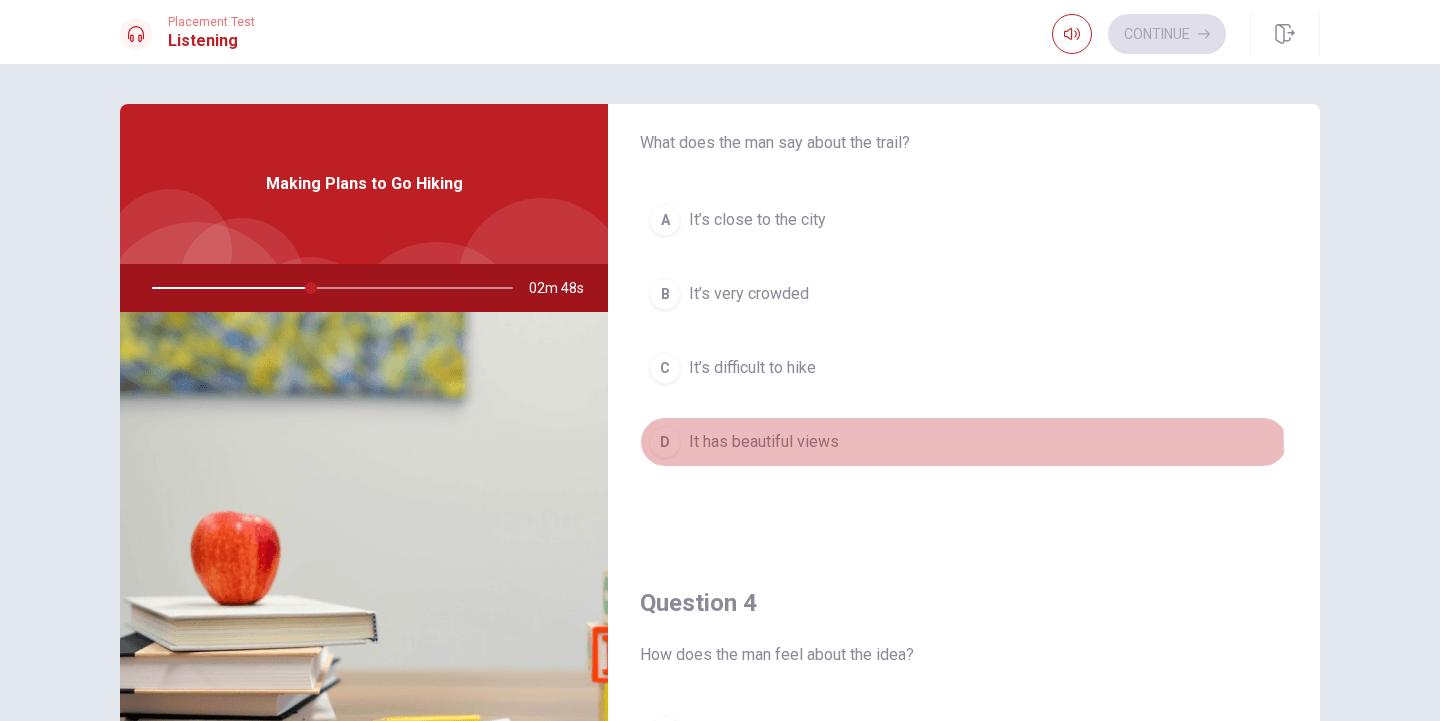 click on "D It has beautiful views" at bounding box center [964, 442] 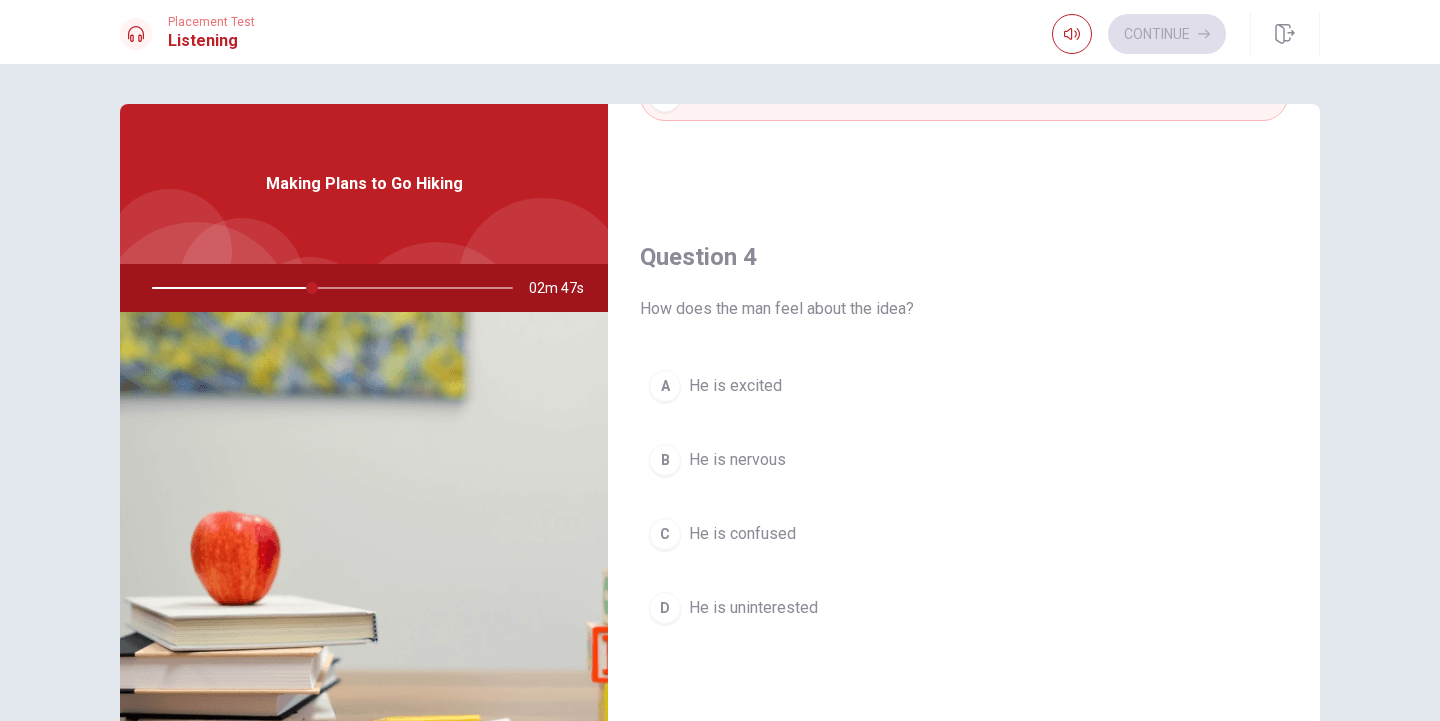 scroll, scrollTop: 1442, scrollLeft: 0, axis: vertical 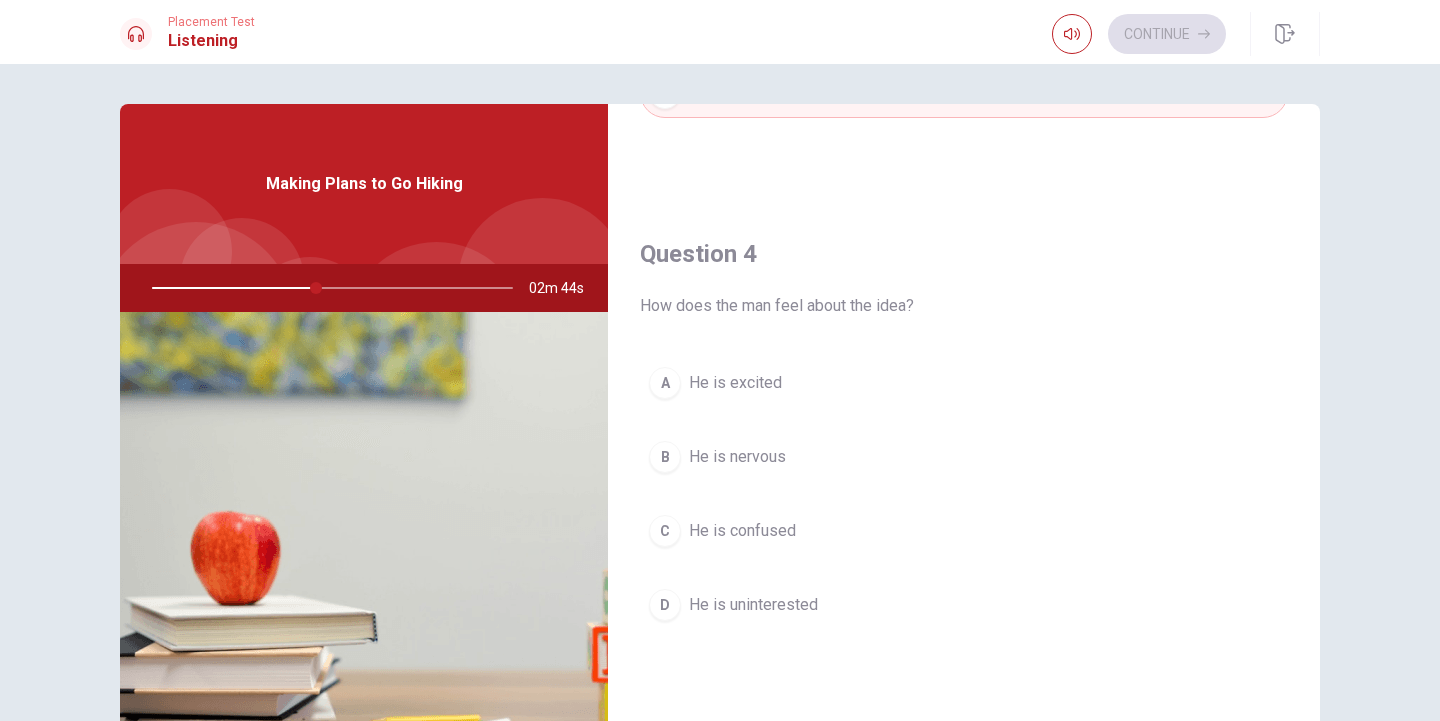 click on "A He is excited" at bounding box center (964, 383) 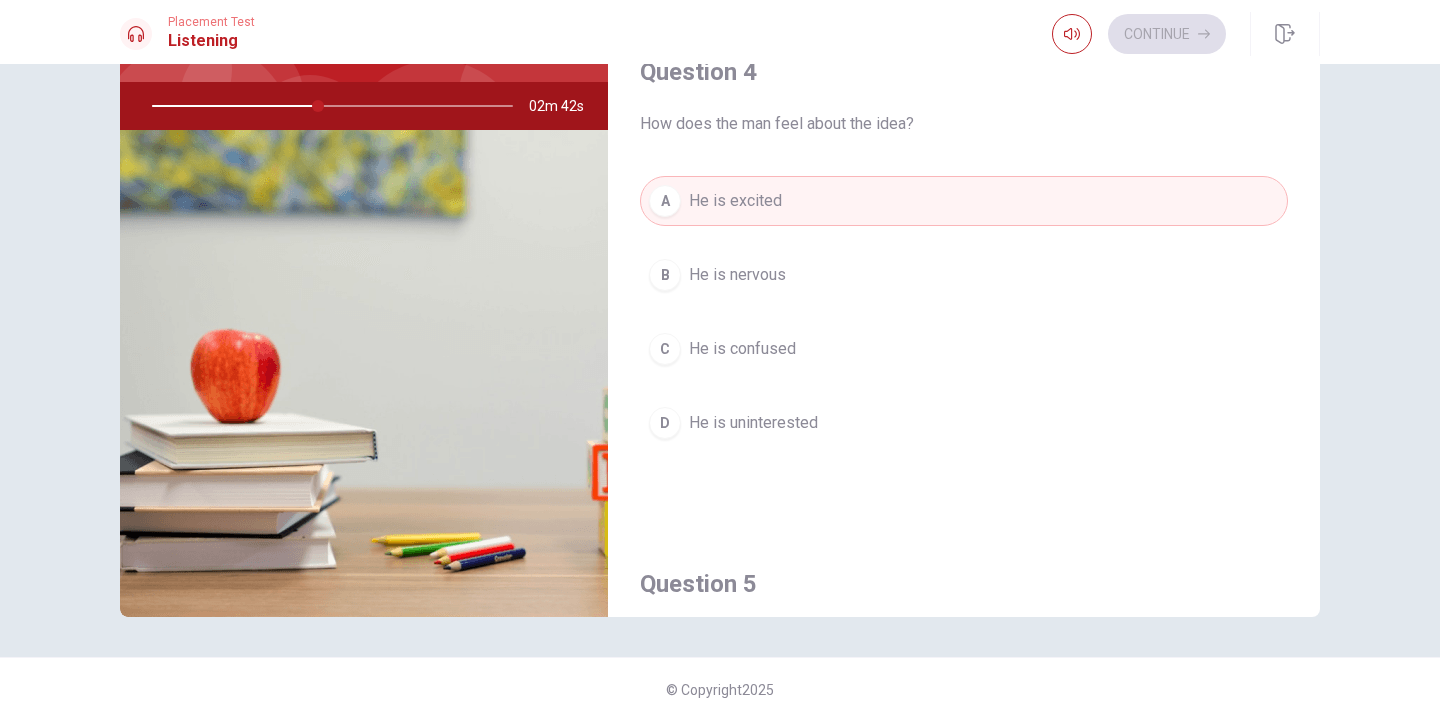 scroll, scrollTop: 182, scrollLeft: 0, axis: vertical 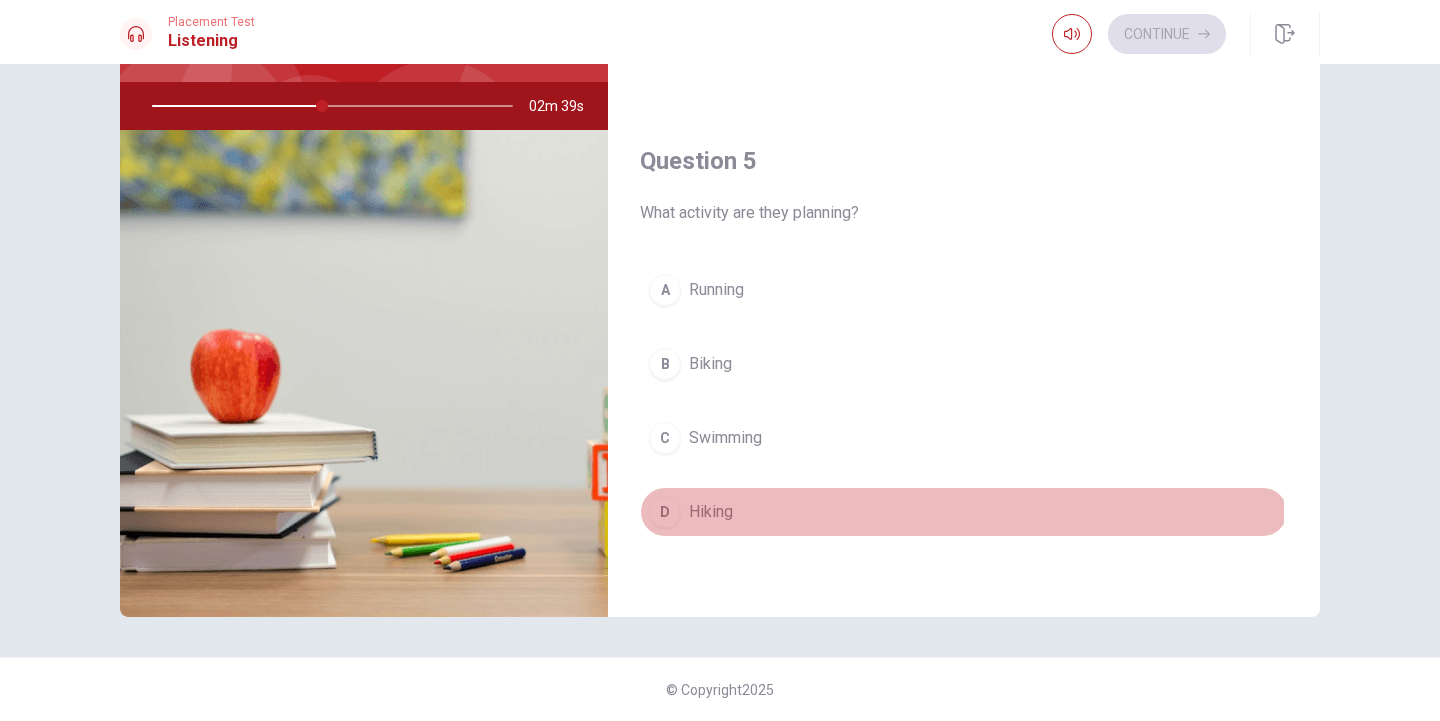 click on "D Hiking" at bounding box center (964, 512) 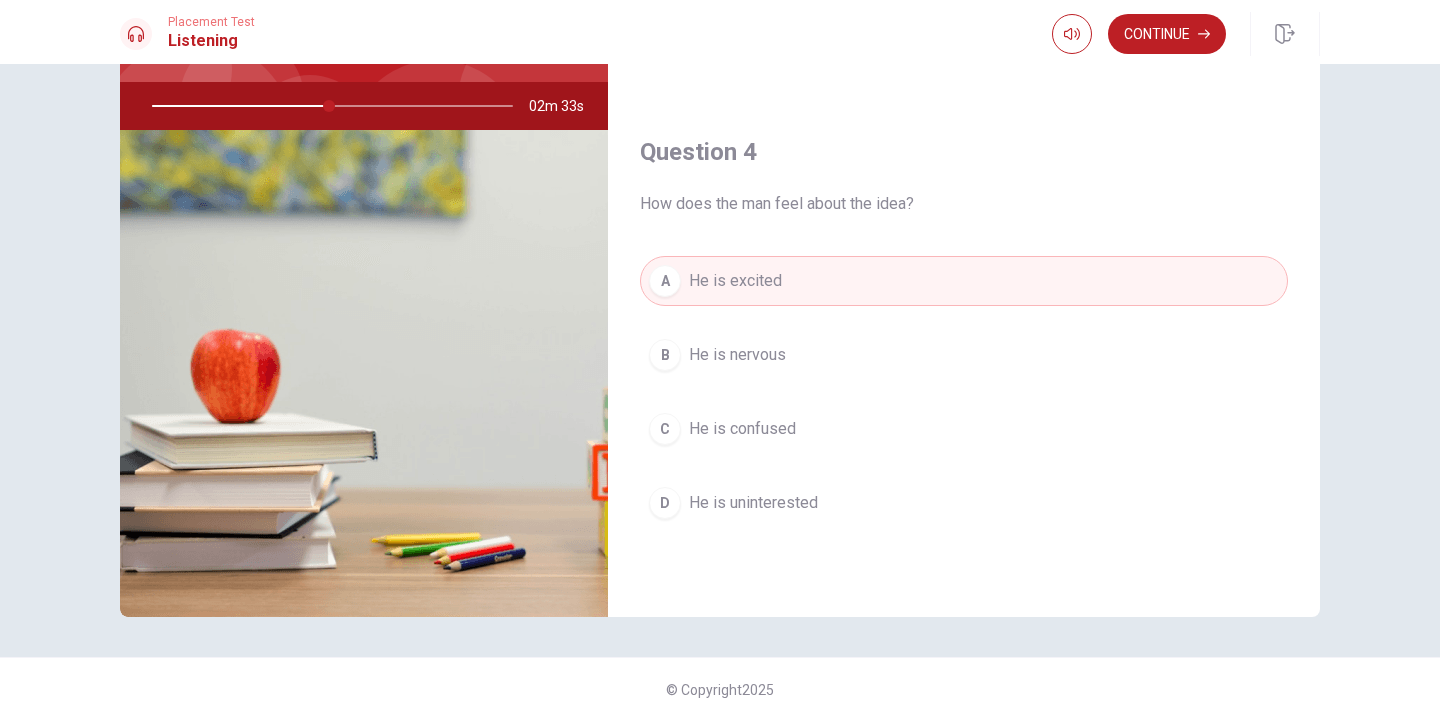 scroll, scrollTop: 1391, scrollLeft: 0, axis: vertical 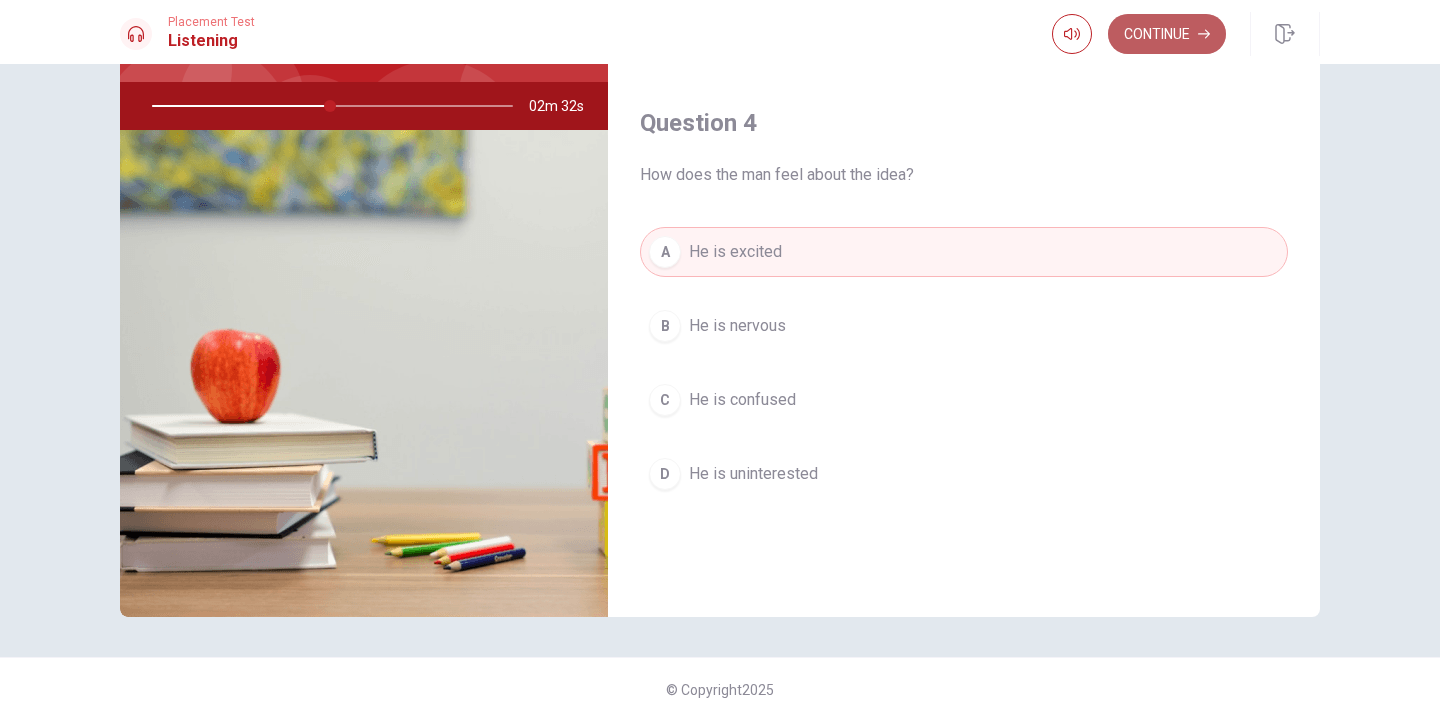 click on "Continue" at bounding box center (1167, 34) 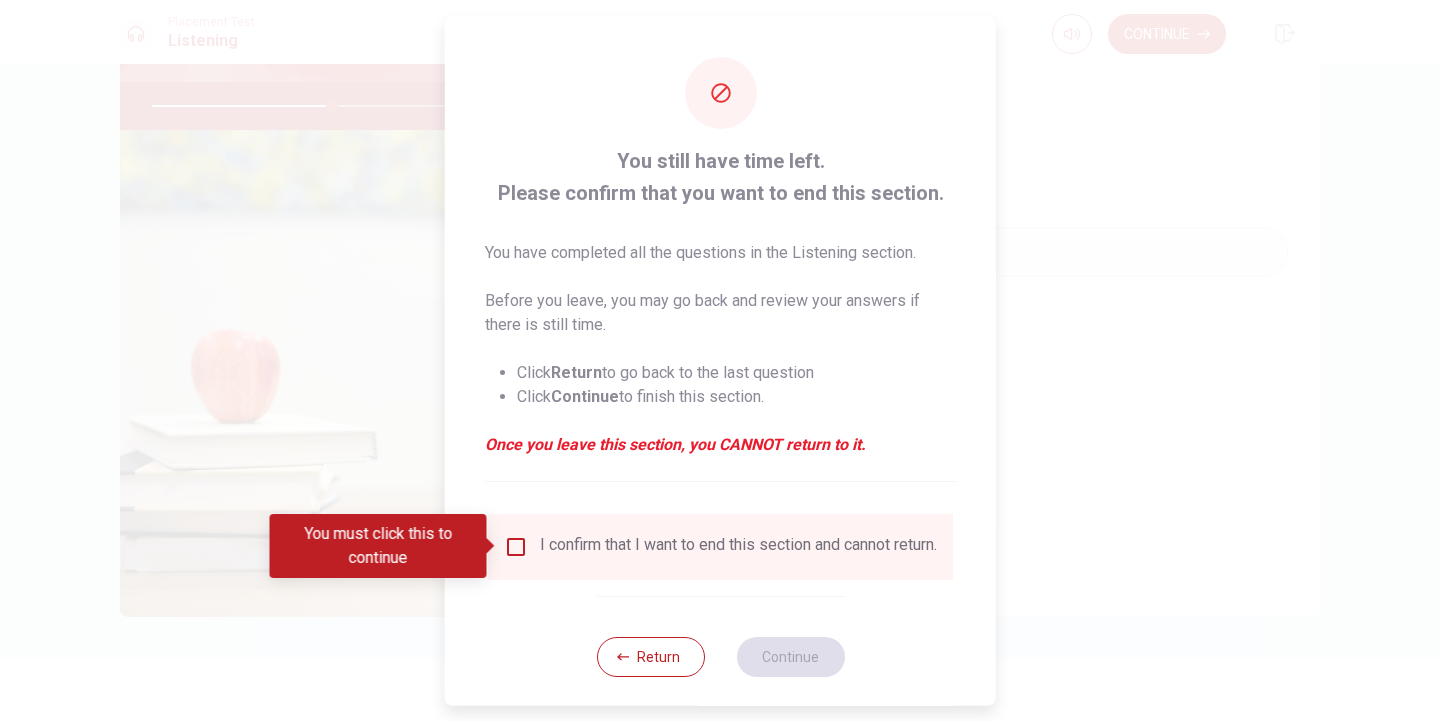 click at bounding box center (516, 546) 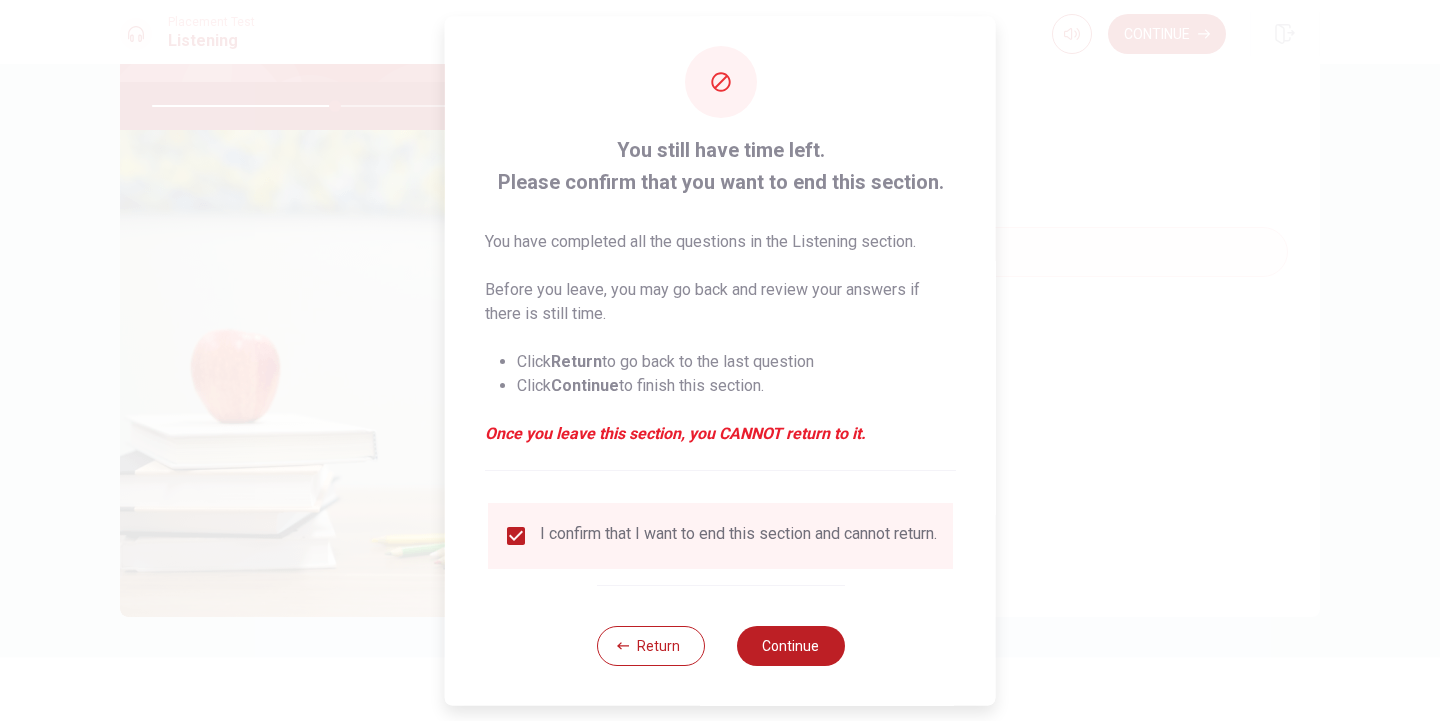 scroll, scrollTop: 25, scrollLeft: 0, axis: vertical 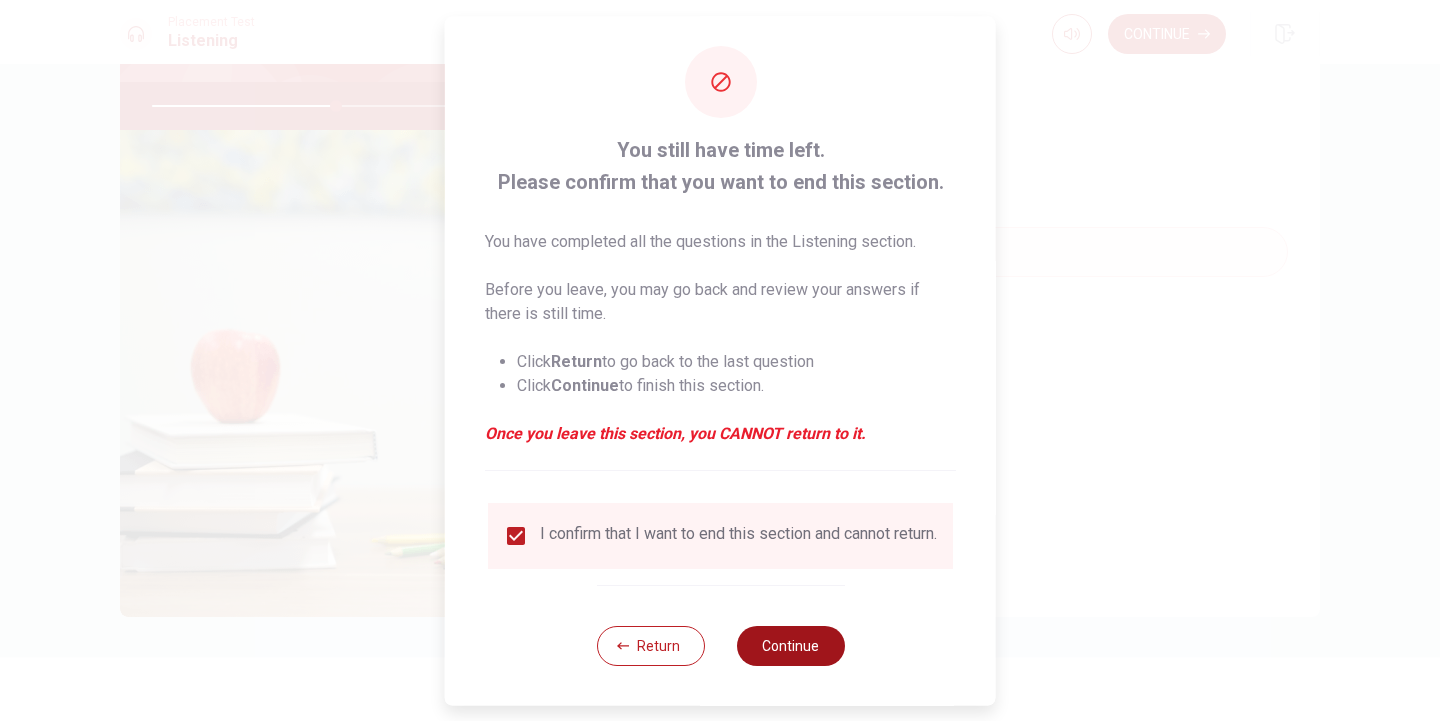 click on "Continue" at bounding box center [790, 645] 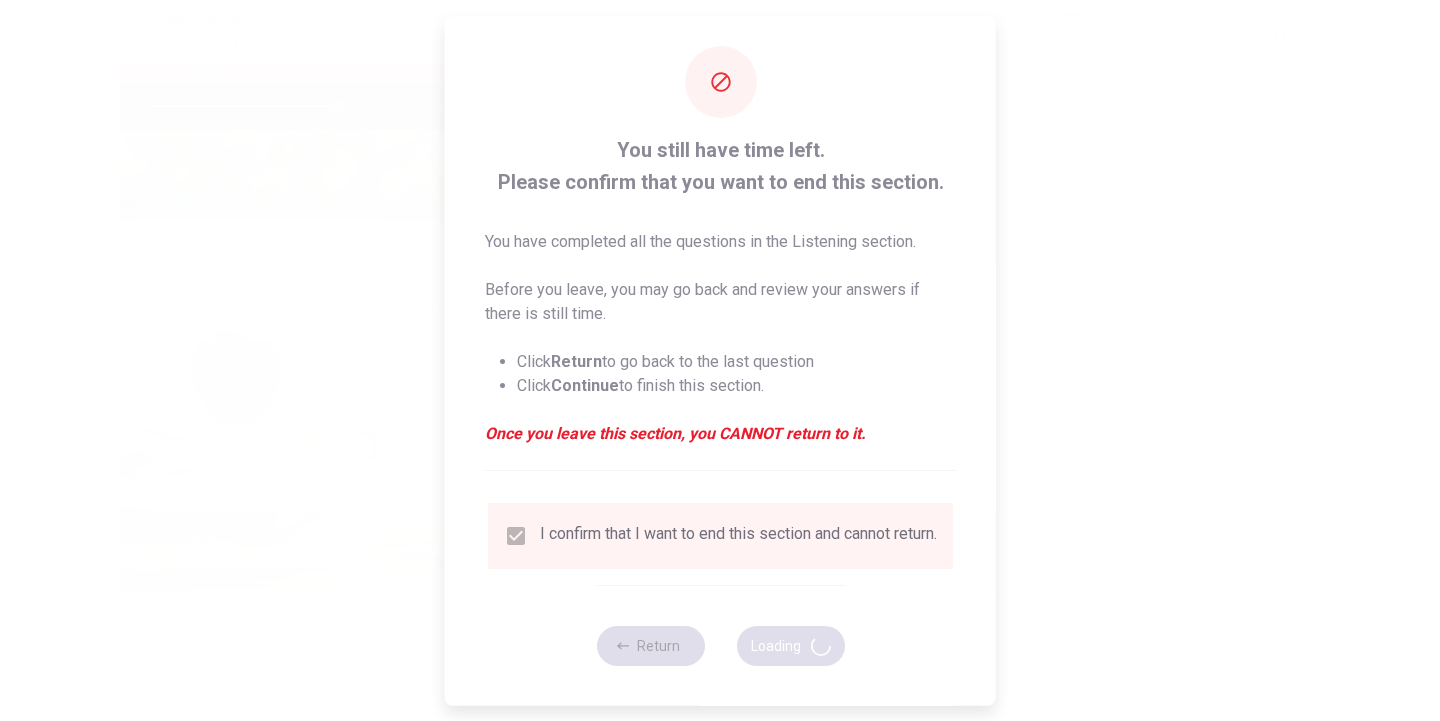 type on "52" 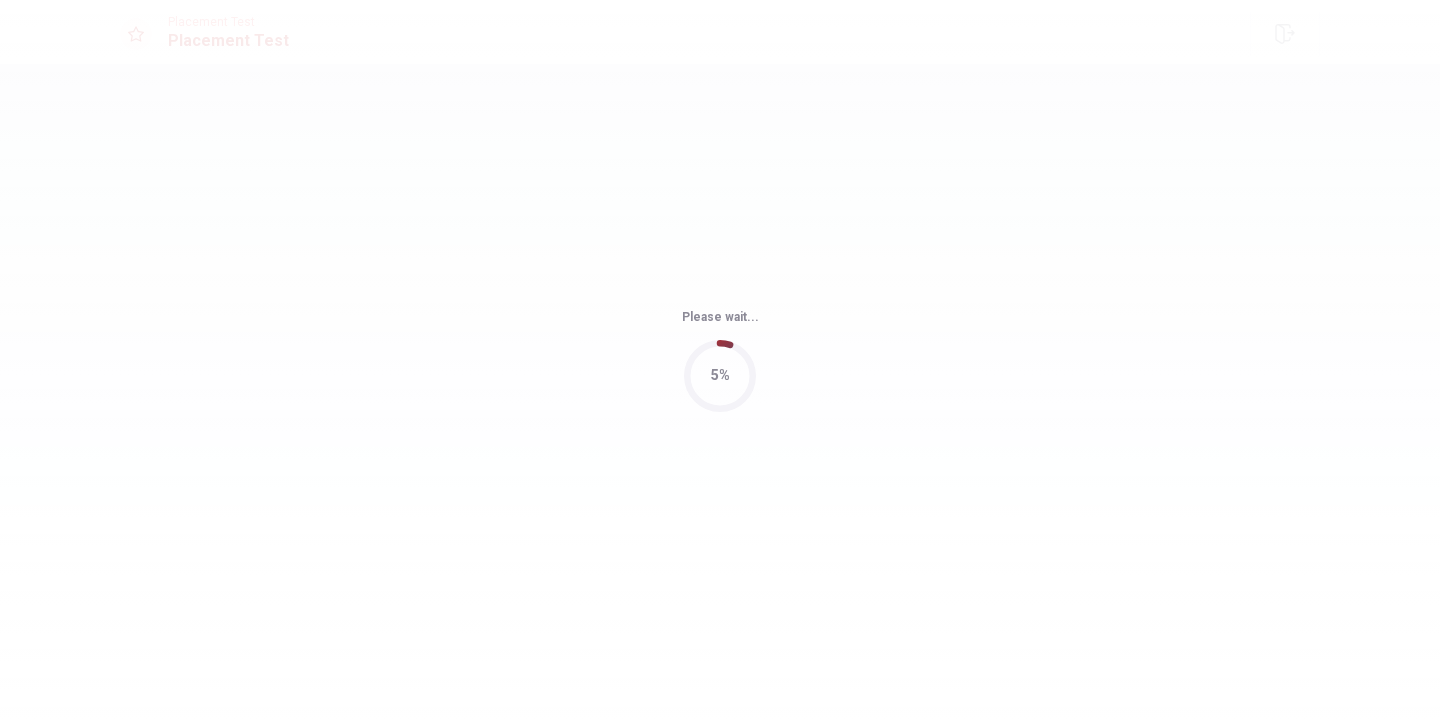 scroll, scrollTop: 0, scrollLeft: 0, axis: both 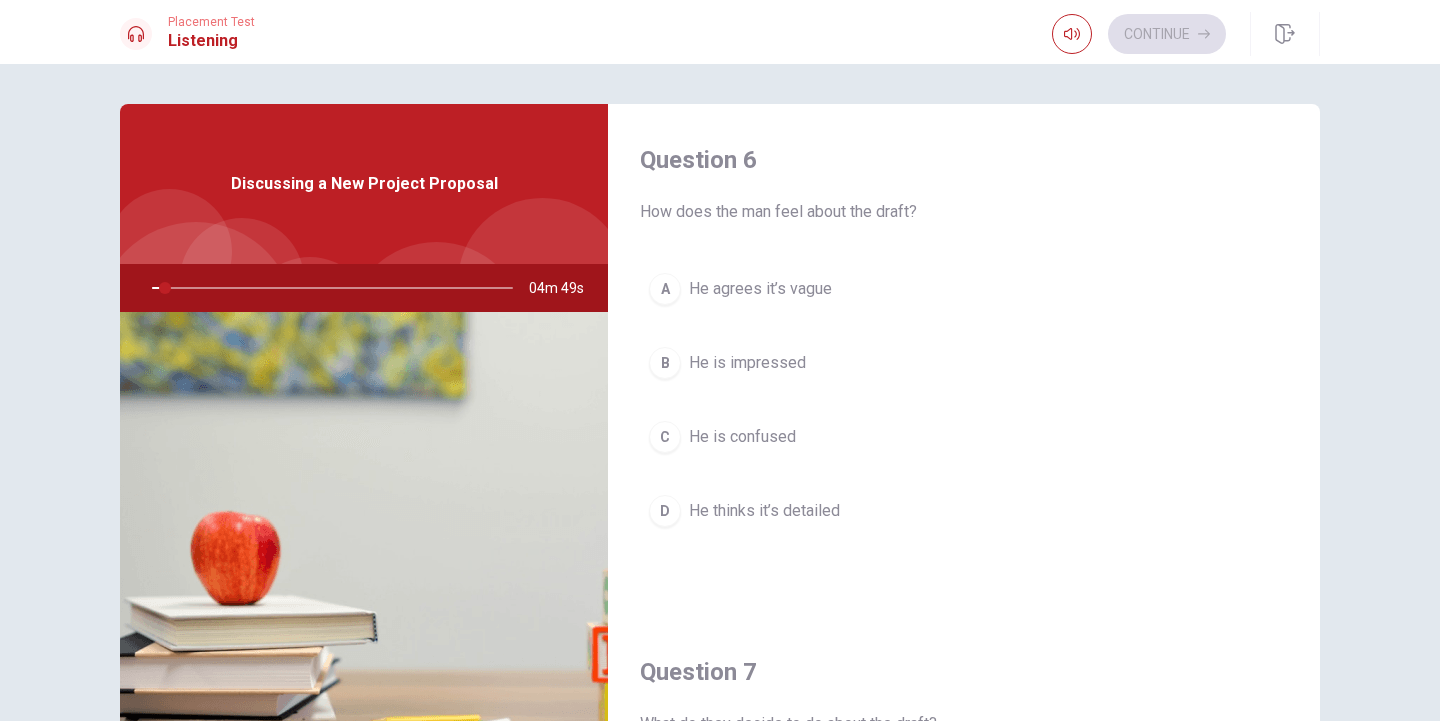 click at bounding box center [364, 555] 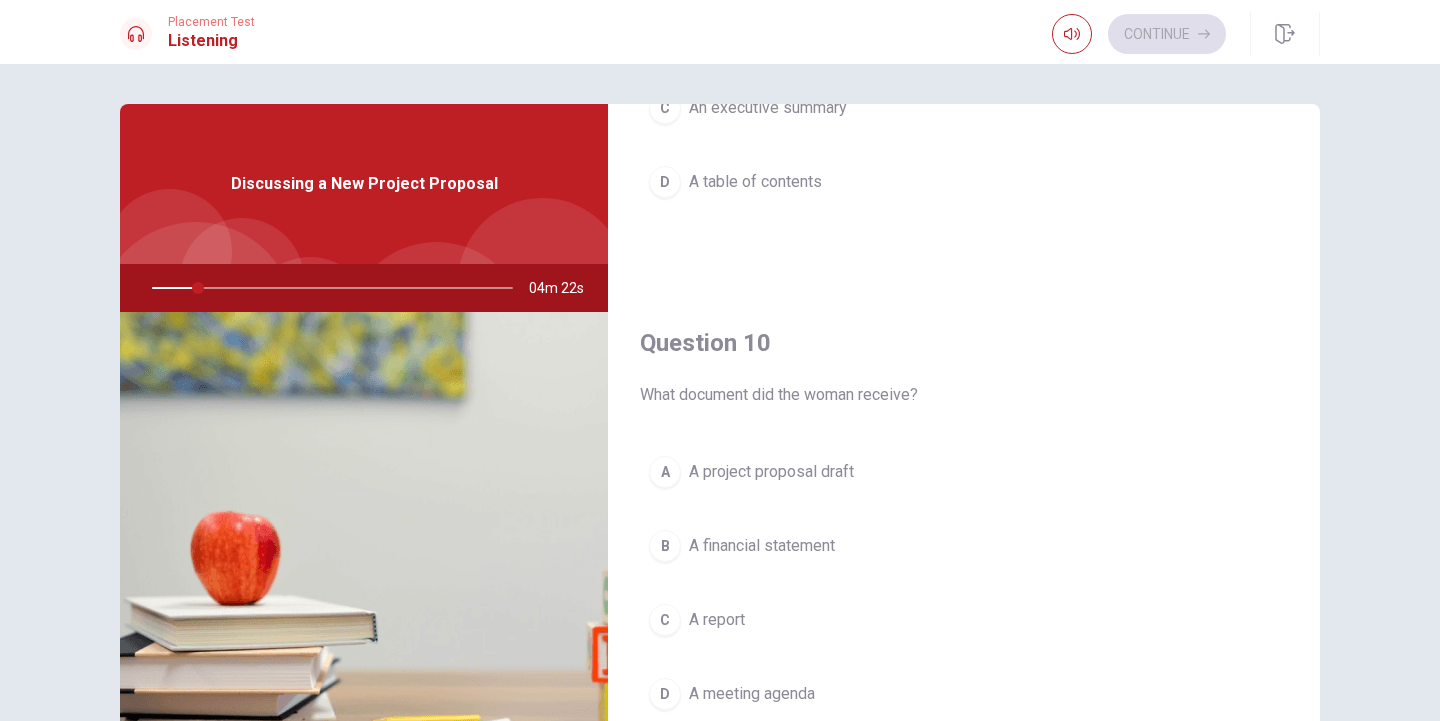 scroll, scrollTop: 1865, scrollLeft: 0, axis: vertical 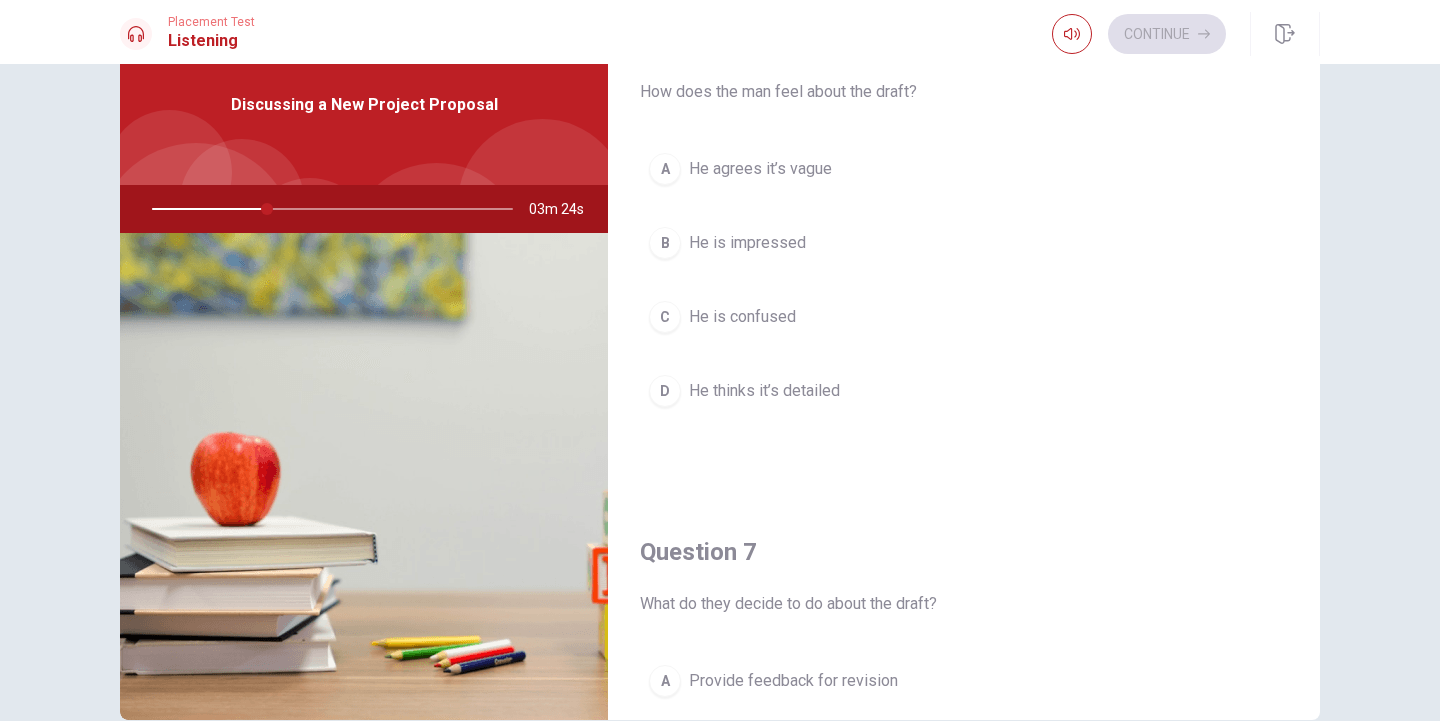 click on "C" at bounding box center [665, 317] 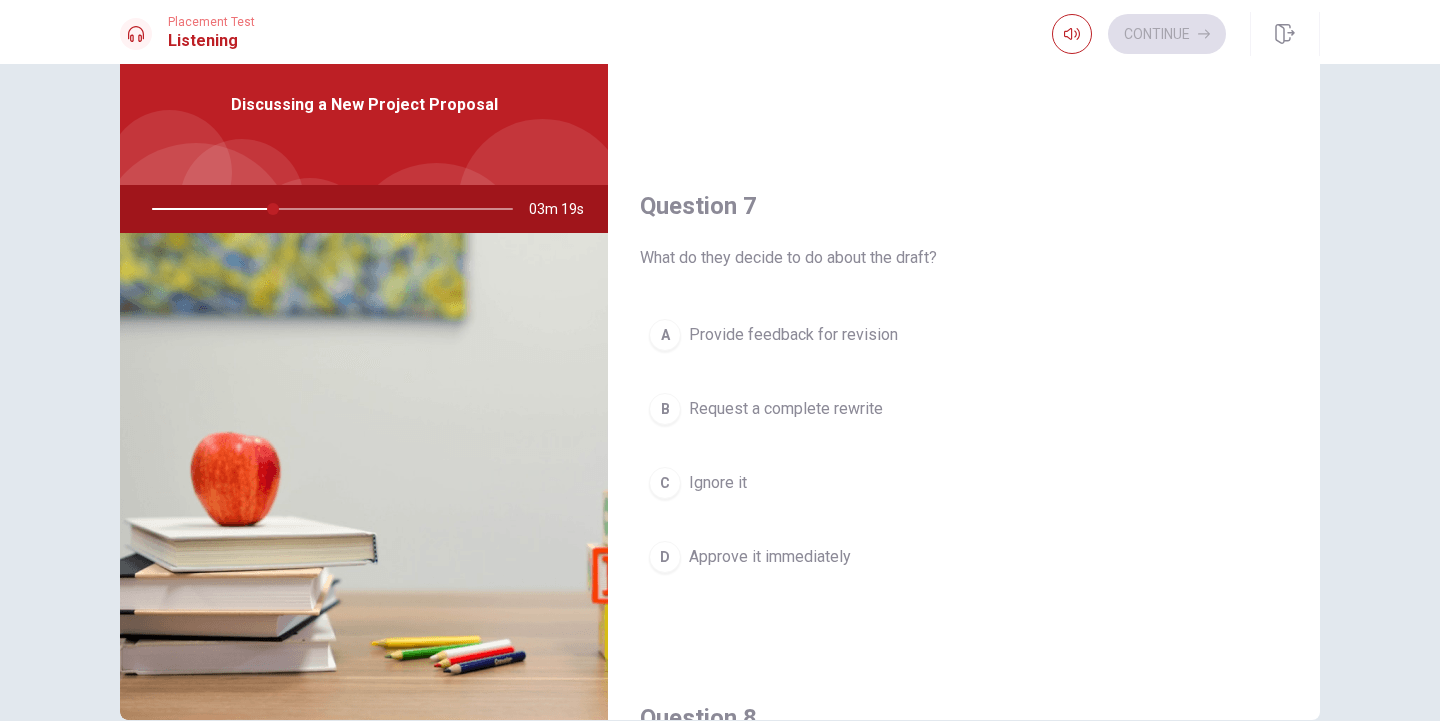 scroll, scrollTop: 394, scrollLeft: 0, axis: vertical 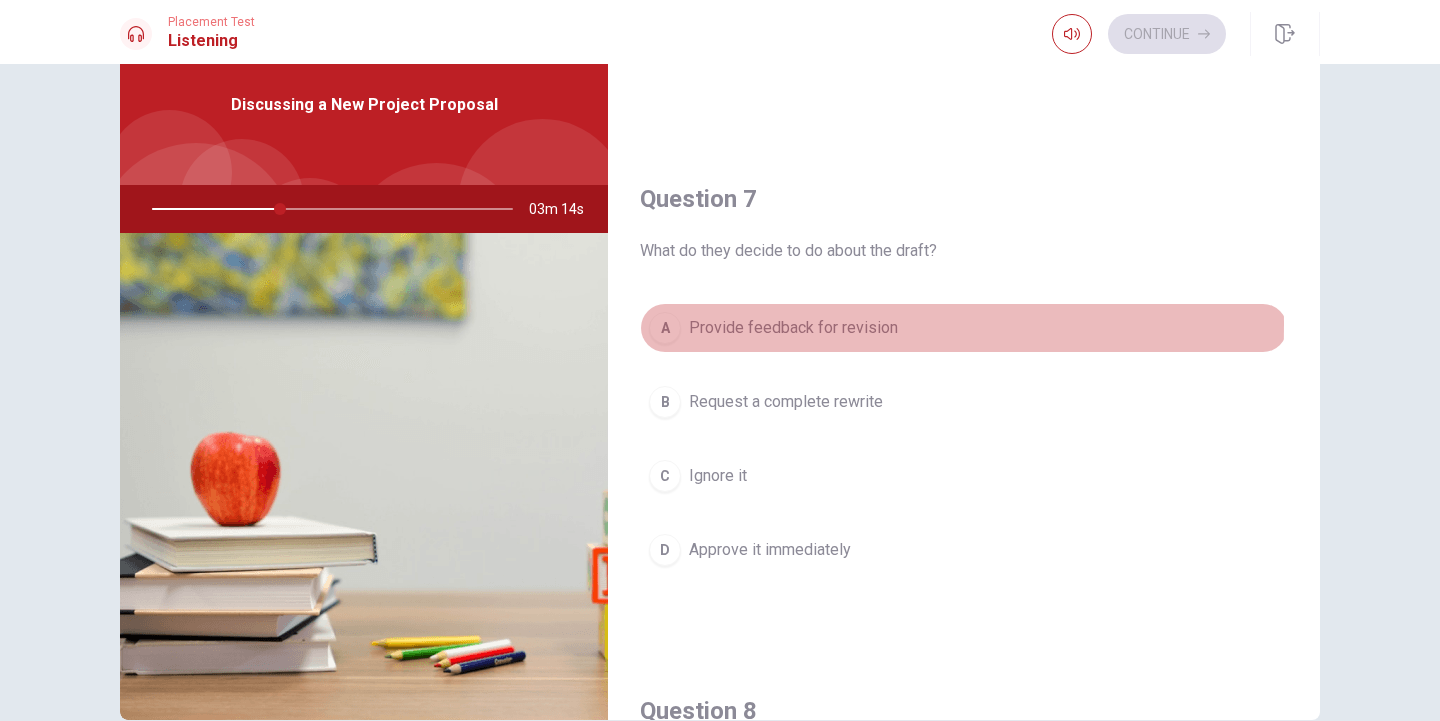 click on "A" at bounding box center [665, 328] 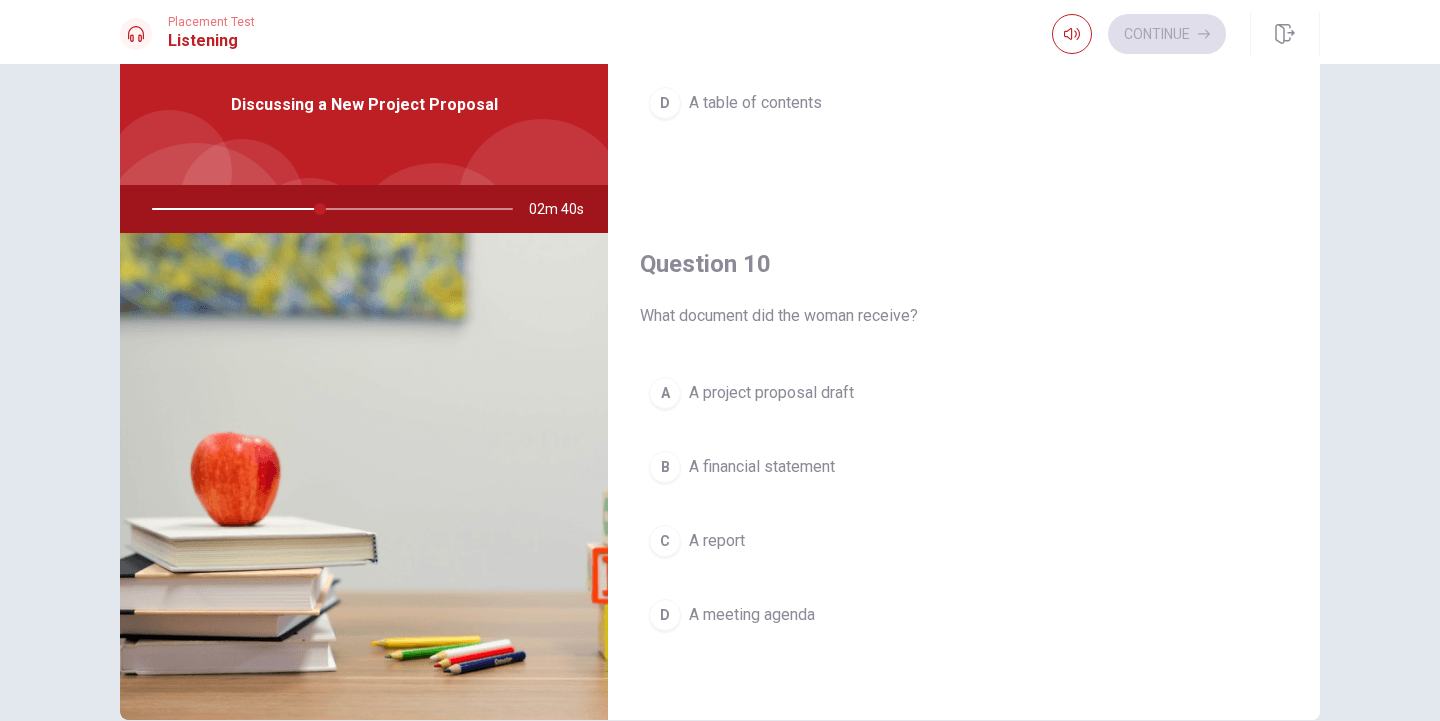scroll, scrollTop: 1865, scrollLeft: 0, axis: vertical 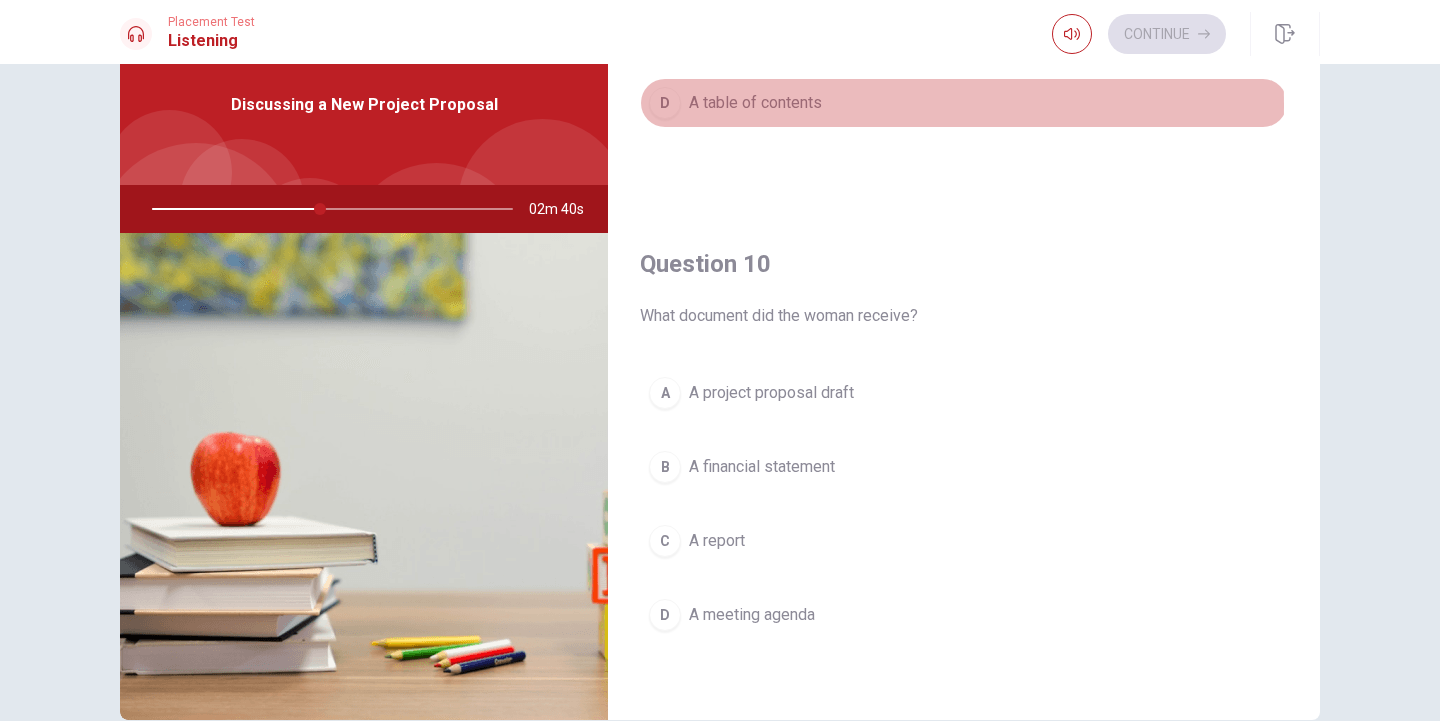 click on "A table of contents" at bounding box center (755, 103) 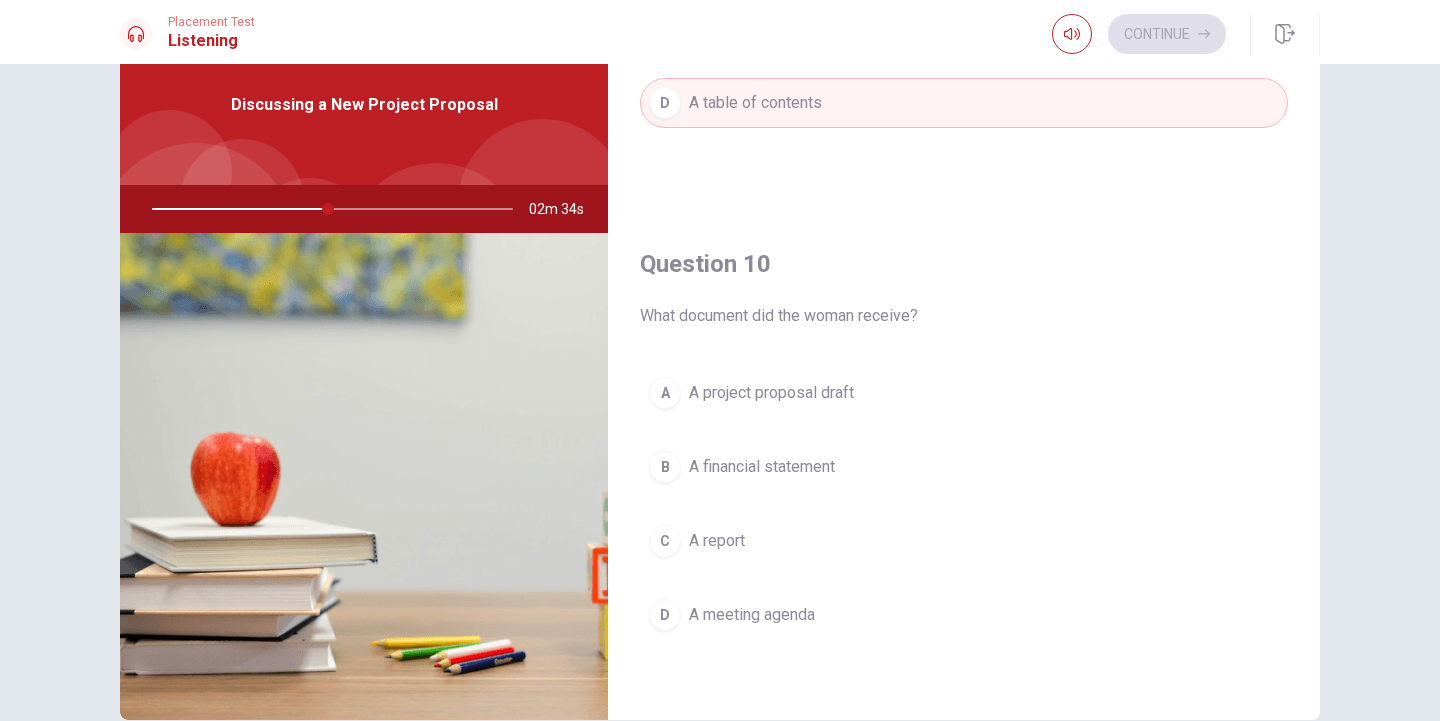 scroll, scrollTop: 1865, scrollLeft: 0, axis: vertical 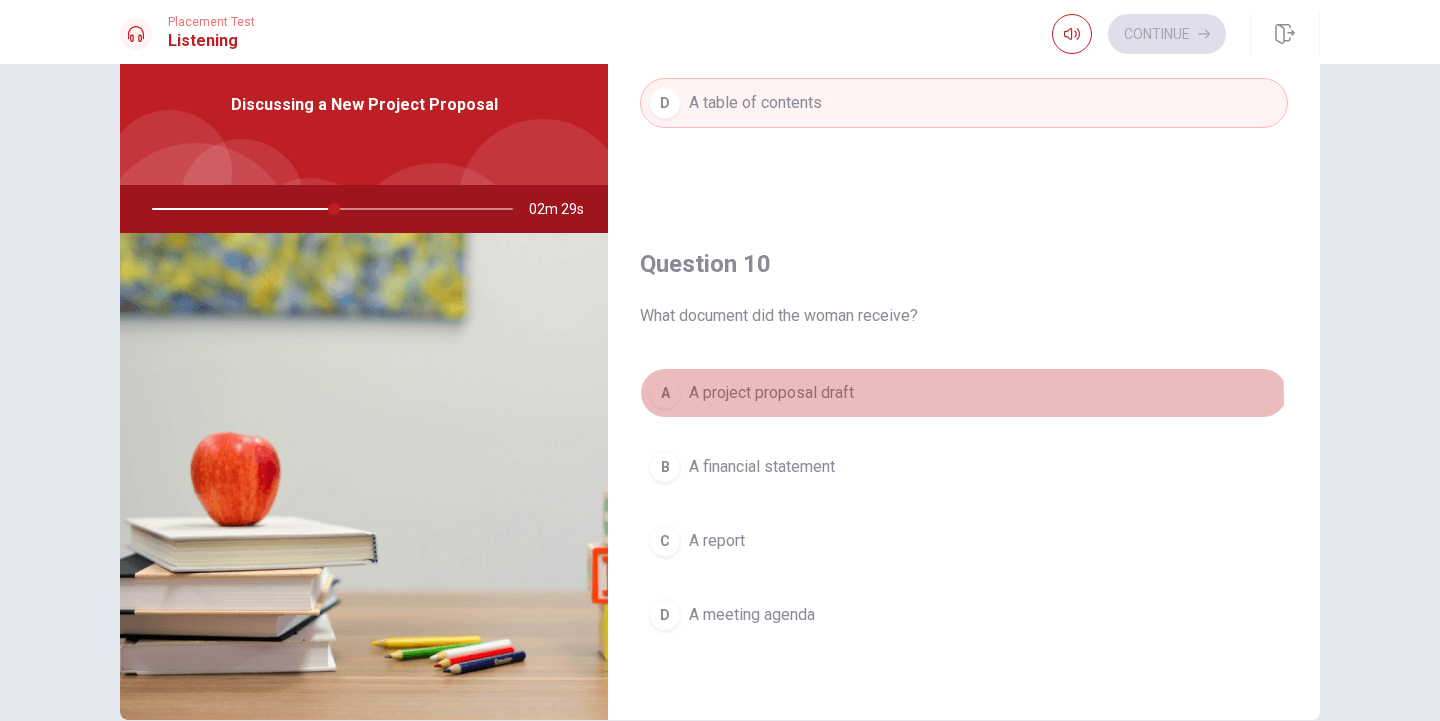 click on "A" at bounding box center [665, 393] 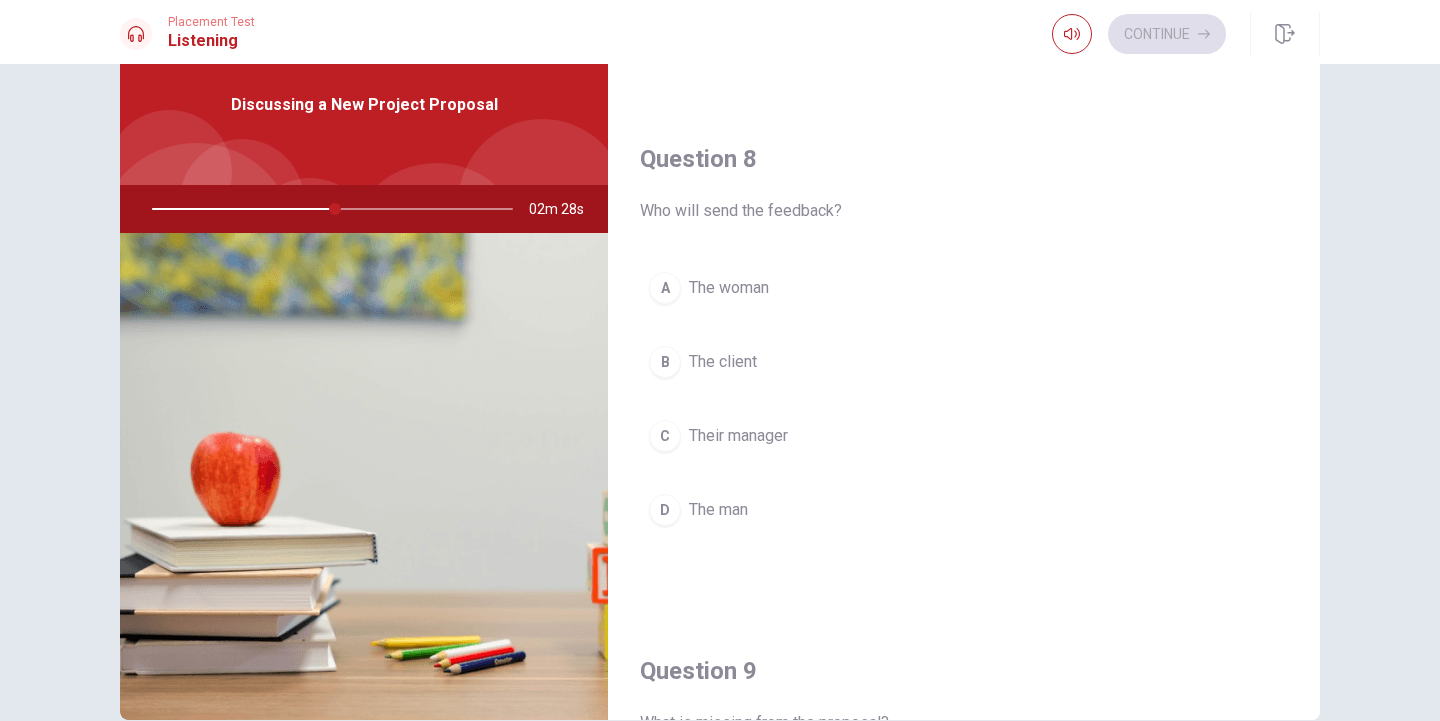 scroll, scrollTop: 877, scrollLeft: 0, axis: vertical 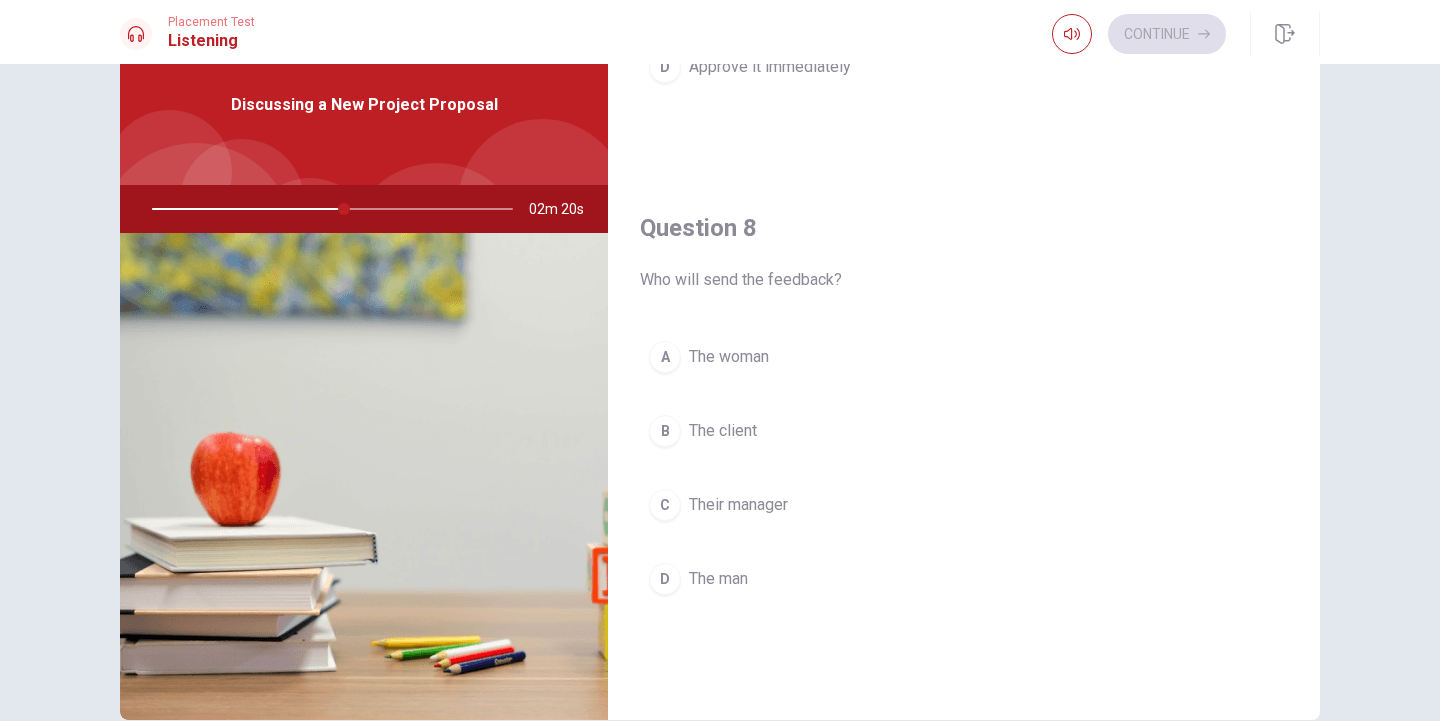 click on "C Their manager" at bounding box center [964, 505] 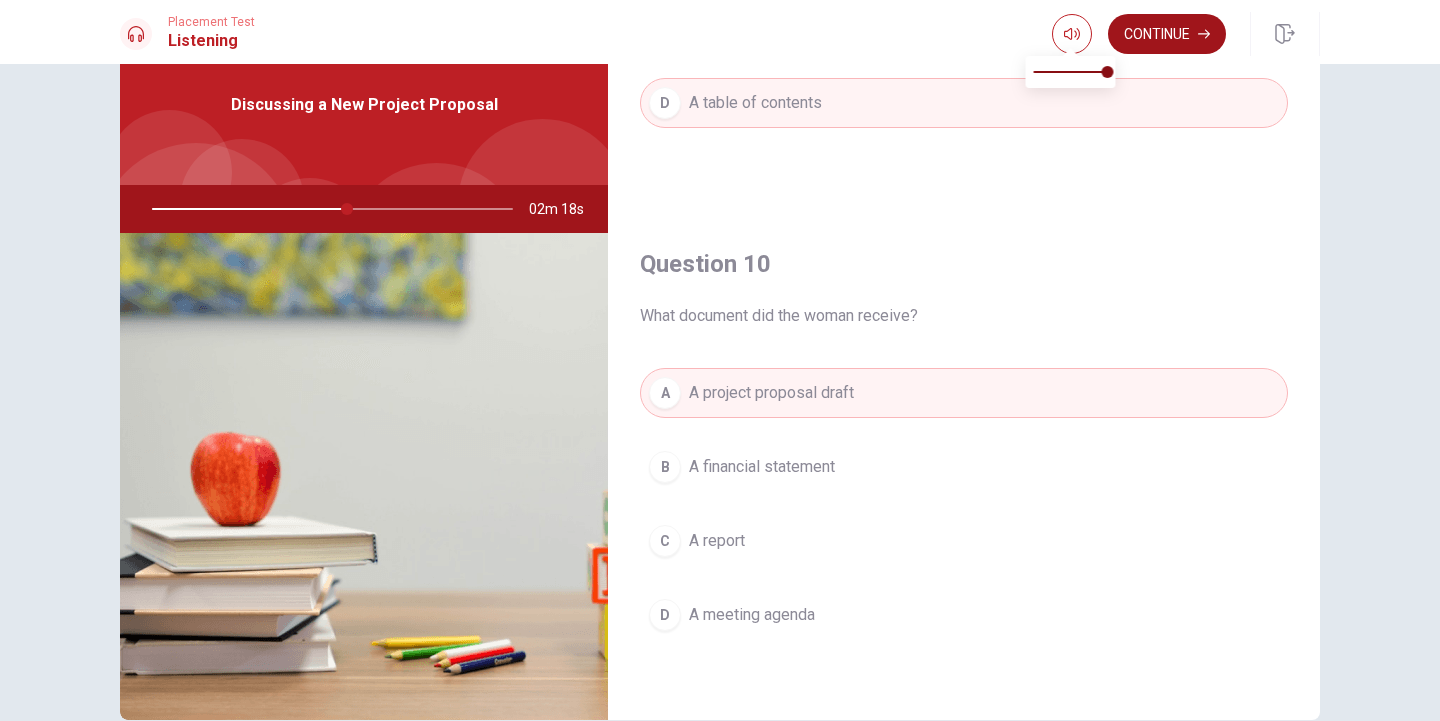 scroll, scrollTop: 1865, scrollLeft: 0, axis: vertical 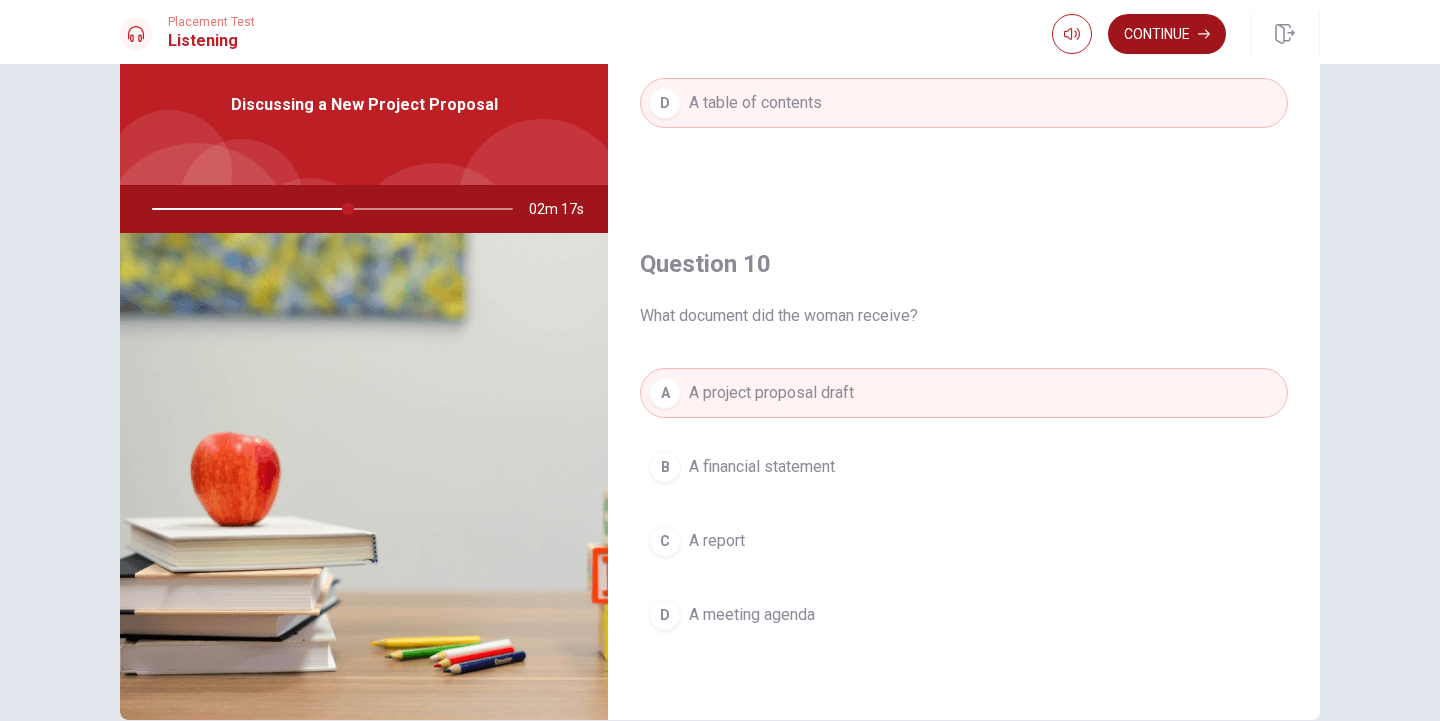 click on "Continue" at bounding box center [1167, 34] 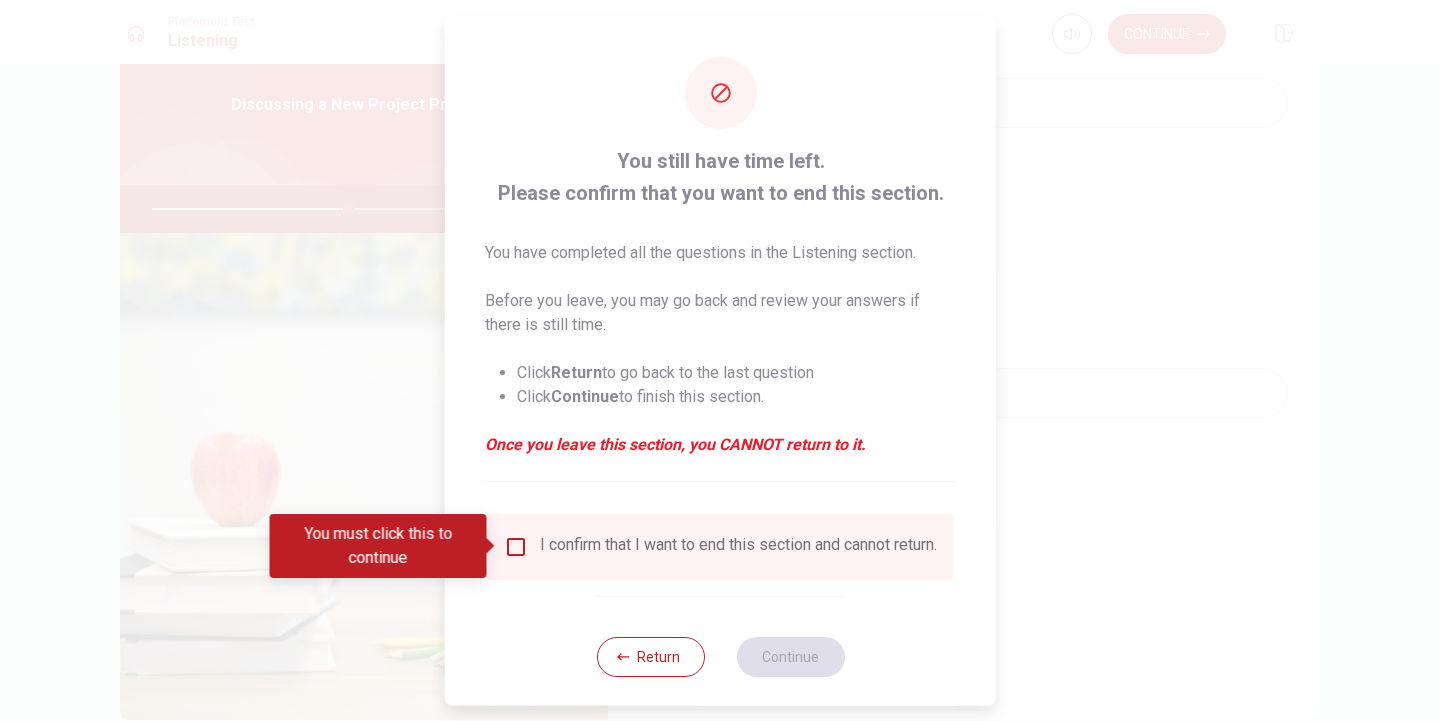 click on "I confirm that I want to end this section and cannot return." at bounding box center [738, 546] 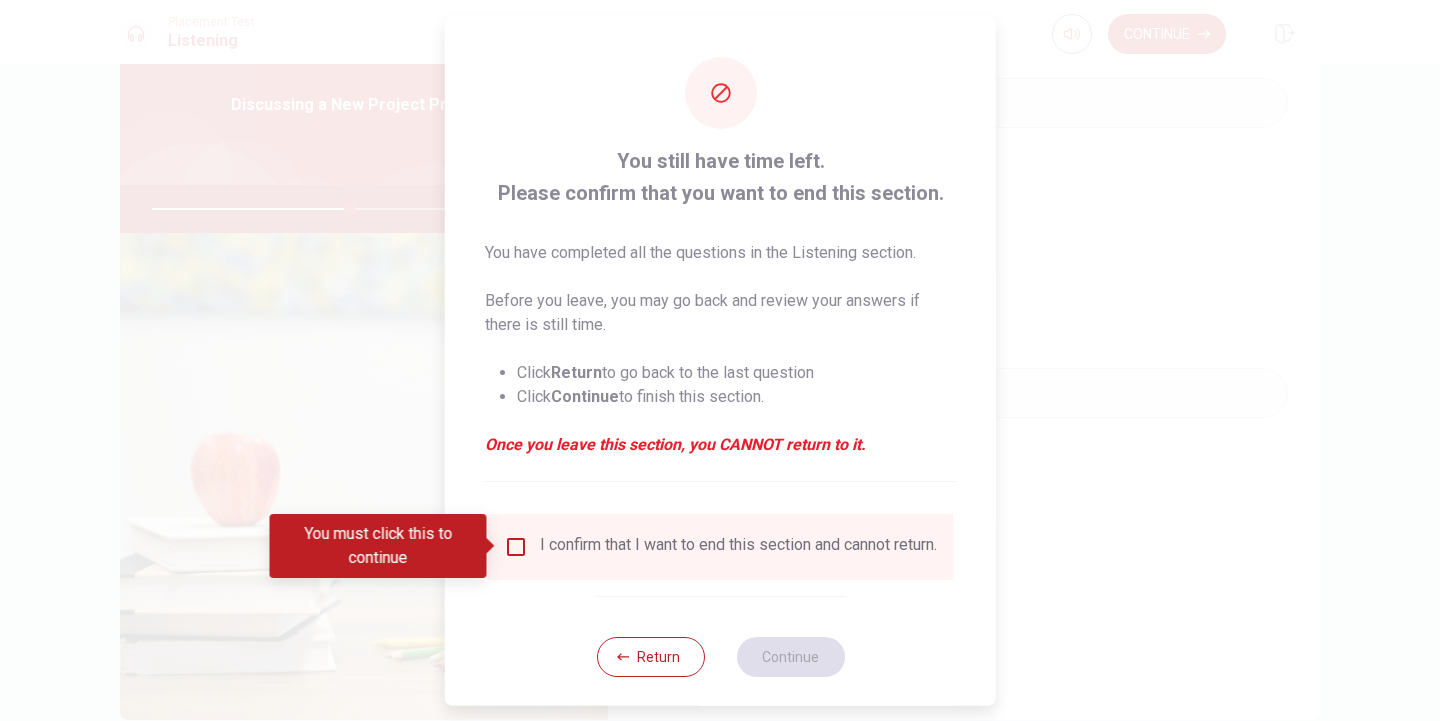 click at bounding box center (516, 546) 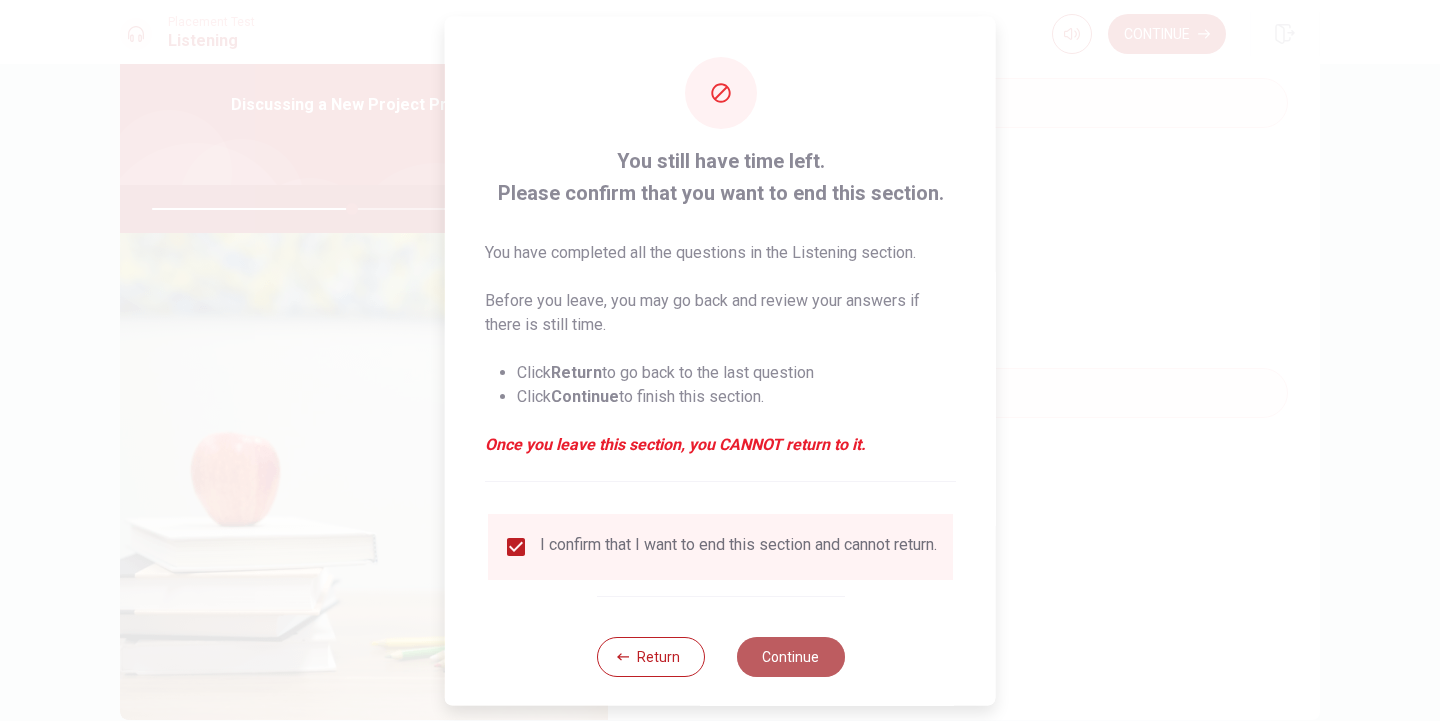 click on "Continue" at bounding box center (790, 656) 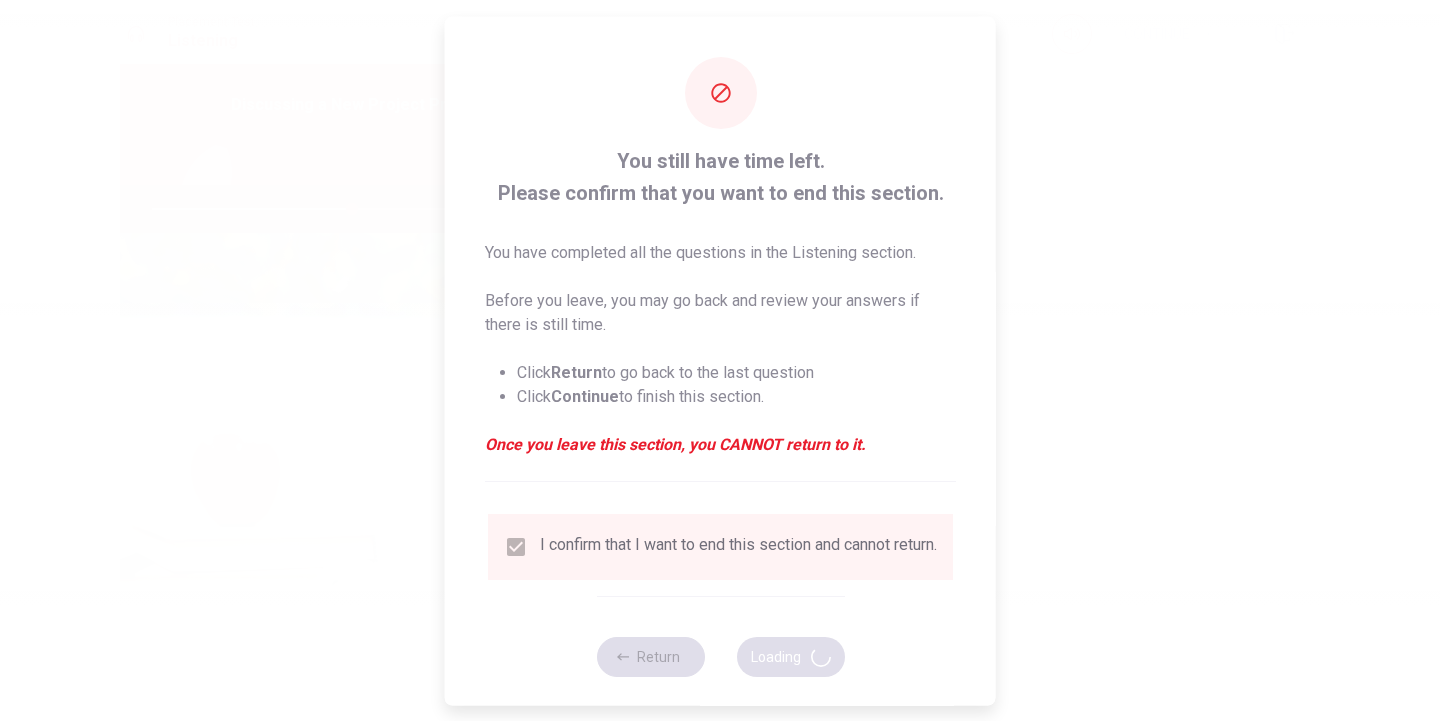 type on "56" 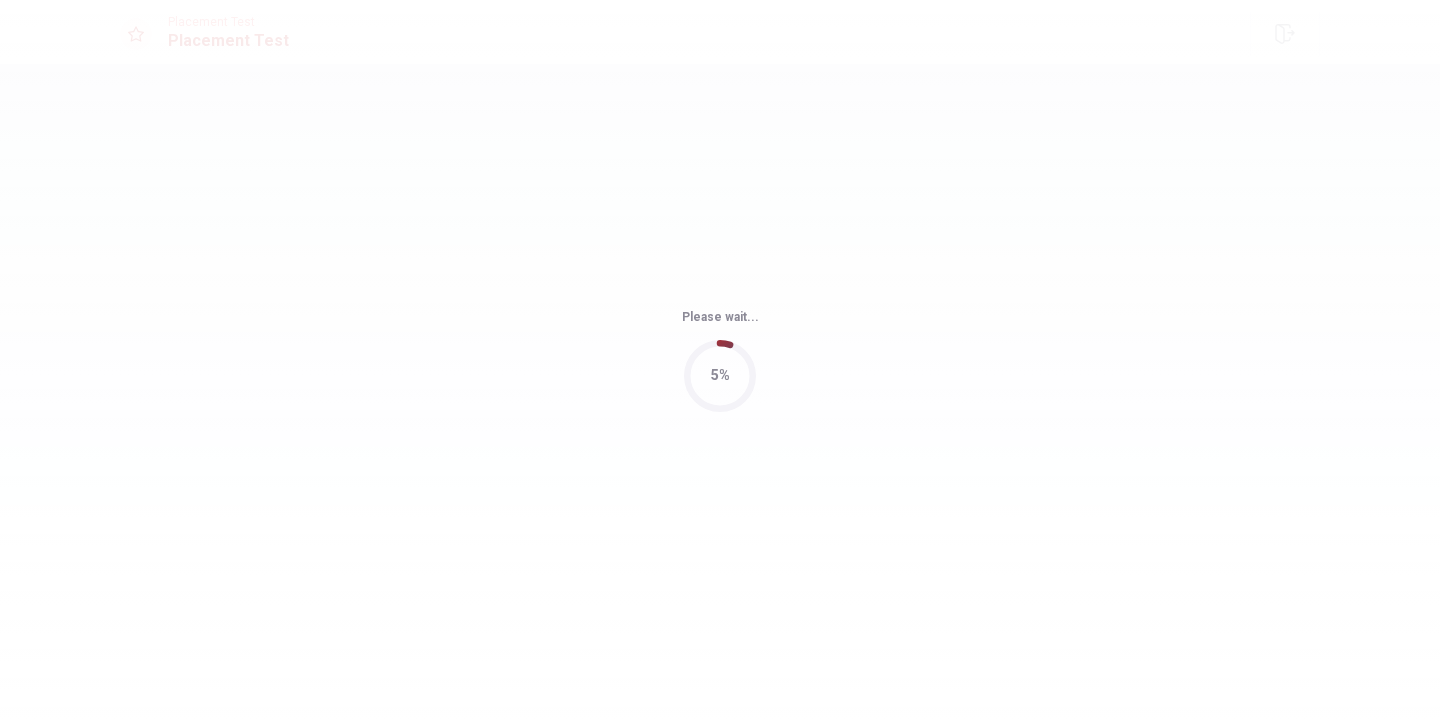 scroll, scrollTop: 0, scrollLeft: 0, axis: both 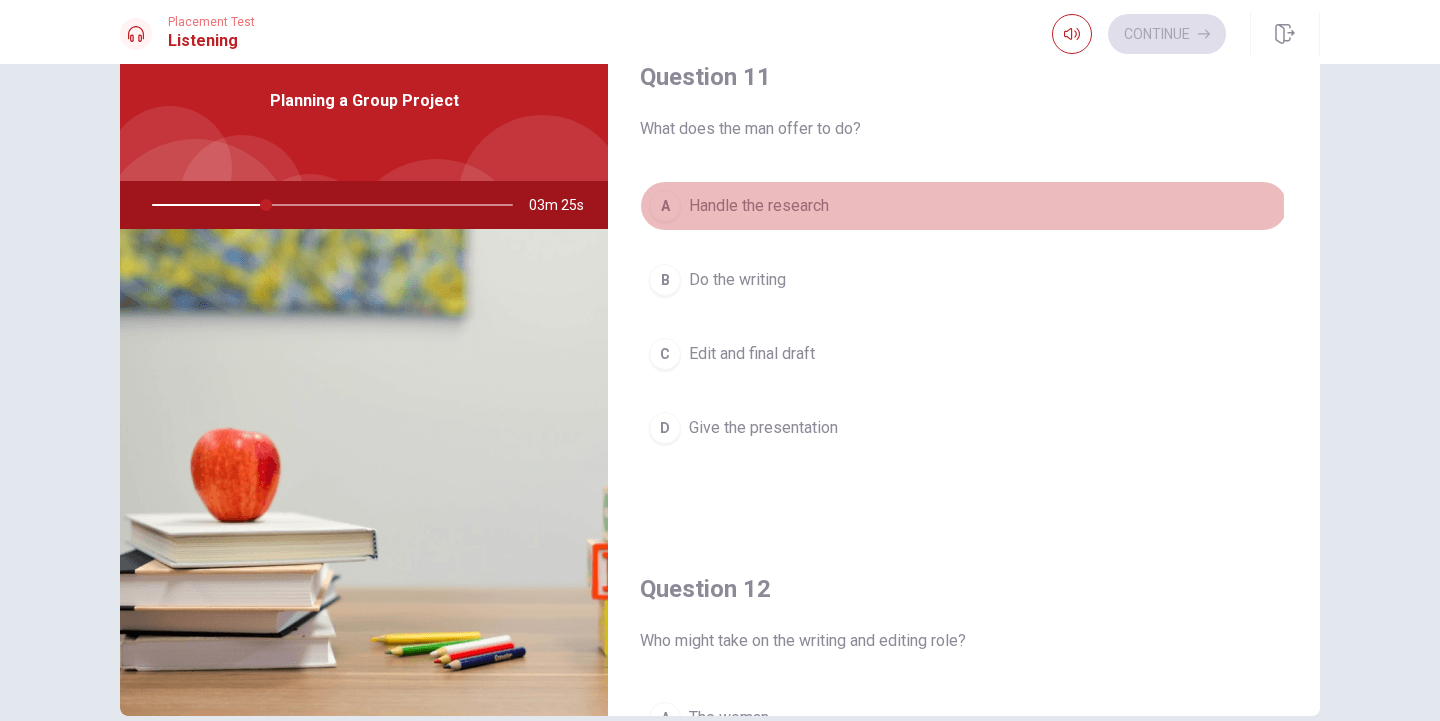 click on "A" at bounding box center [665, 206] 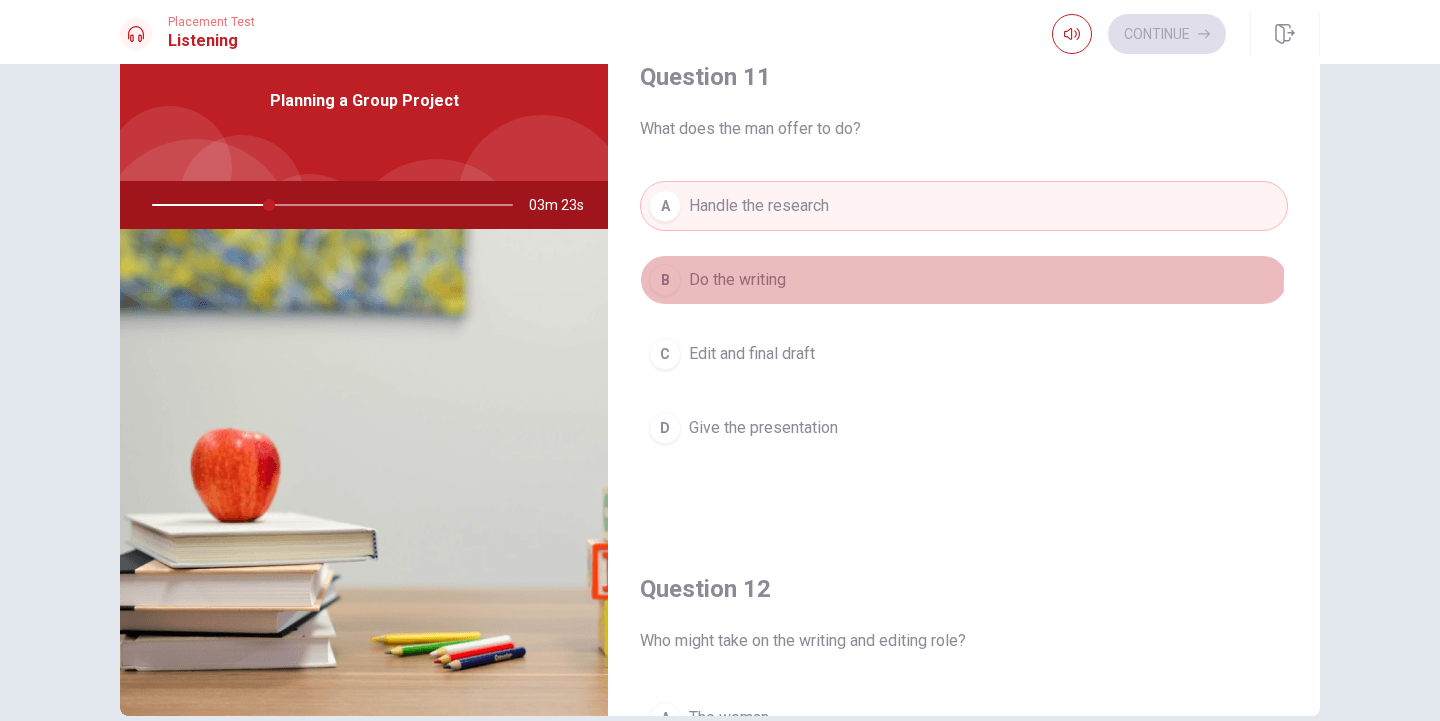 click on "B" at bounding box center [665, 280] 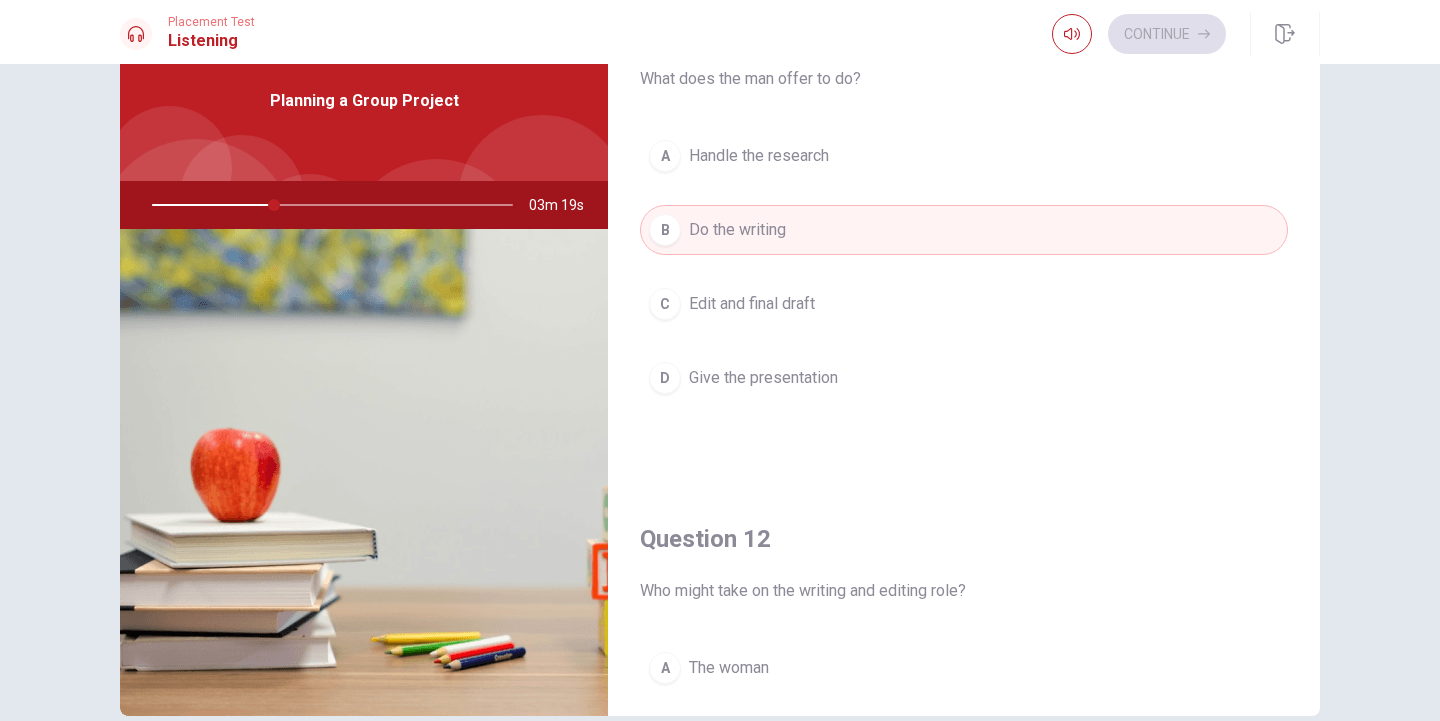 scroll, scrollTop: 47, scrollLeft: 0, axis: vertical 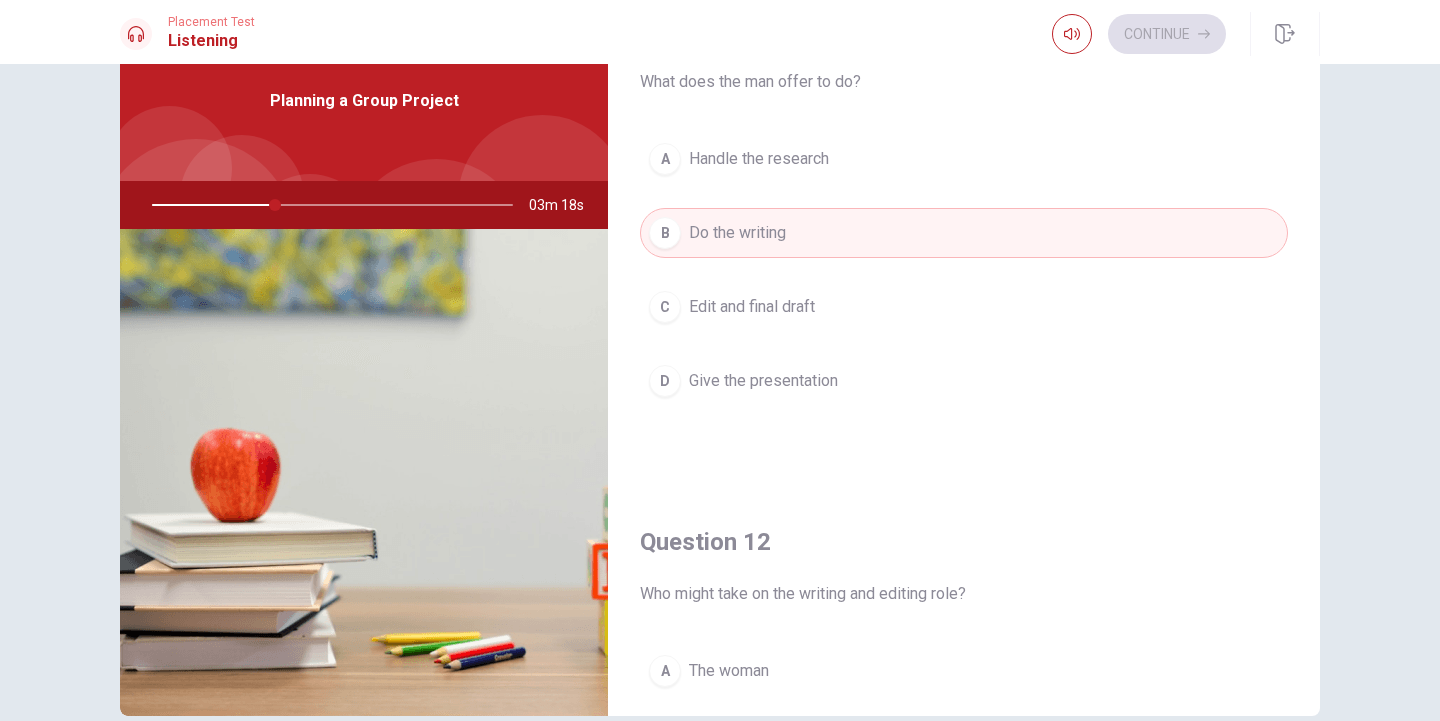click on "Give the presentation" at bounding box center (763, 381) 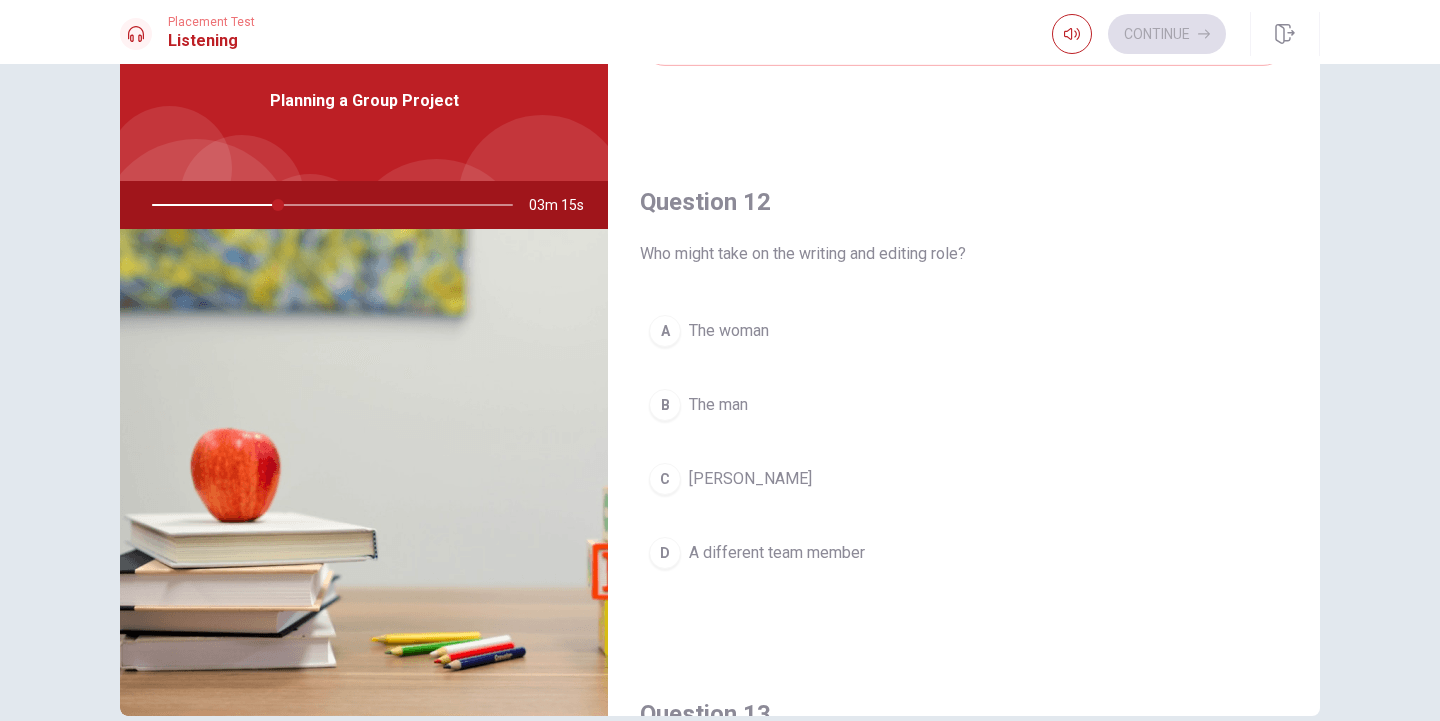 scroll, scrollTop: 392, scrollLeft: 0, axis: vertical 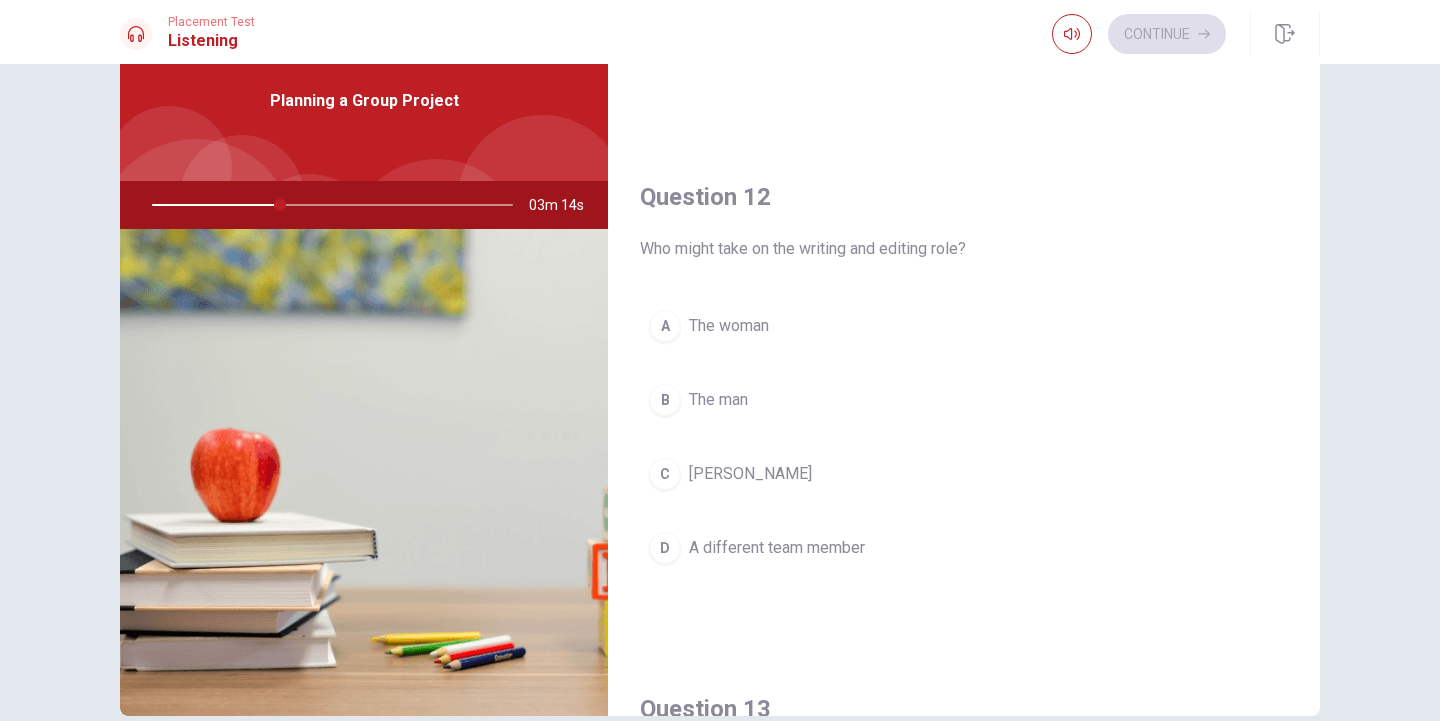 click on "A The woman" at bounding box center [964, 326] 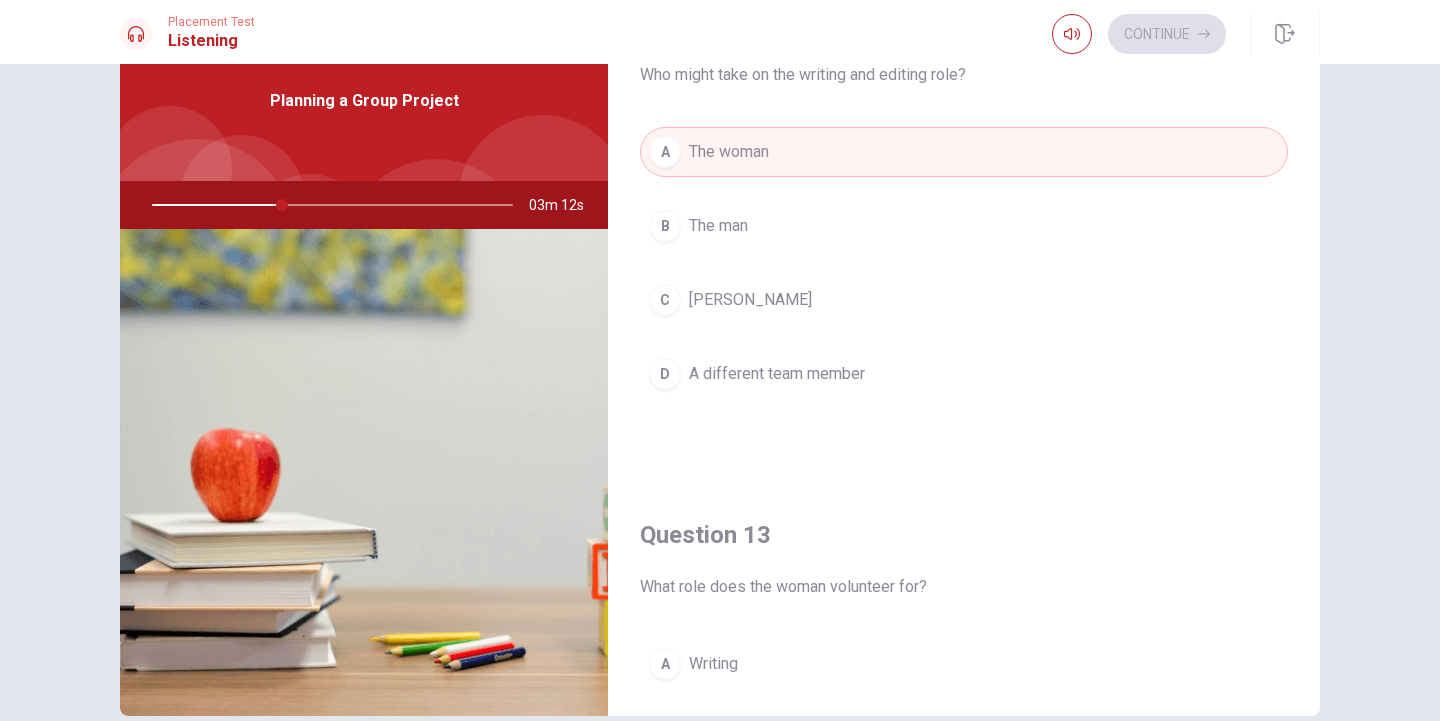 scroll, scrollTop: 565, scrollLeft: 0, axis: vertical 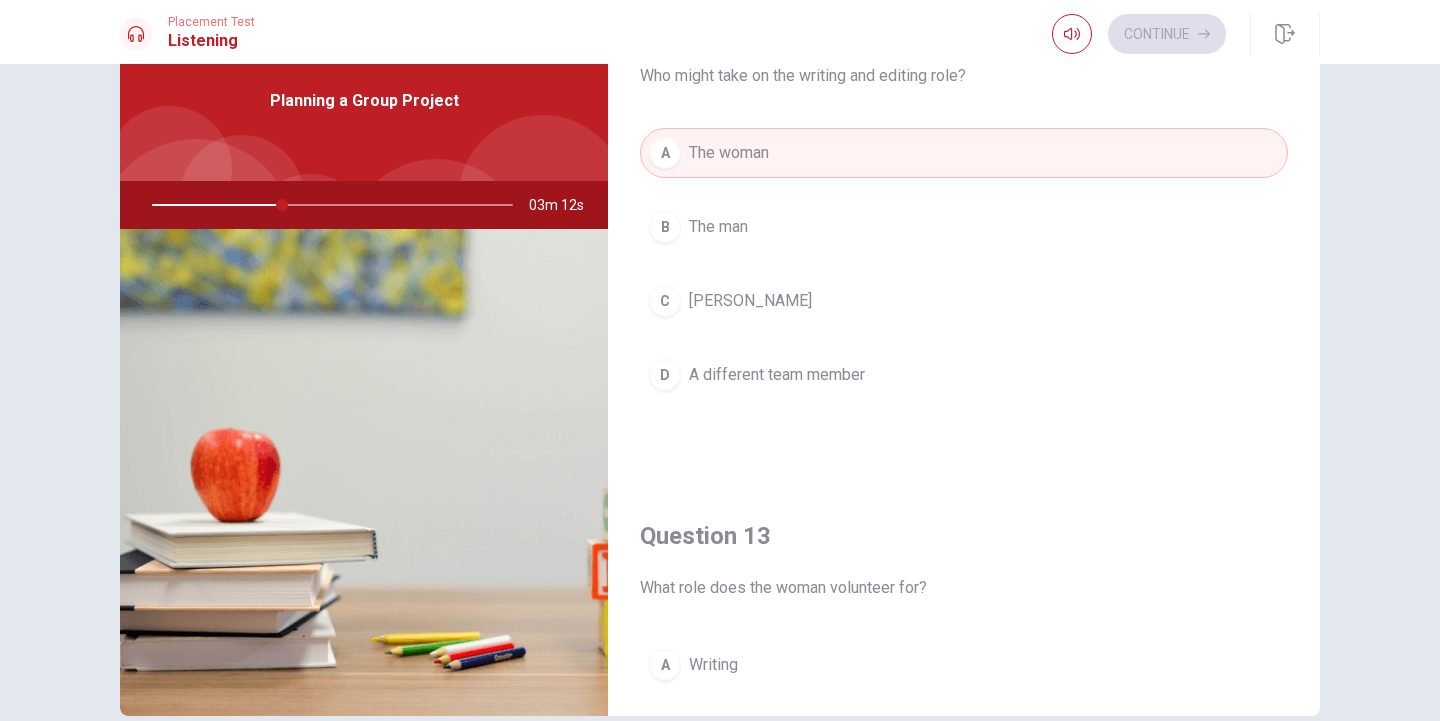 click on "[PERSON_NAME]" at bounding box center (750, 301) 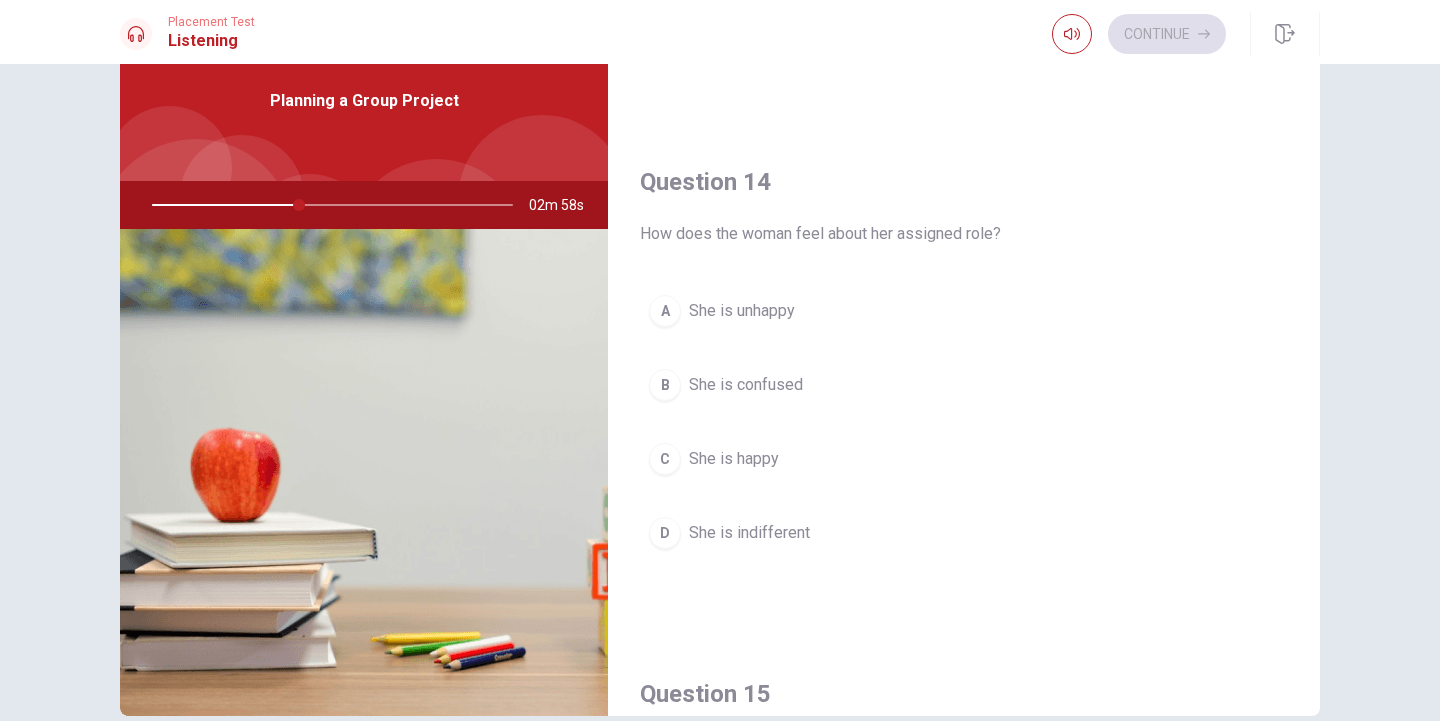 scroll, scrollTop: 1436, scrollLeft: 0, axis: vertical 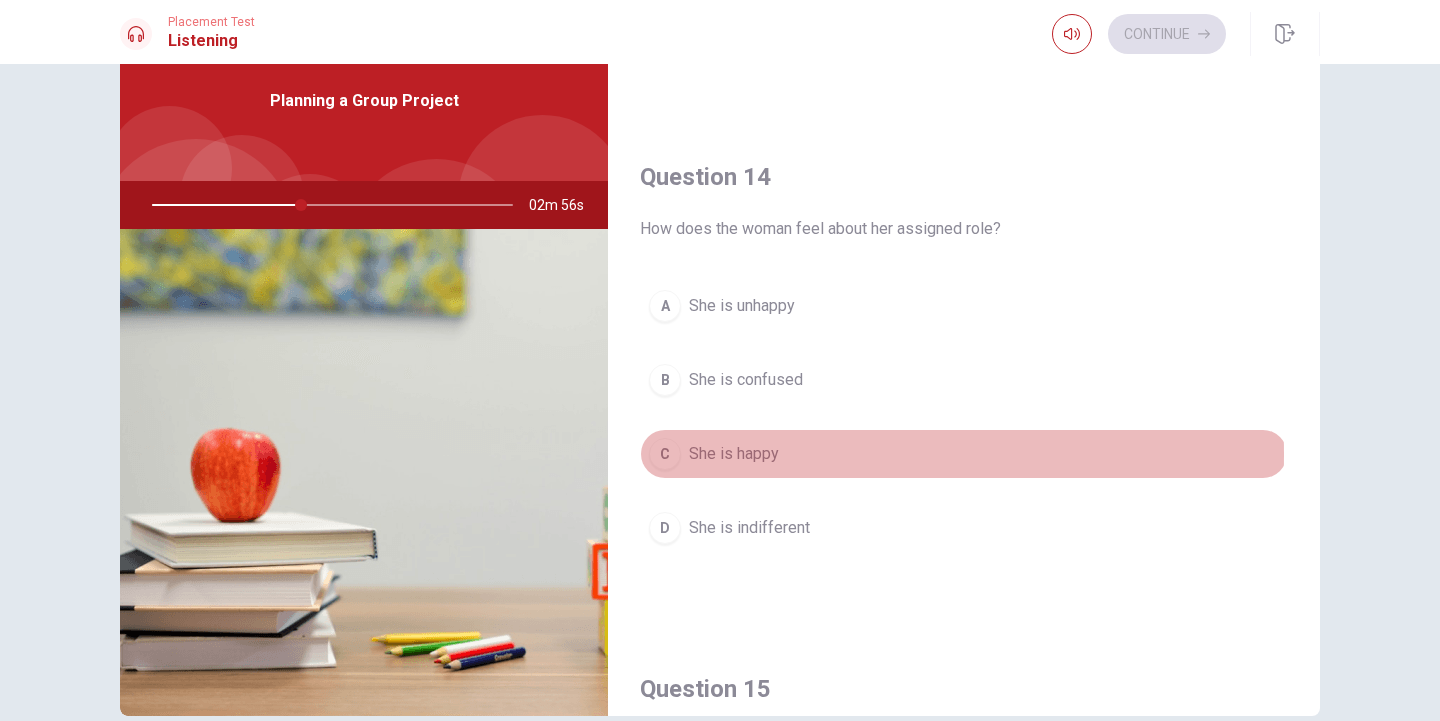click on "She is happy" at bounding box center [734, 454] 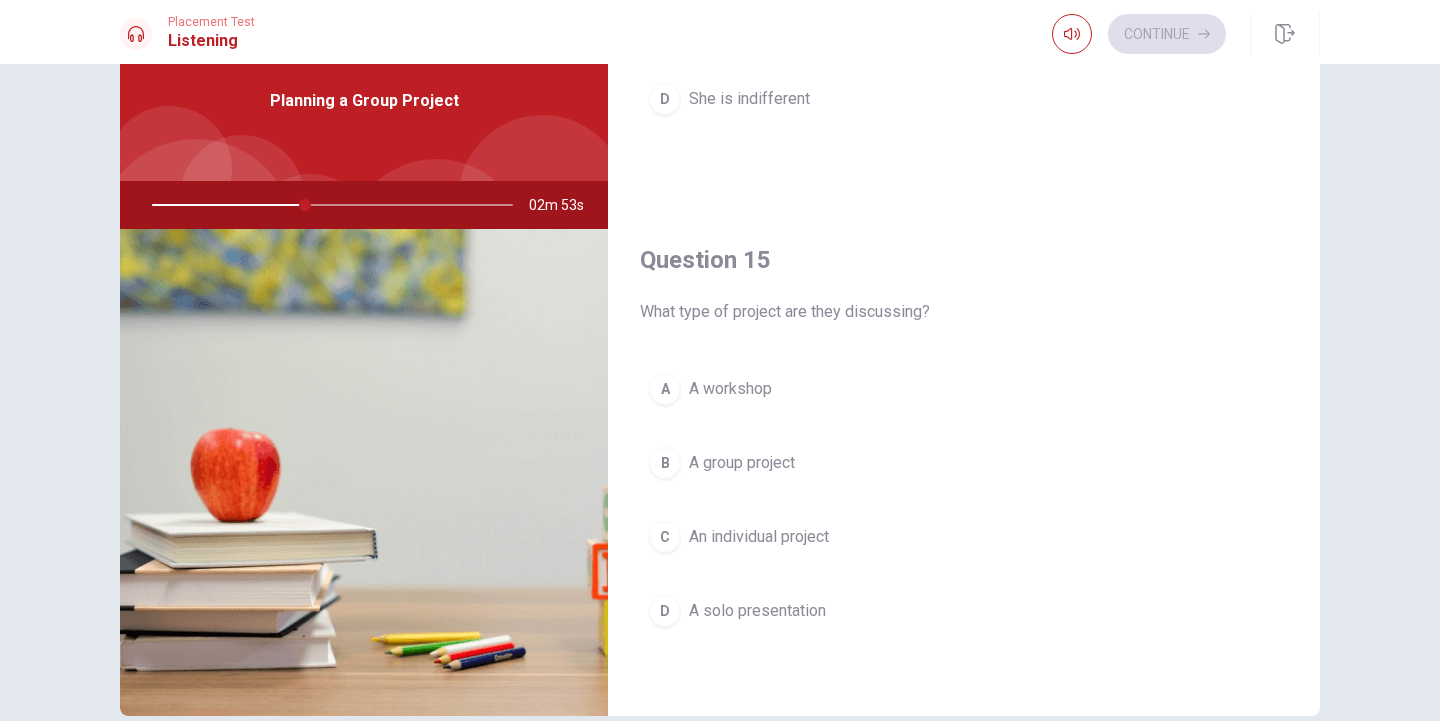 scroll, scrollTop: 1865, scrollLeft: 0, axis: vertical 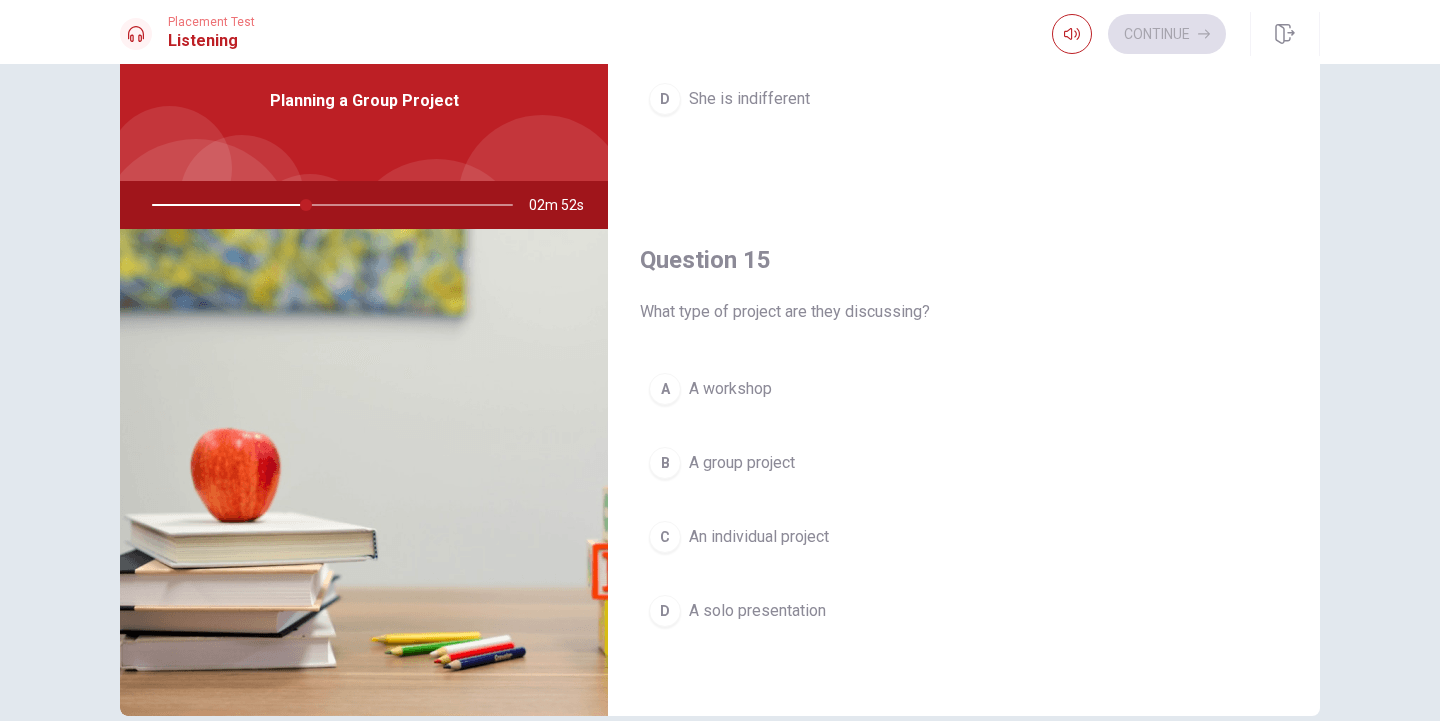 click on "A group project" at bounding box center (742, 463) 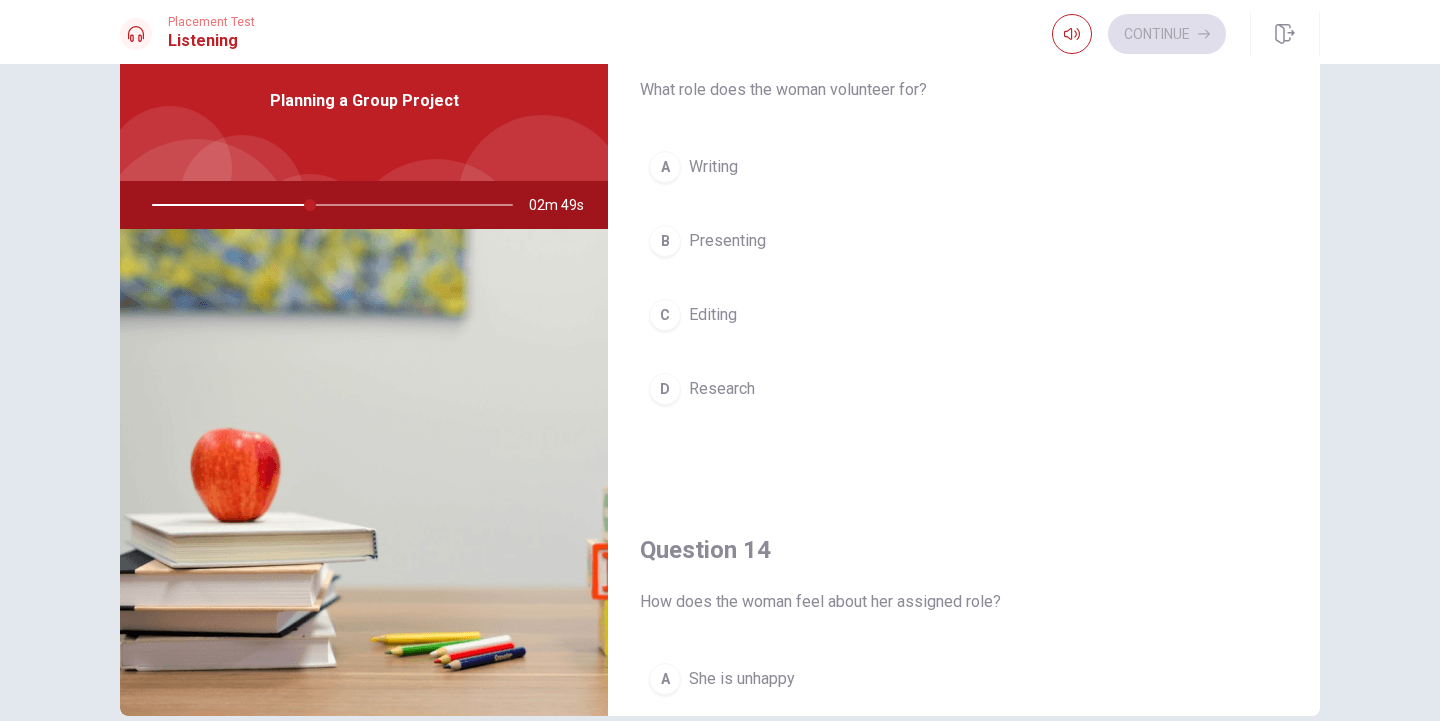 scroll, scrollTop: 1047, scrollLeft: 0, axis: vertical 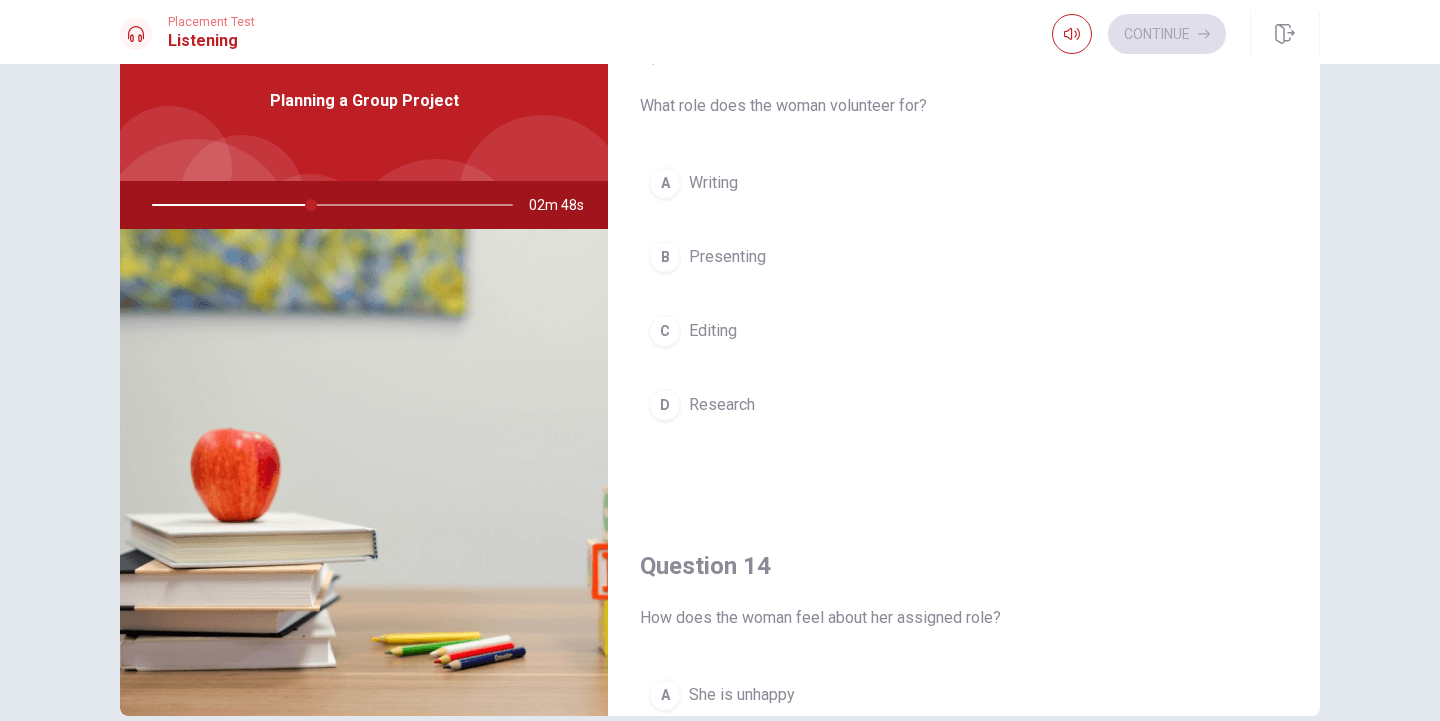 click on "Research" at bounding box center [722, 405] 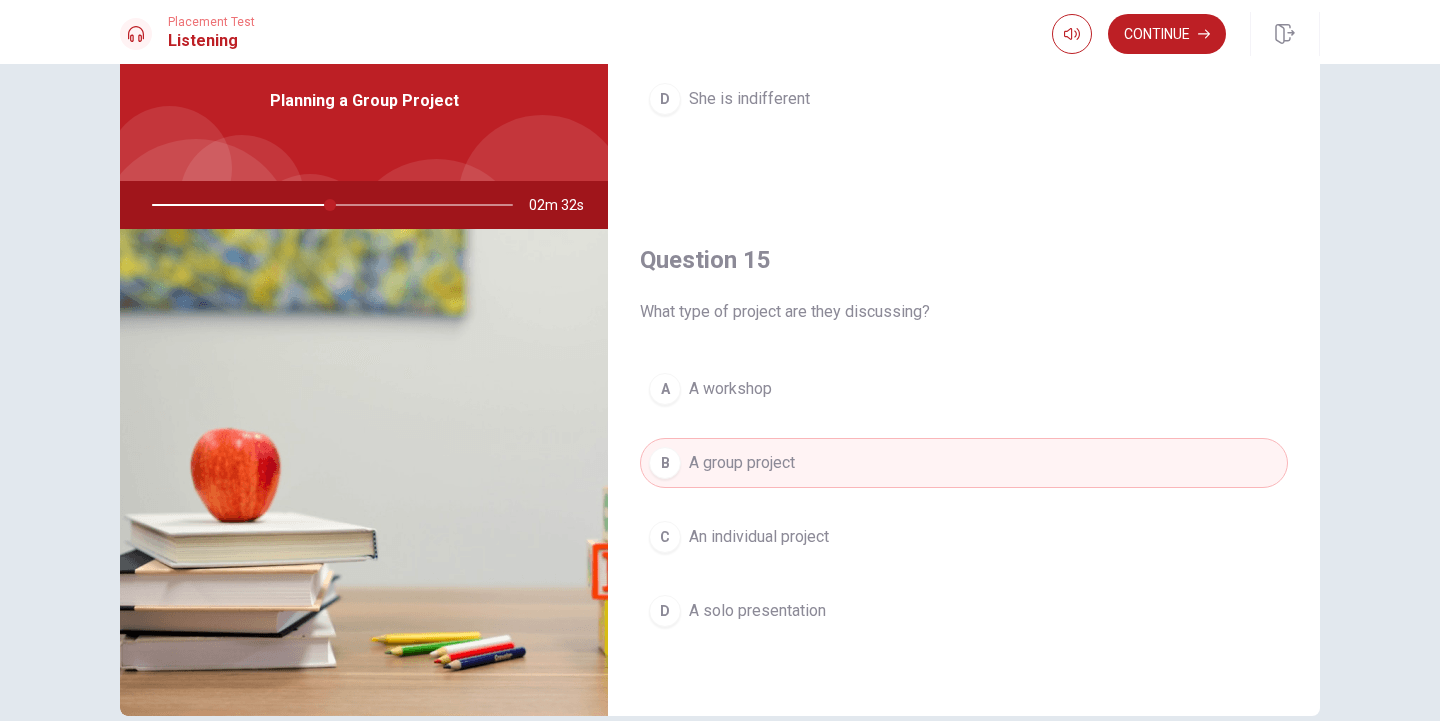 scroll, scrollTop: 1865, scrollLeft: 0, axis: vertical 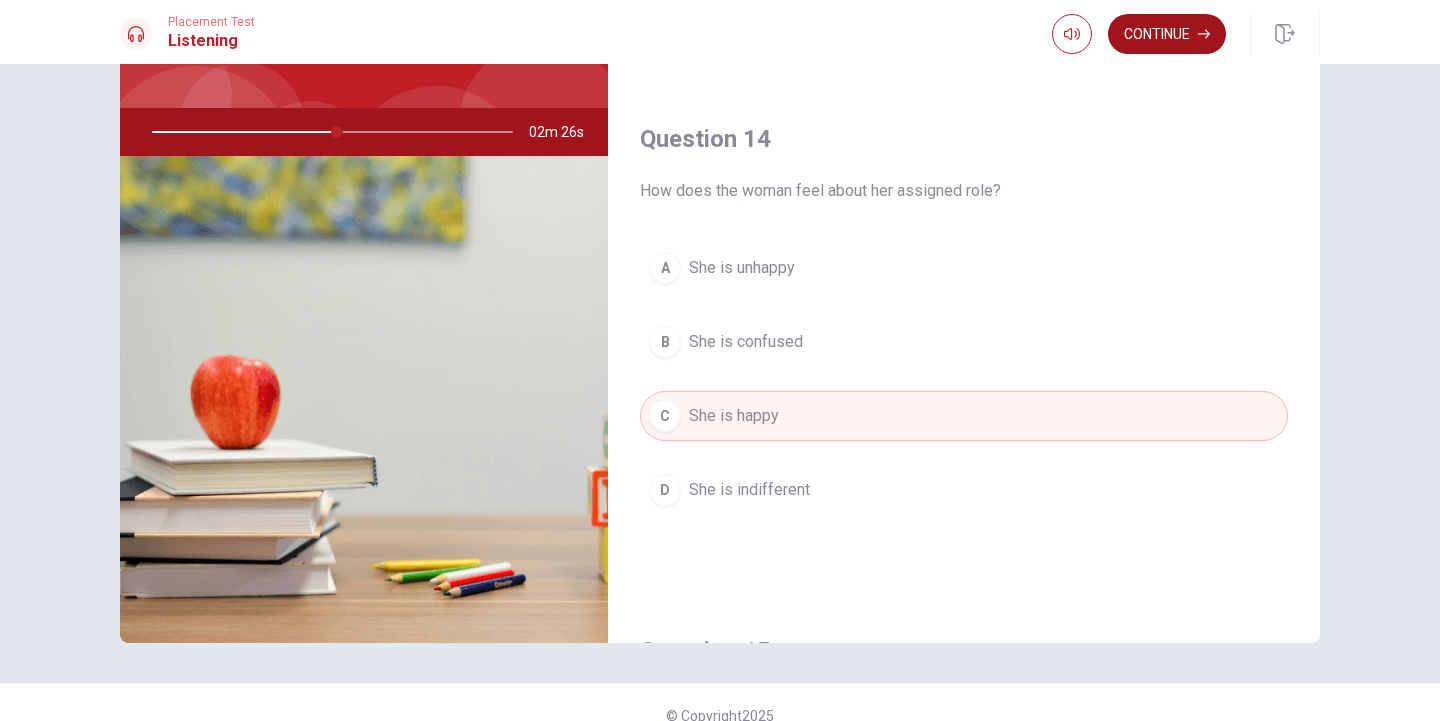 click on "Continue" at bounding box center [1167, 34] 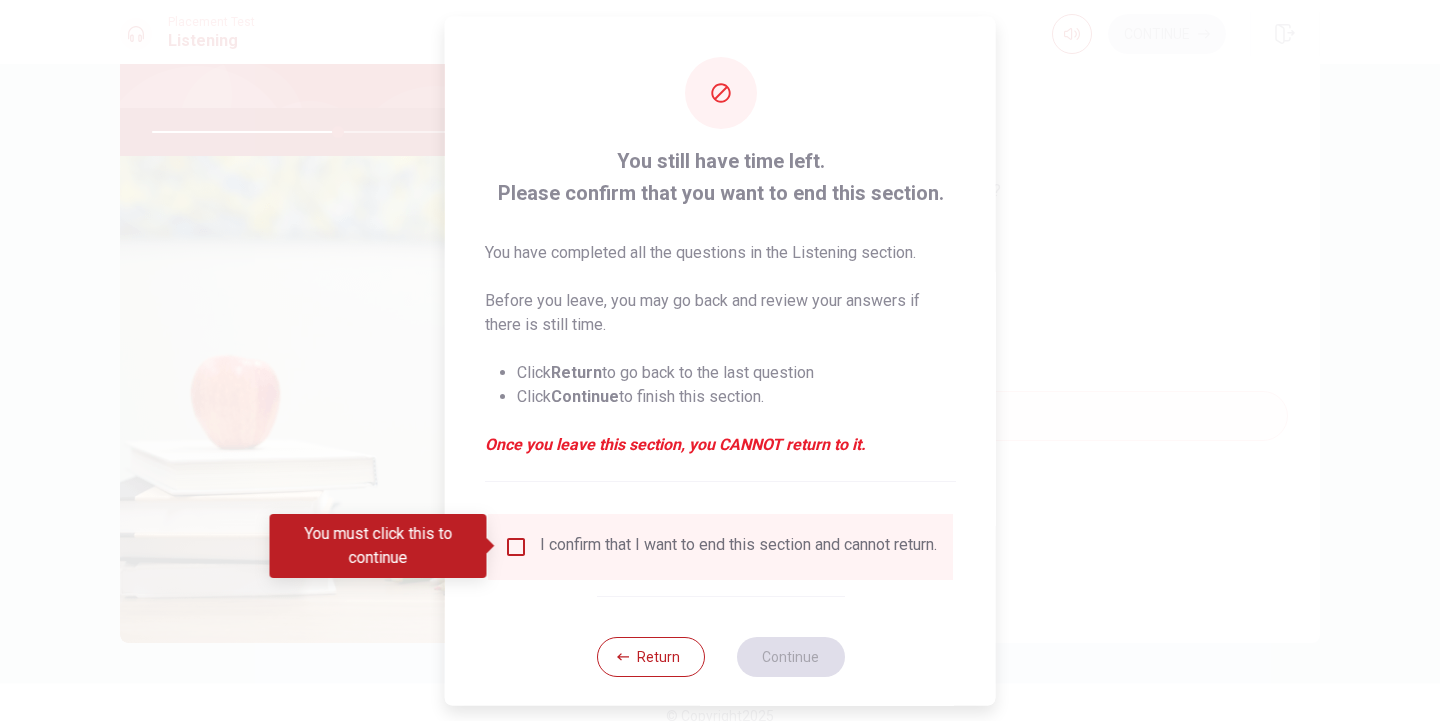 click at bounding box center (516, 546) 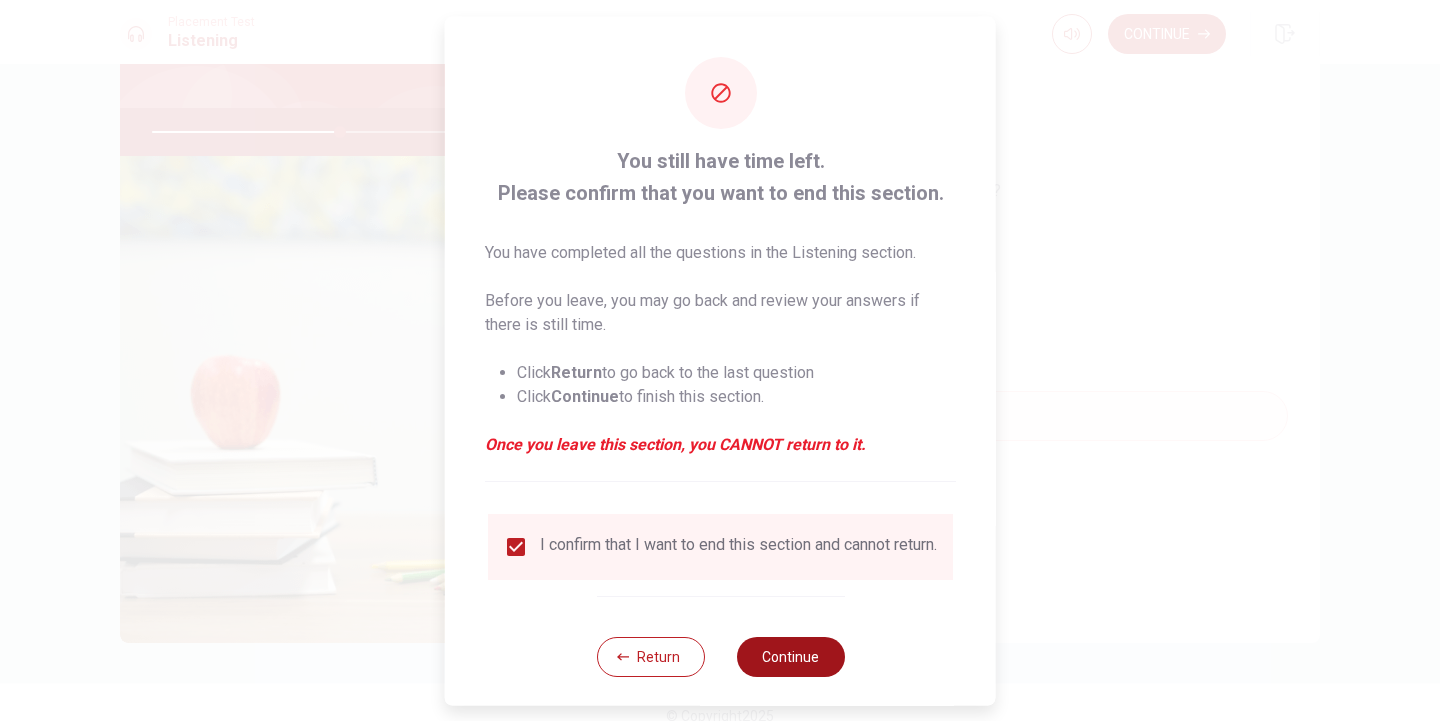 click on "Continue" at bounding box center [790, 656] 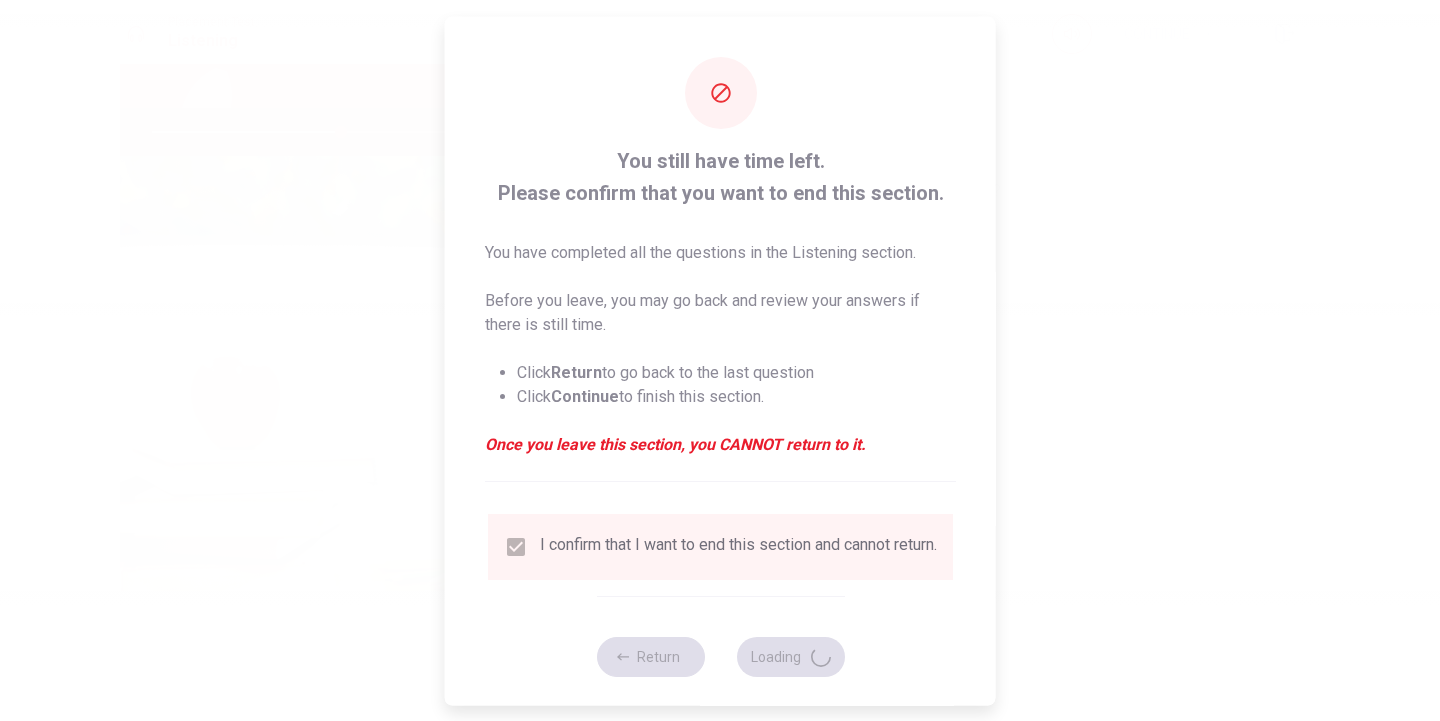 type on "53" 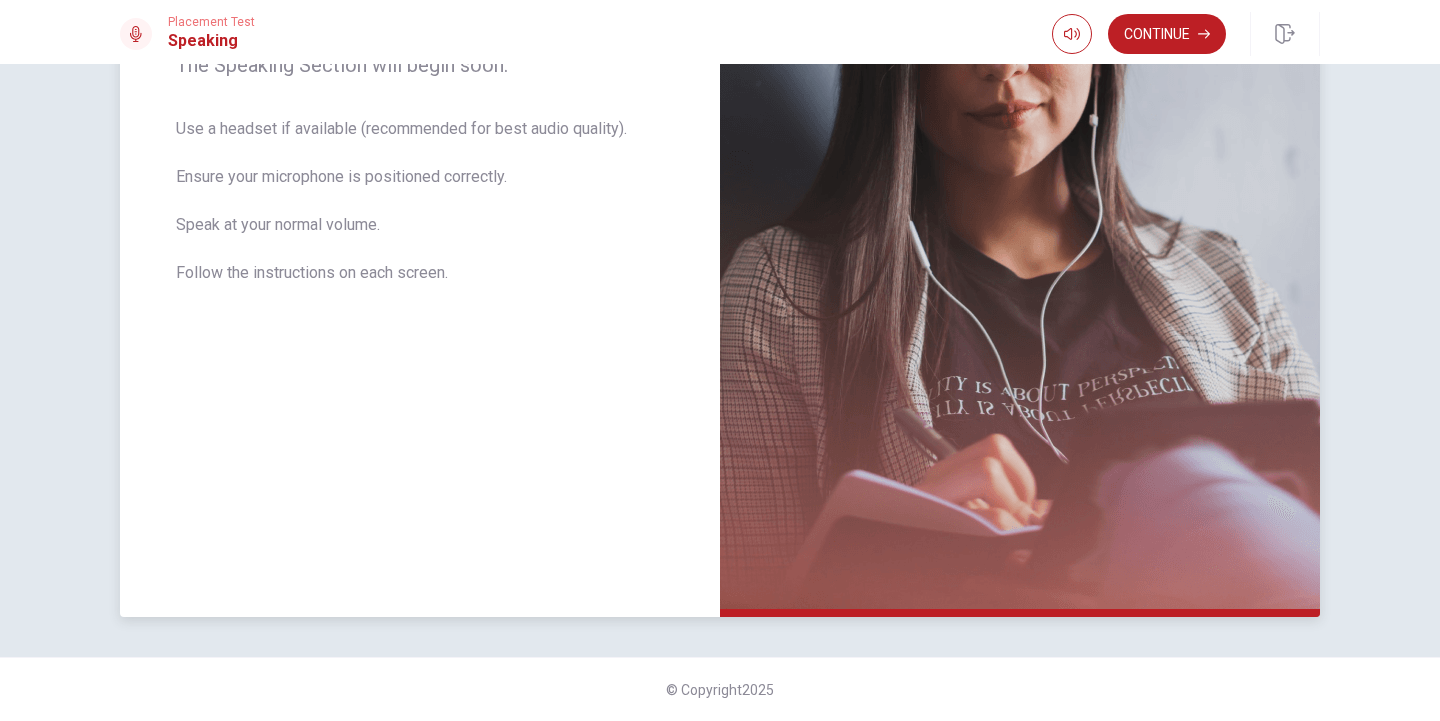 scroll, scrollTop: 359, scrollLeft: 0, axis: vertical 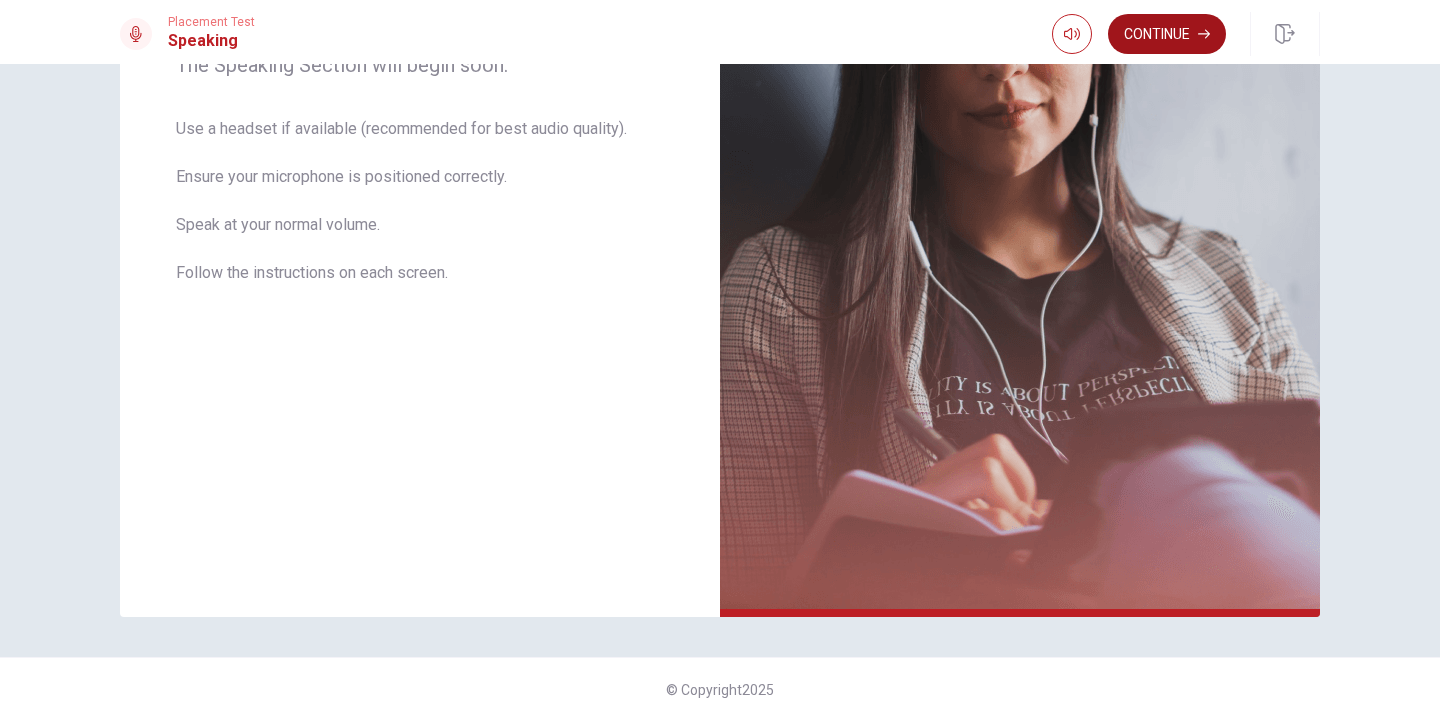 click on "Continue" at bounding box center [1167, 34] 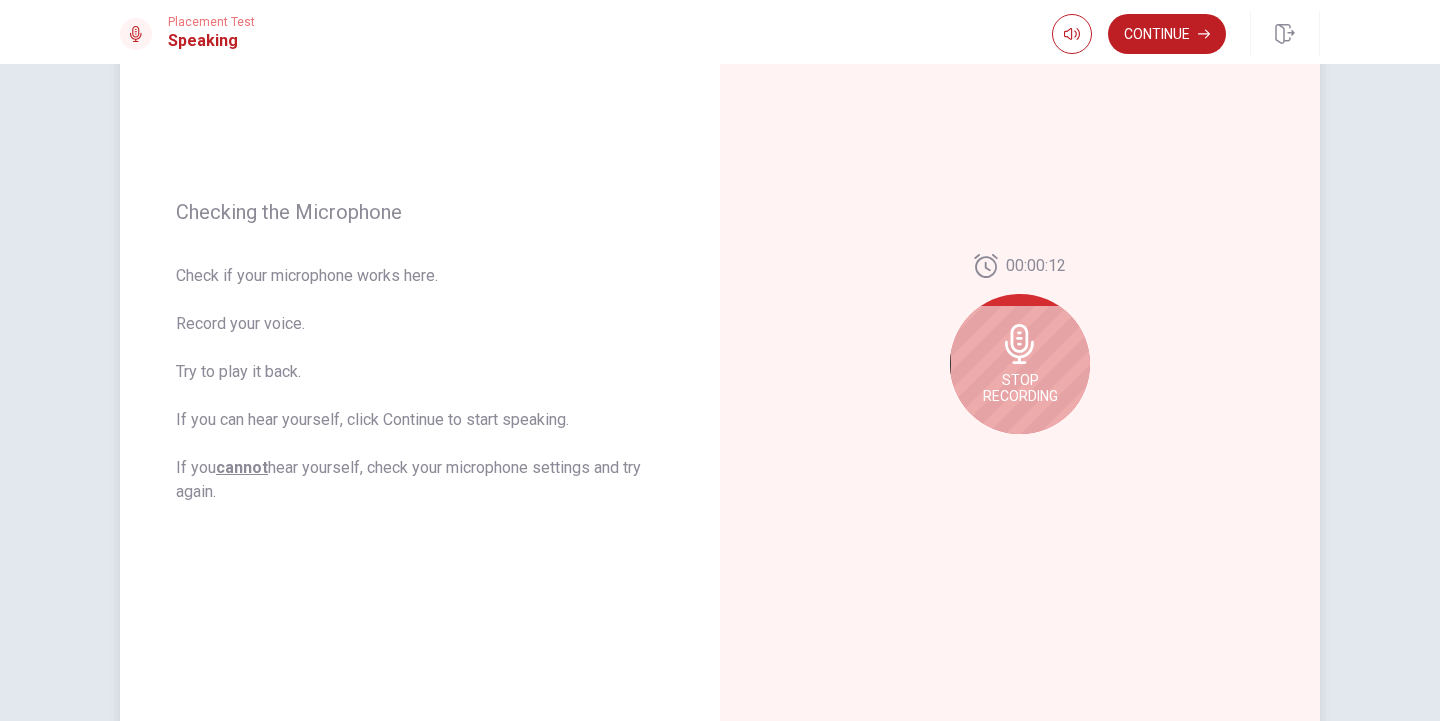 scroll, scrollTop: 190, scrollLeft: 0, axis: vertical 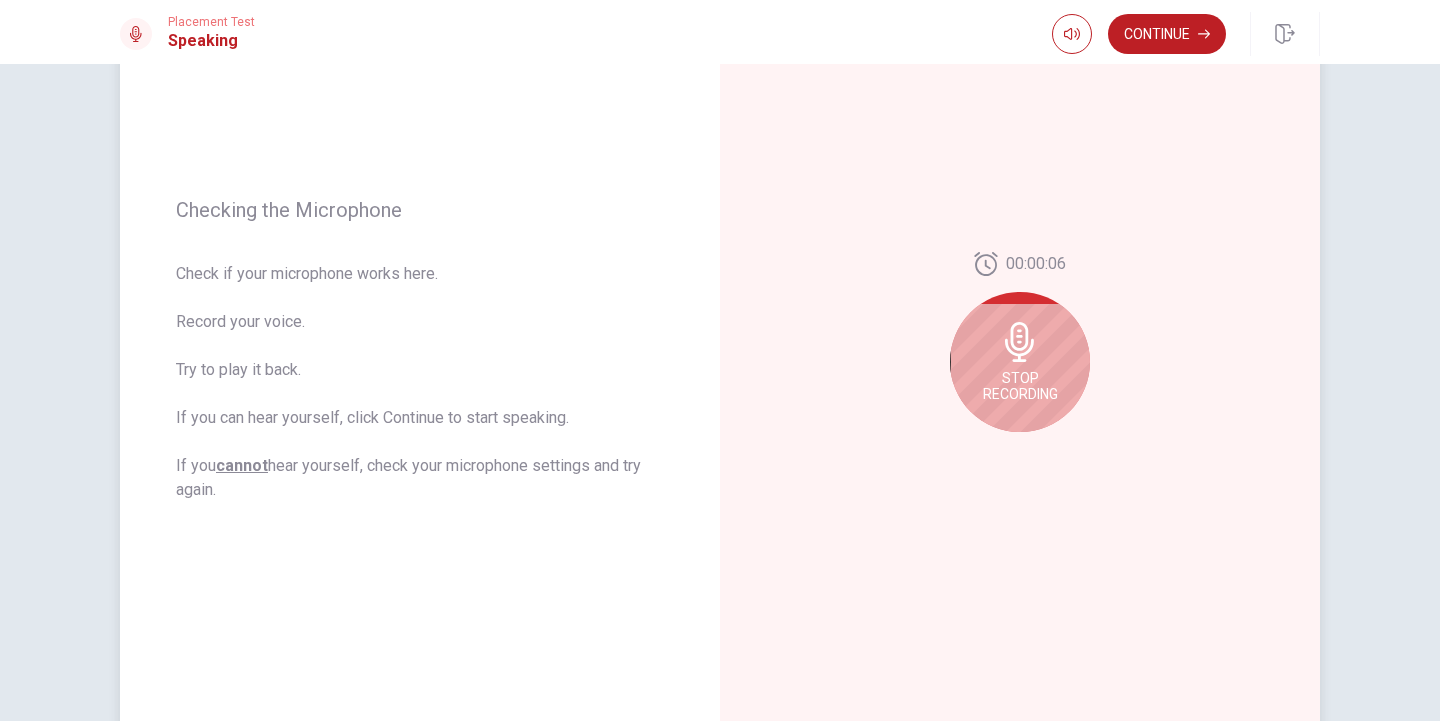 click on "Stop   Recording" at bounding box center [1020, 386] 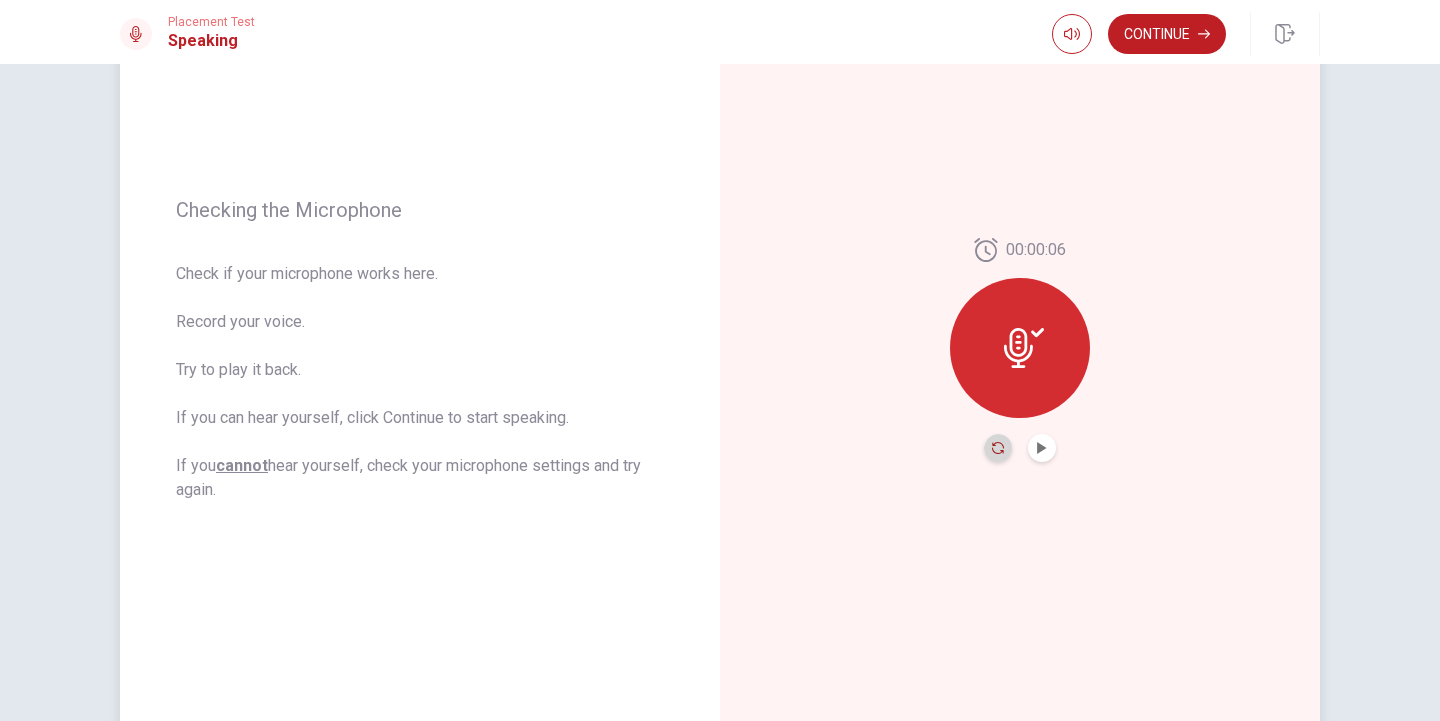 click 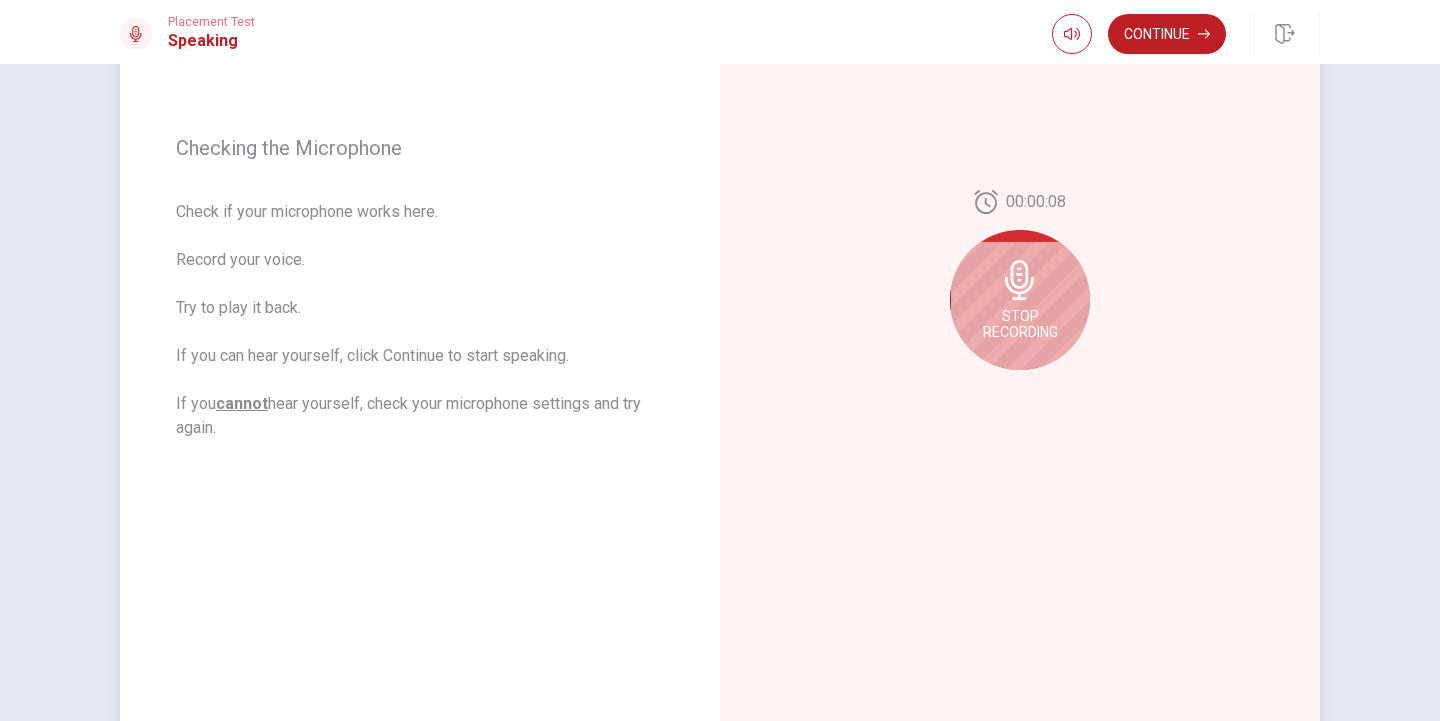 scroll, scrollTop: 254, scrollLeft: 0, axis: vertical 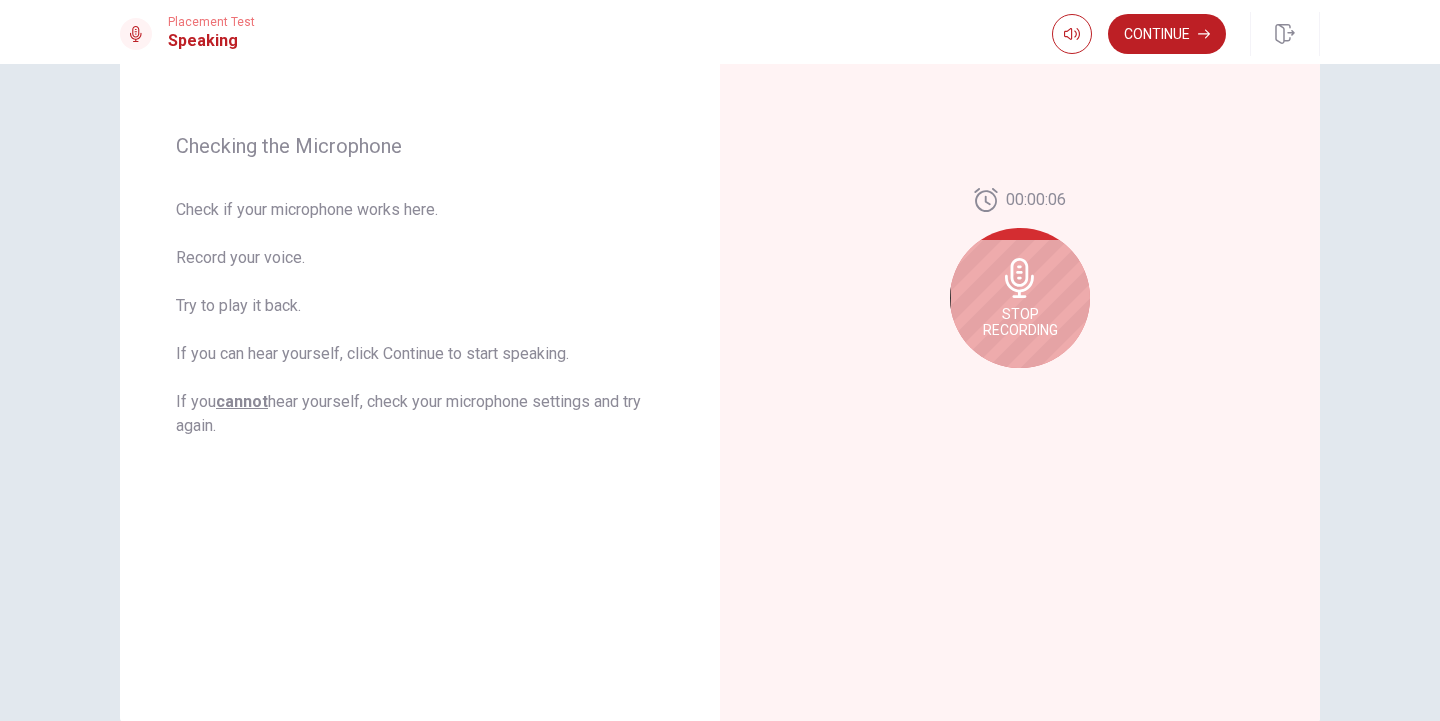 click on "Stop   Recording" at bounding box center [1020, 298] 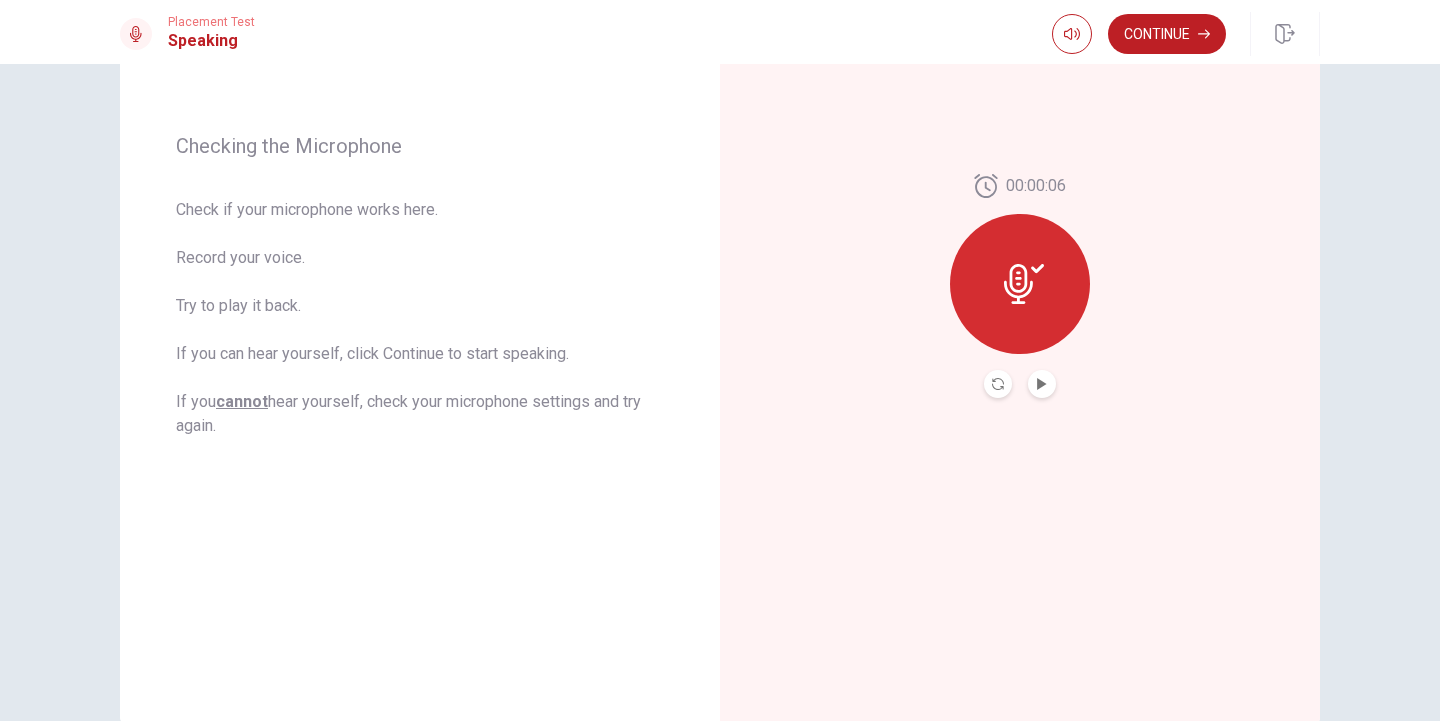 click at bounding box center (1042, 384) 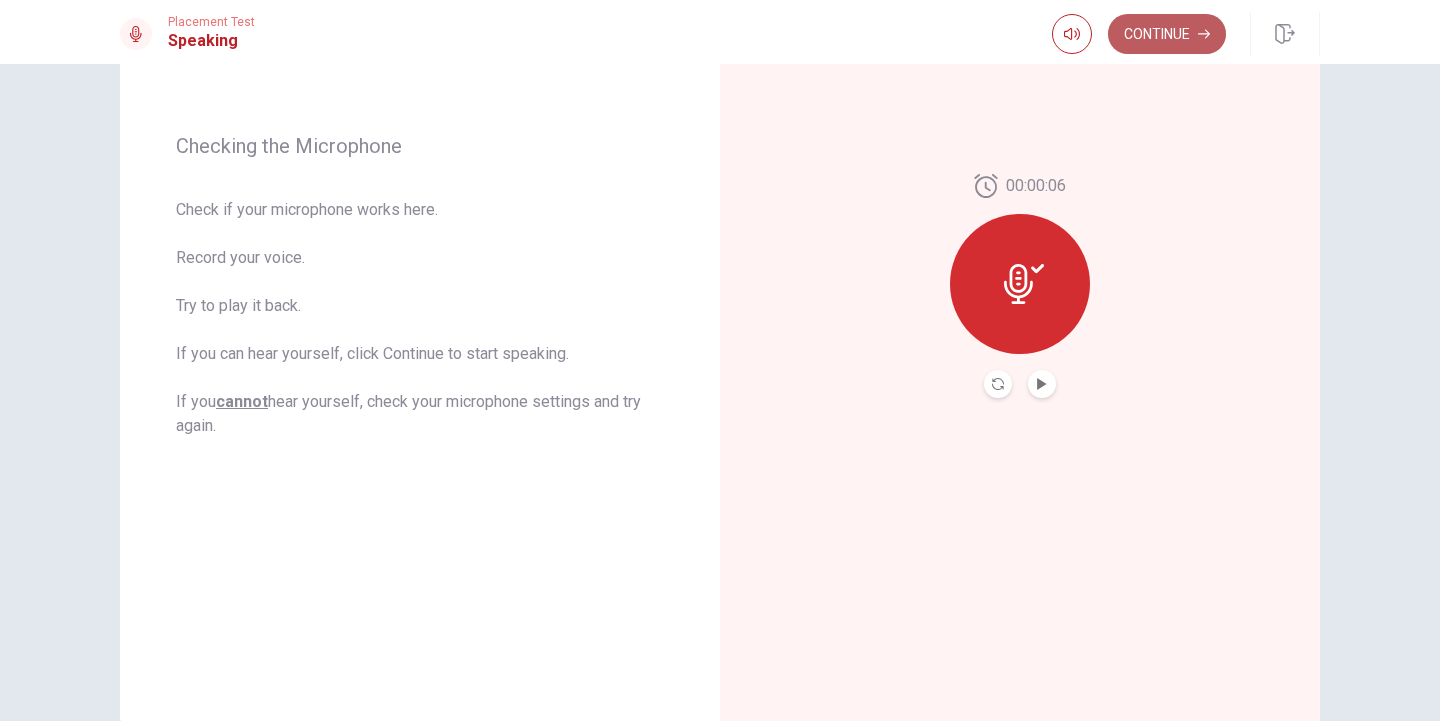 click on "Continue" at bounding box center [1167, 34] 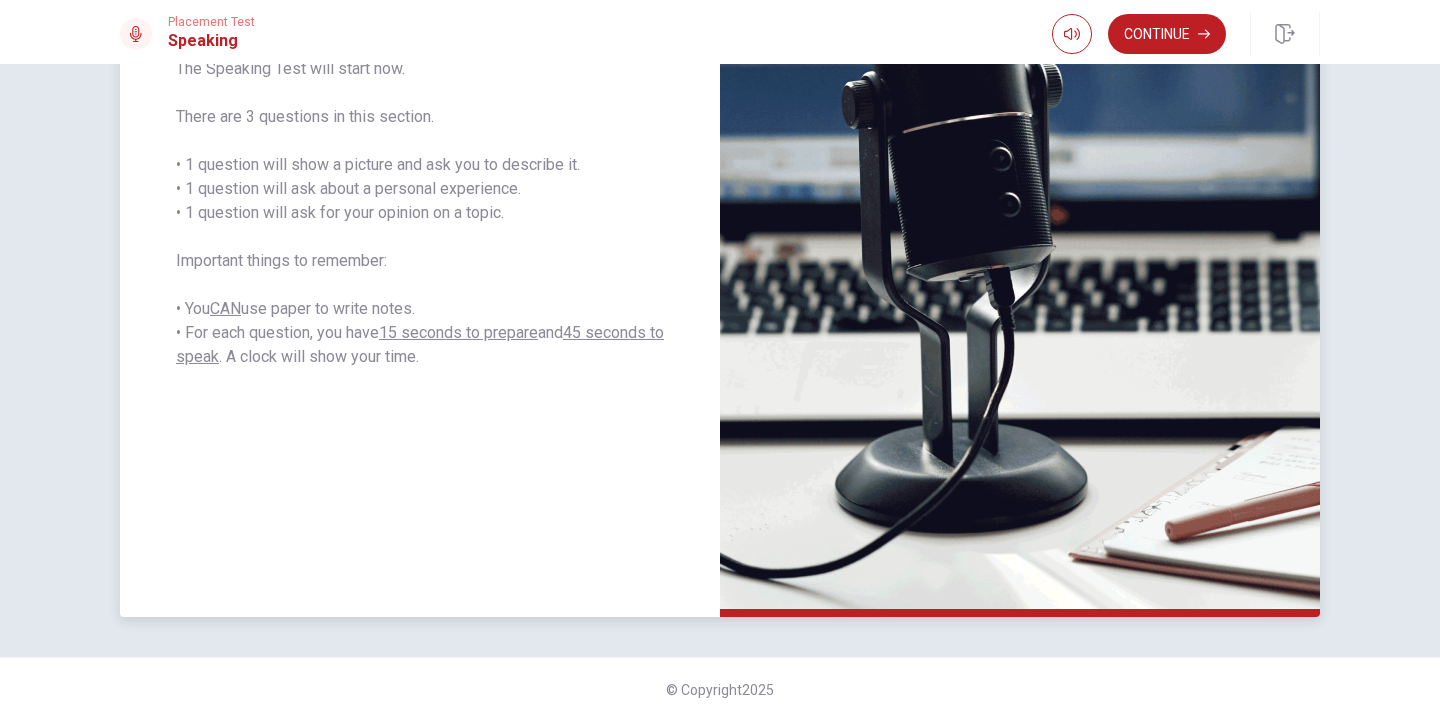 scroll, scrollTop: 359, scrollLeft: 0, axis: vertical 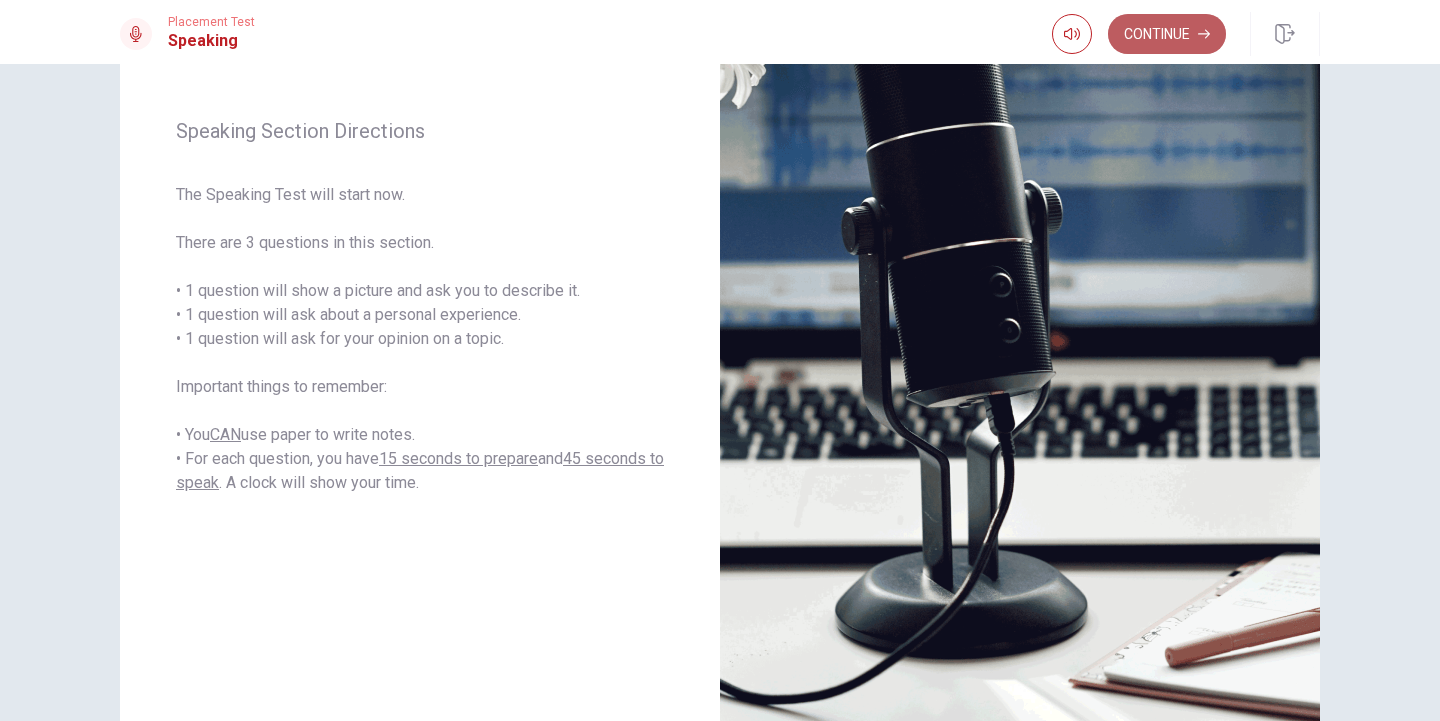 click on "Continue" at bounding box center (1167, 34) 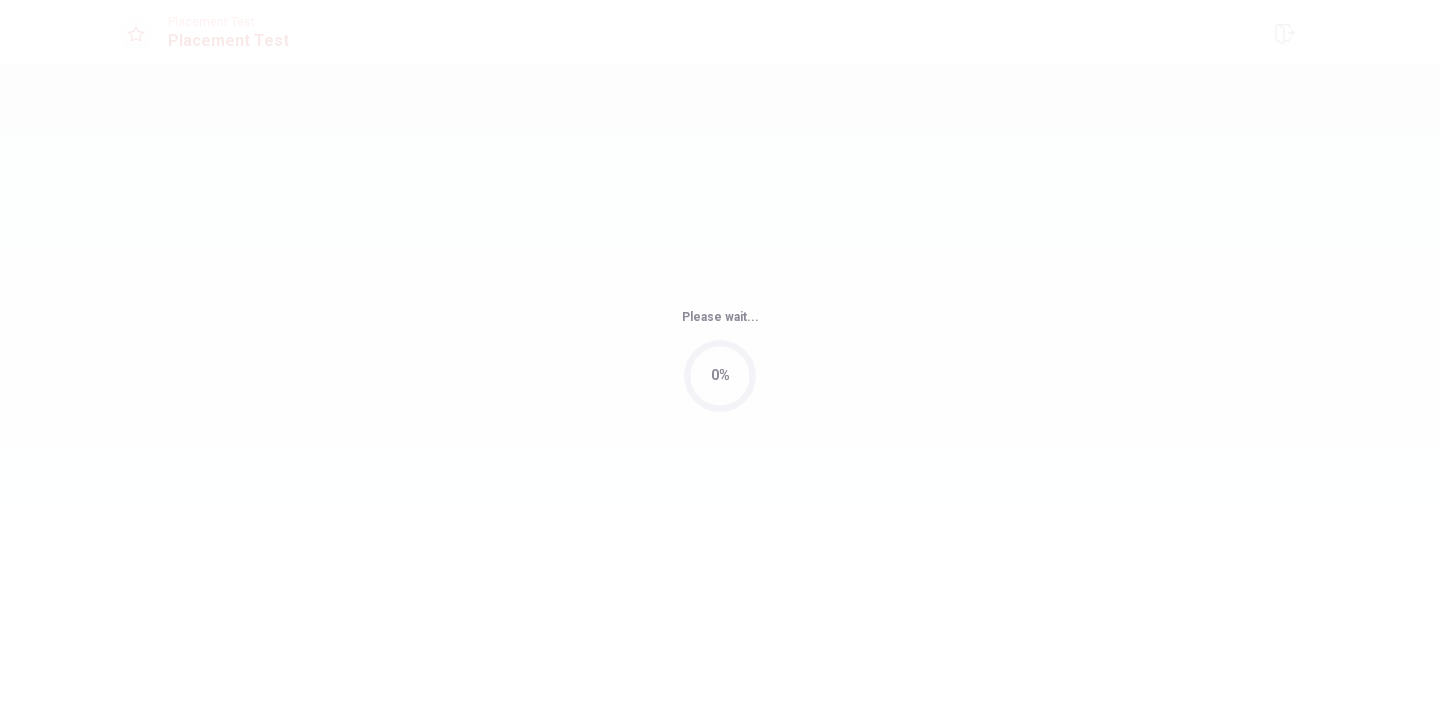 scroll, scrollTop: 87, scrollLeft: 0, axis: vertical 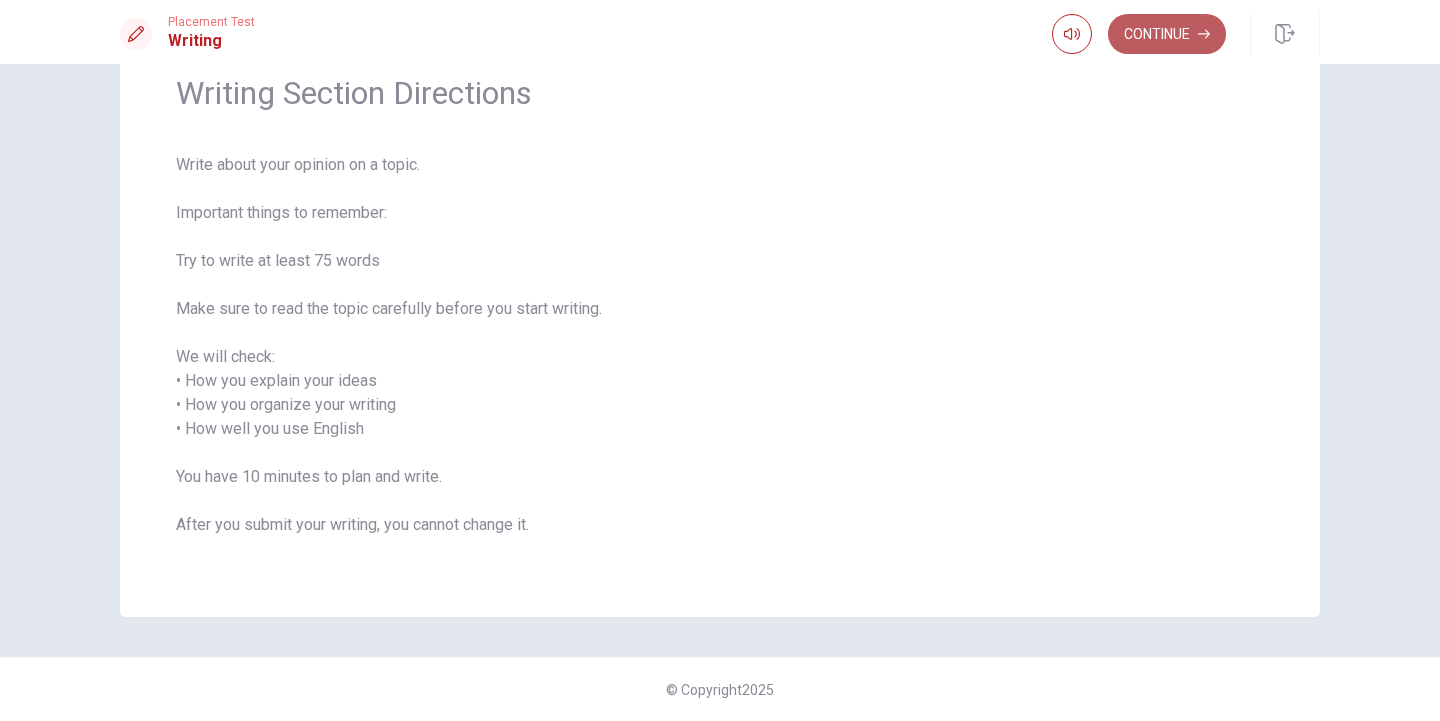 click on "Continue" at bounding box center (1167, 34) 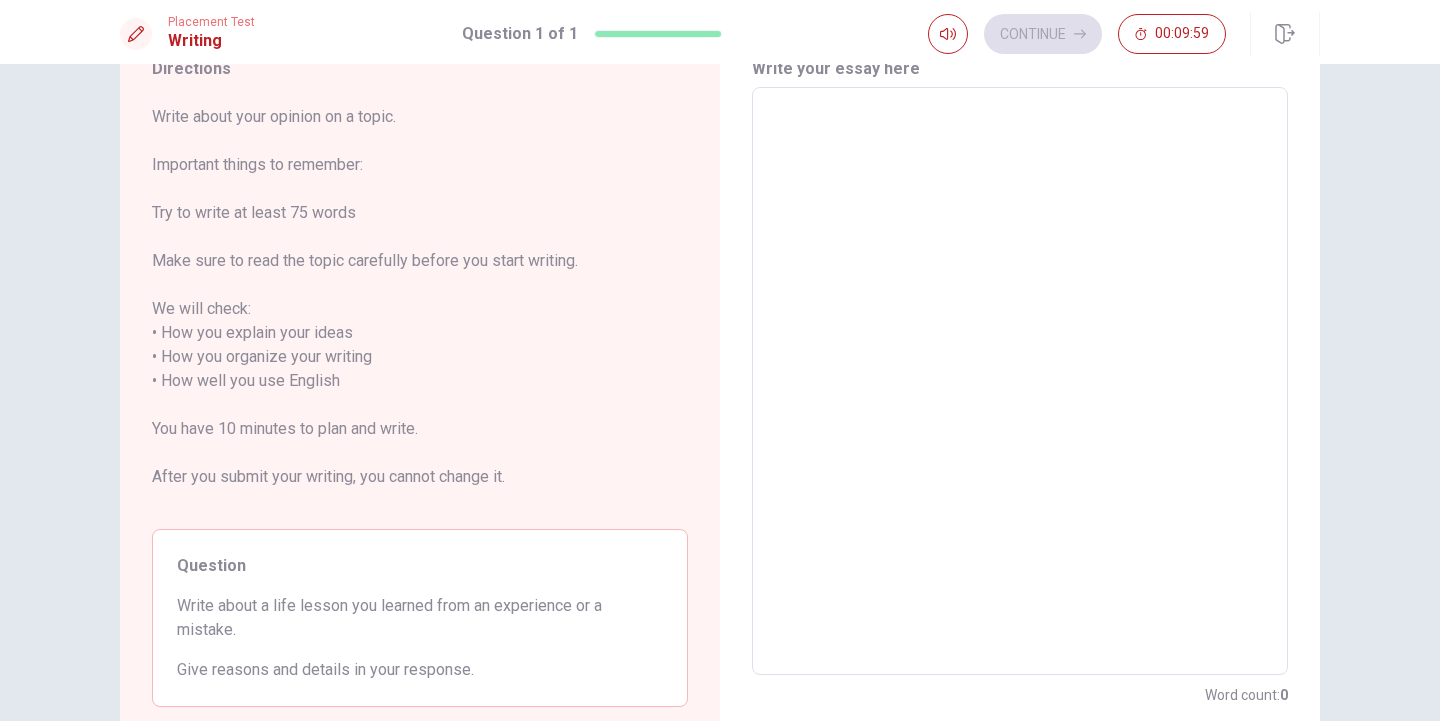 click at bounding box center [1020, 381] 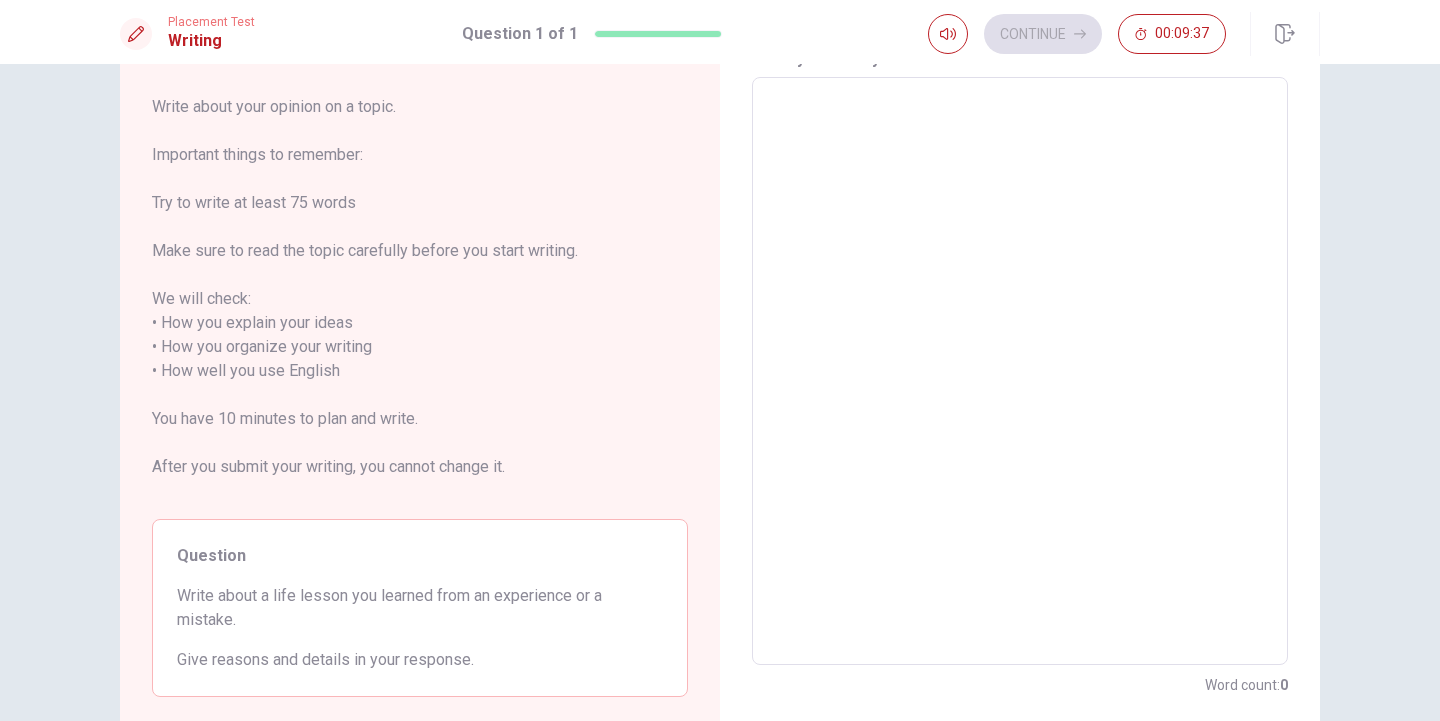 scroll, scrollTop: 14, scrollLeft: 0, axis: vertical 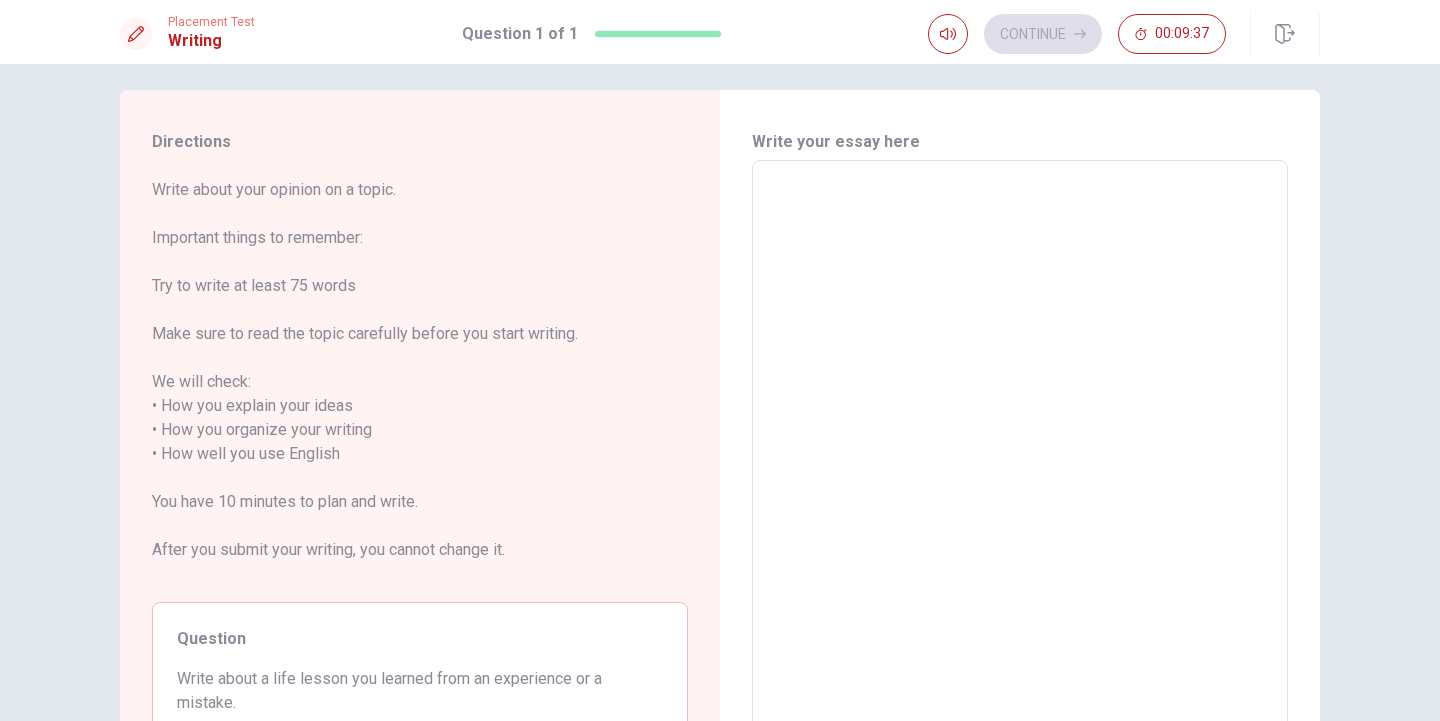 type on "I" 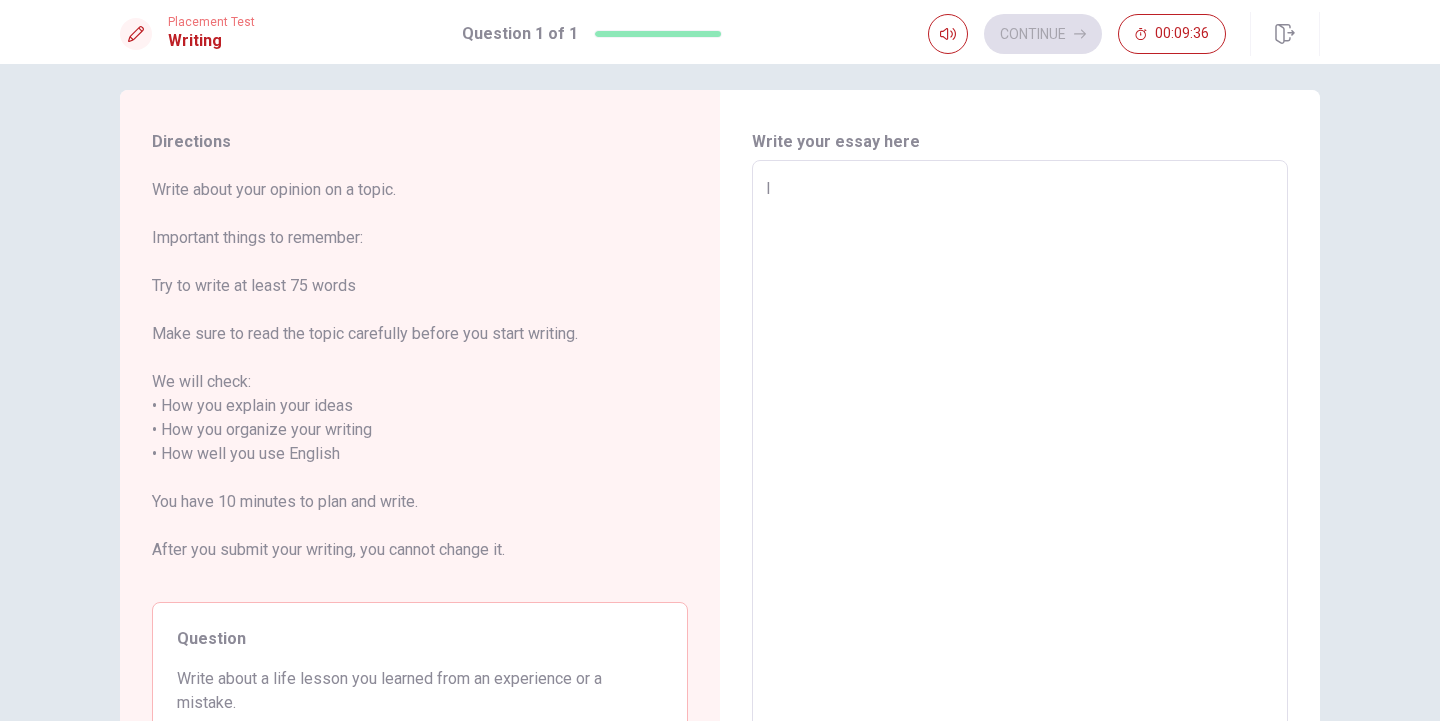 type on "x" 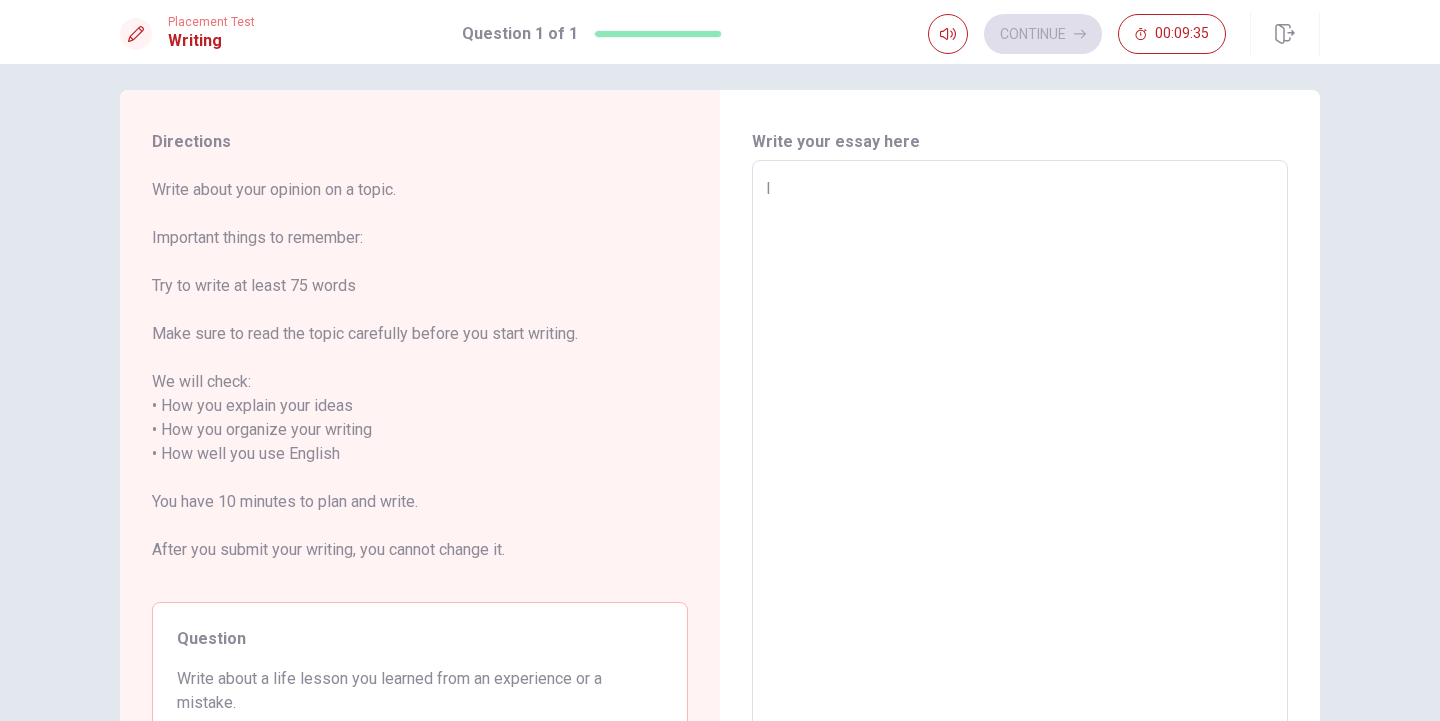 type on "Iㄙ" 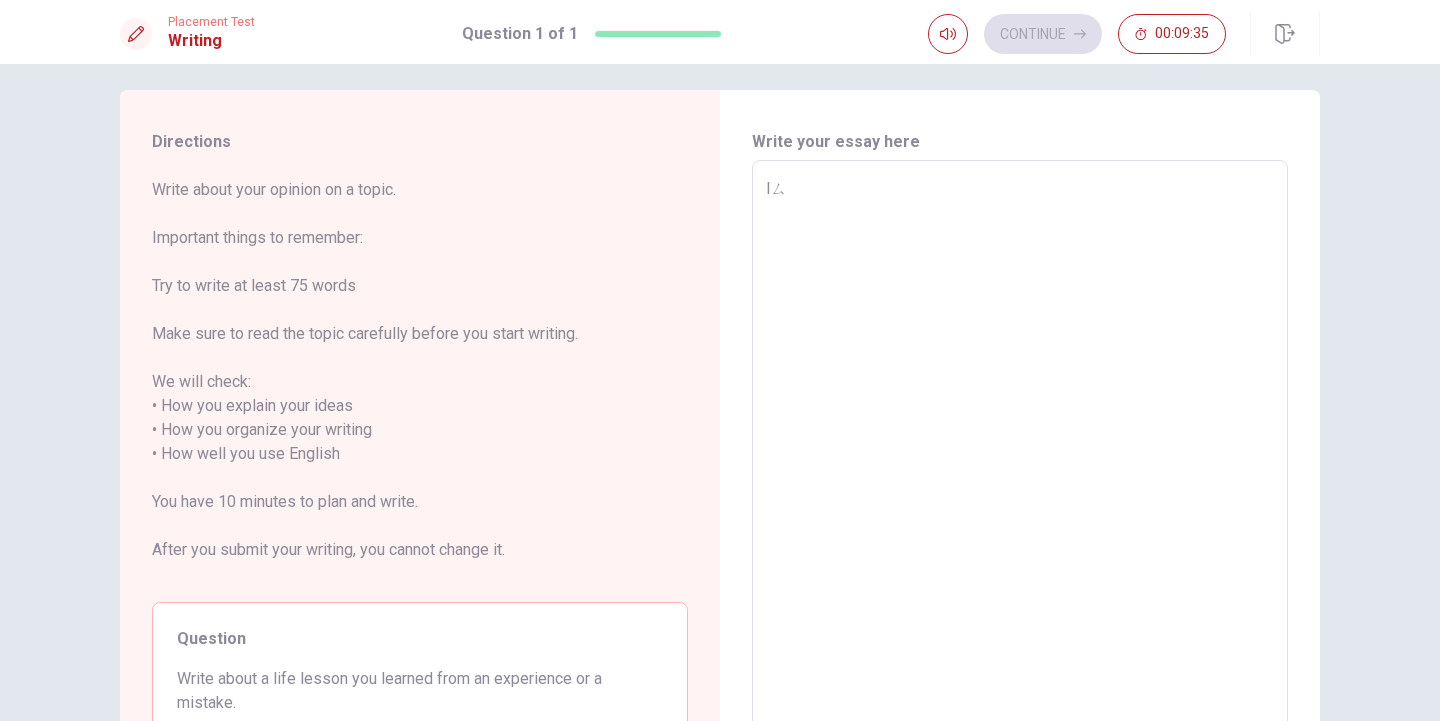 type on "x" 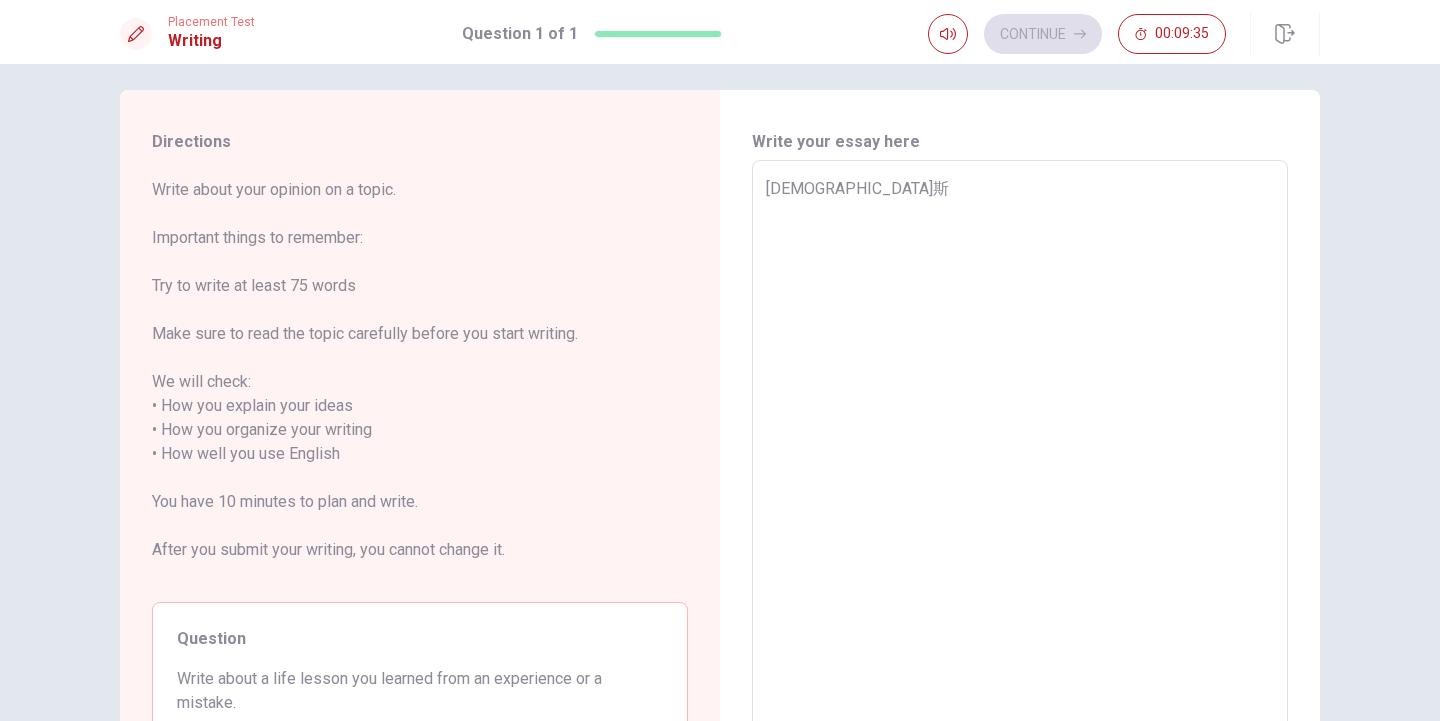 type on "x" 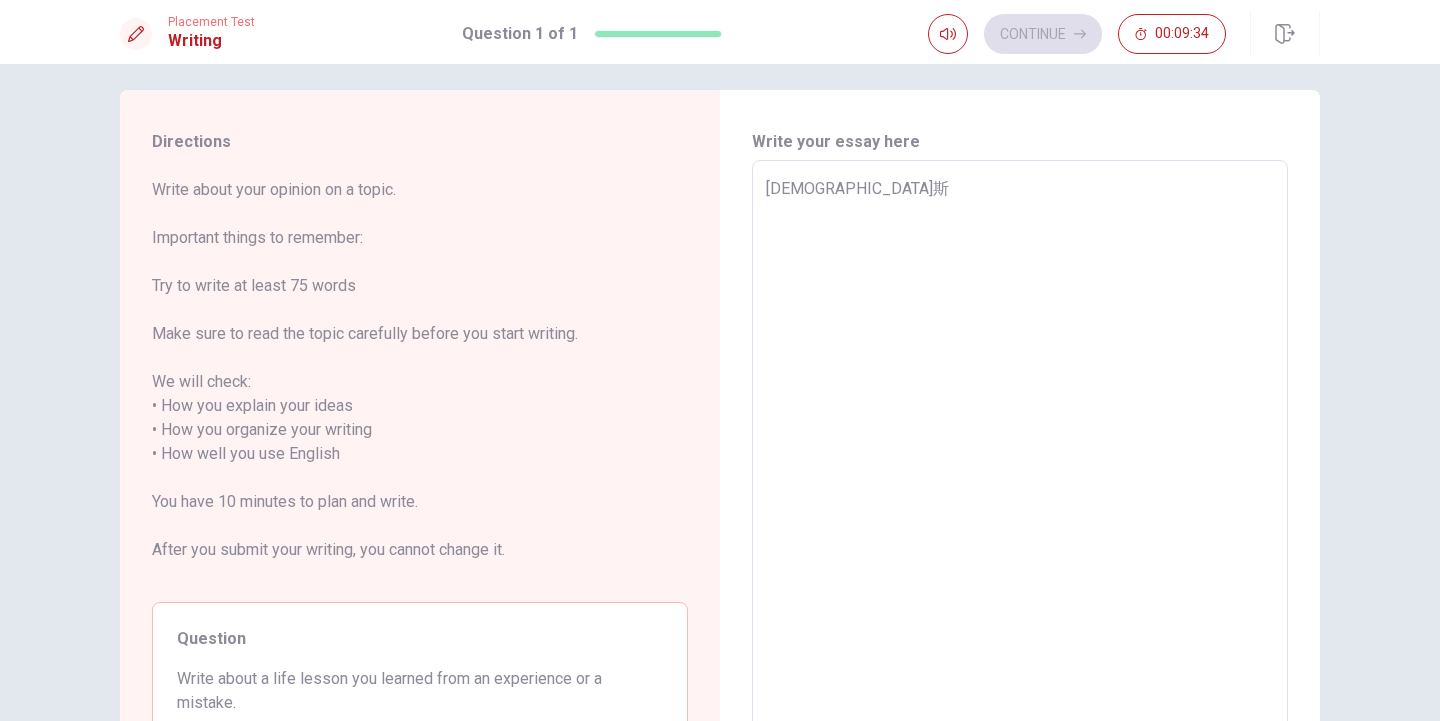 type on "I斯ㄩ" 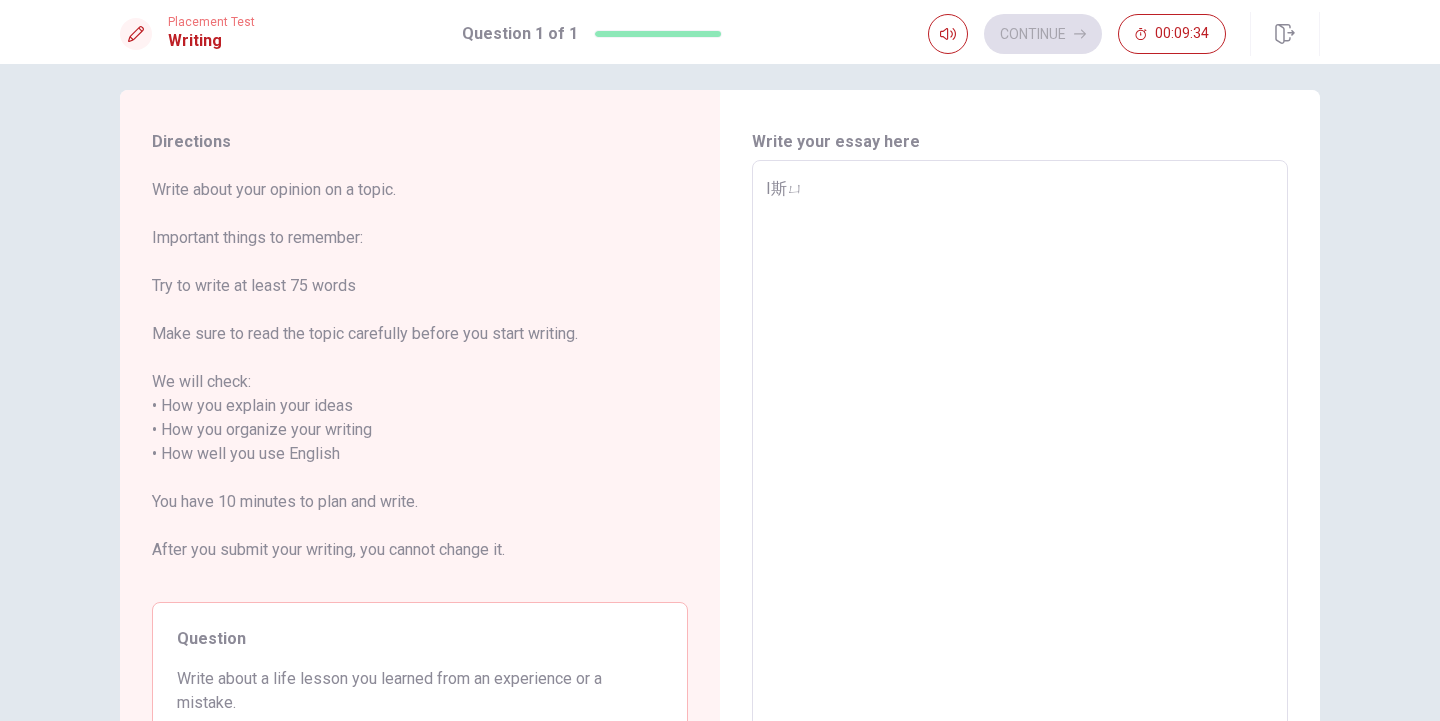 type on "x" 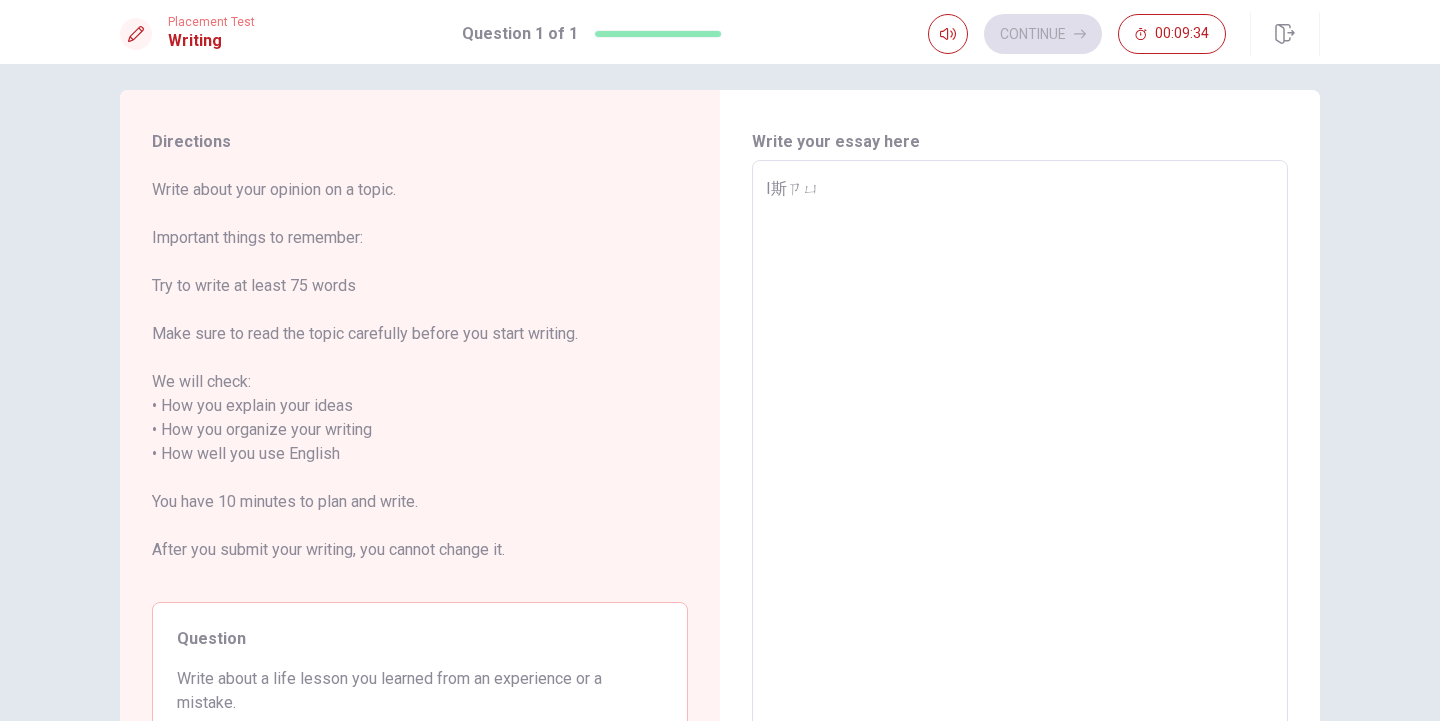type on "x" 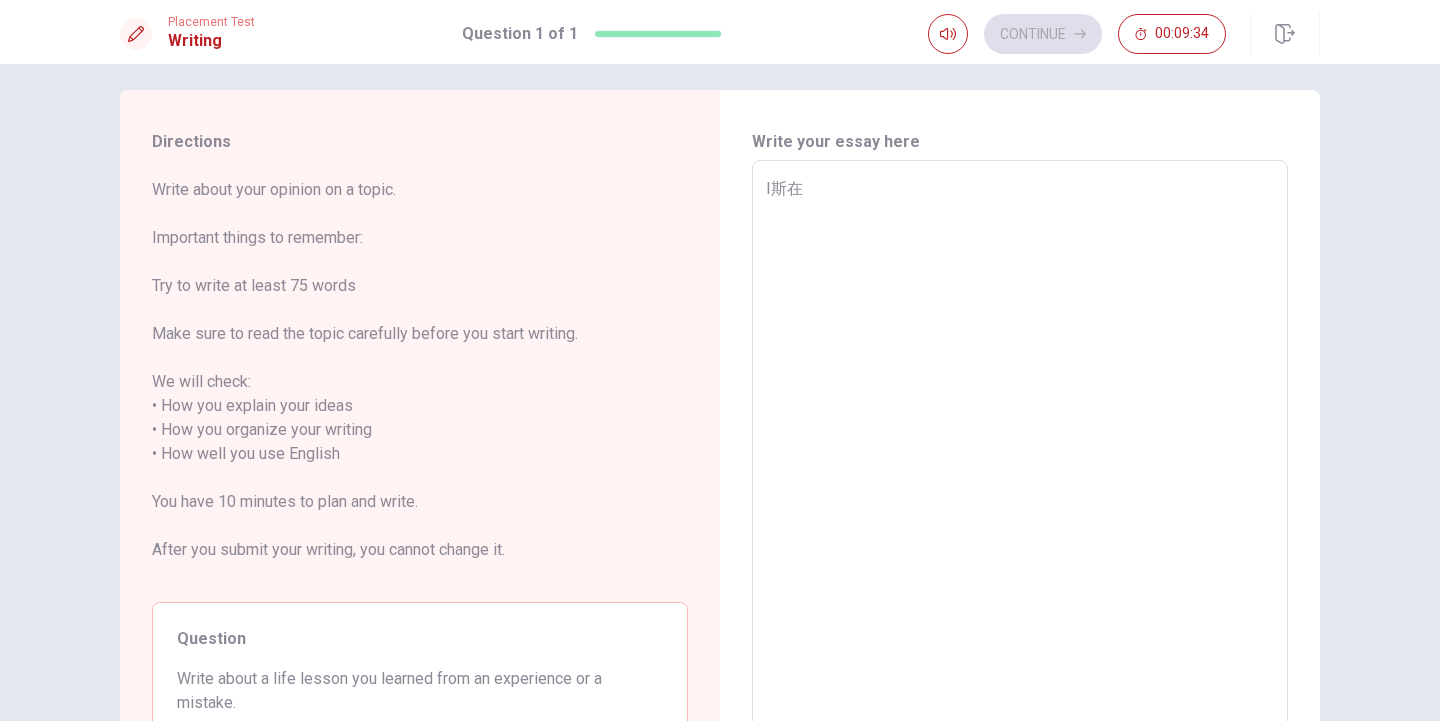 type on "x" 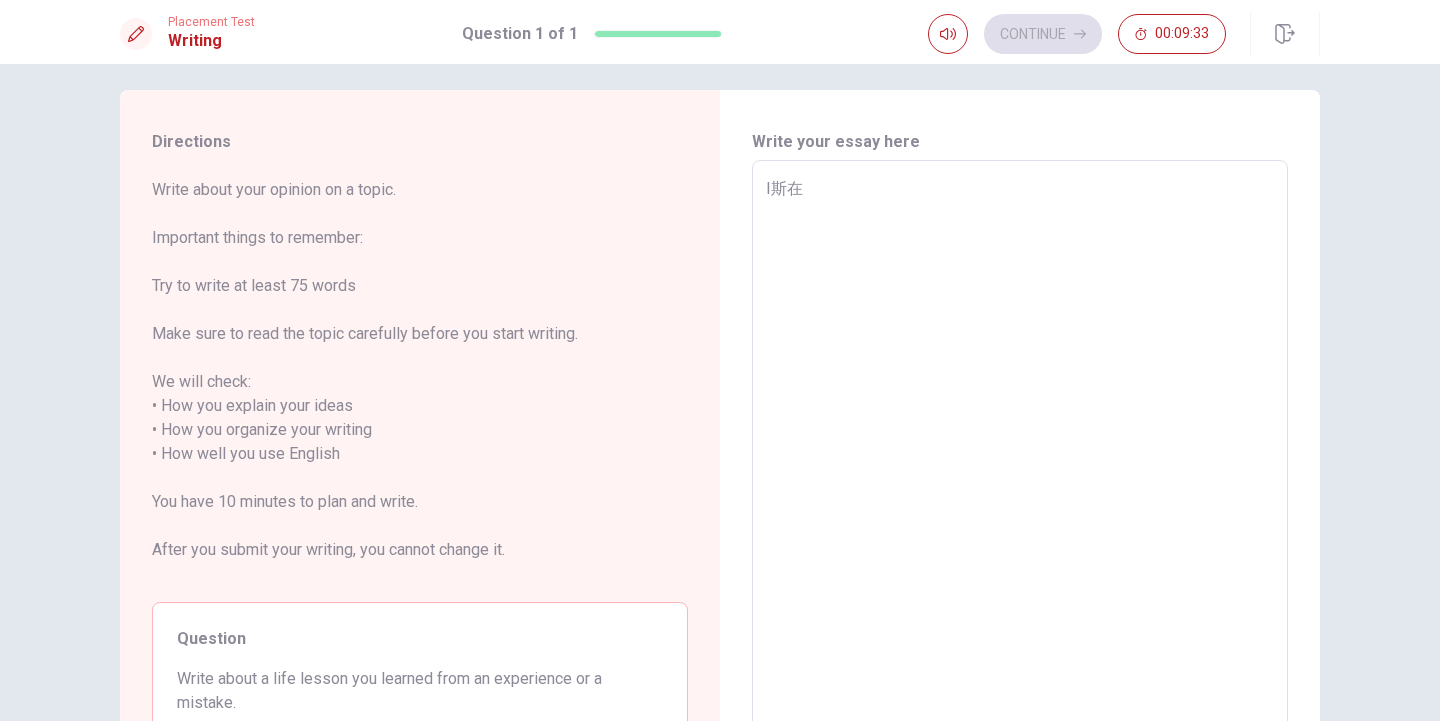 type on "[PERSON_NAME]在ㄍ" 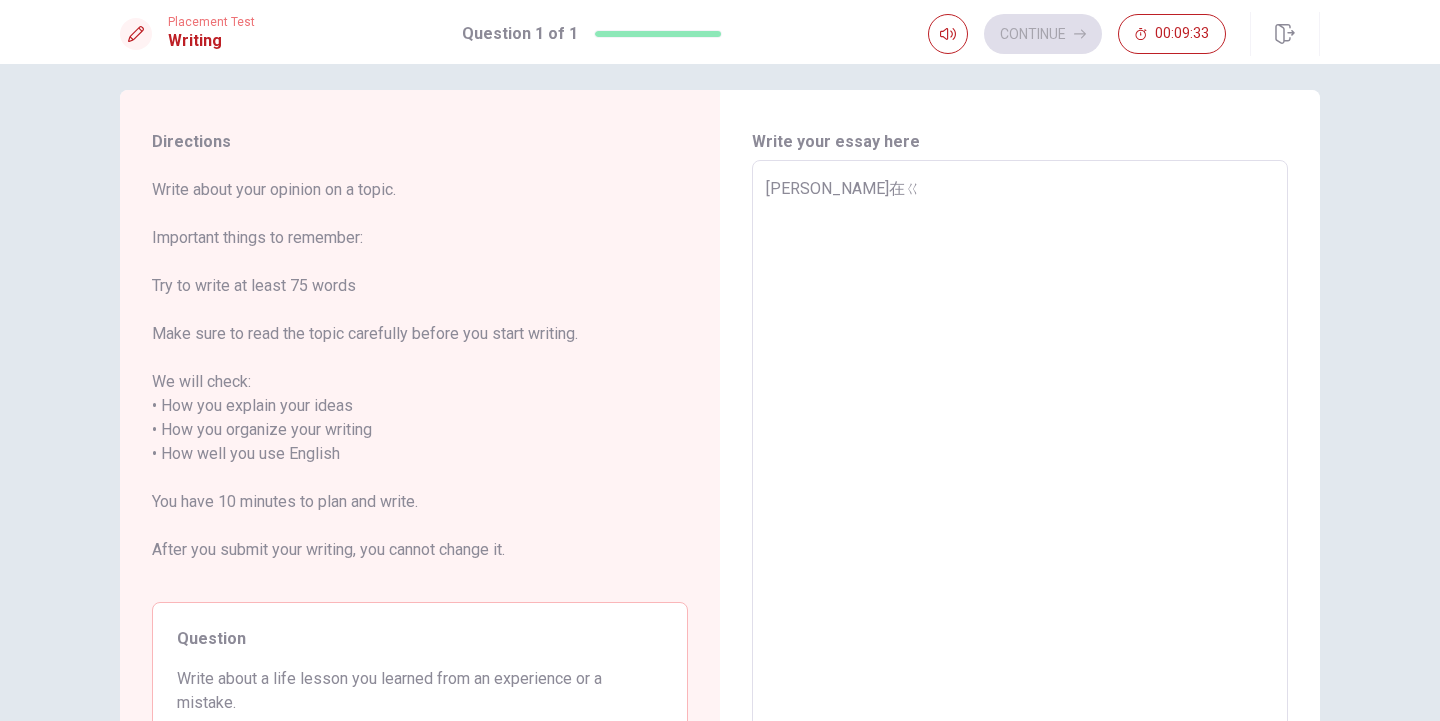 type on "x" 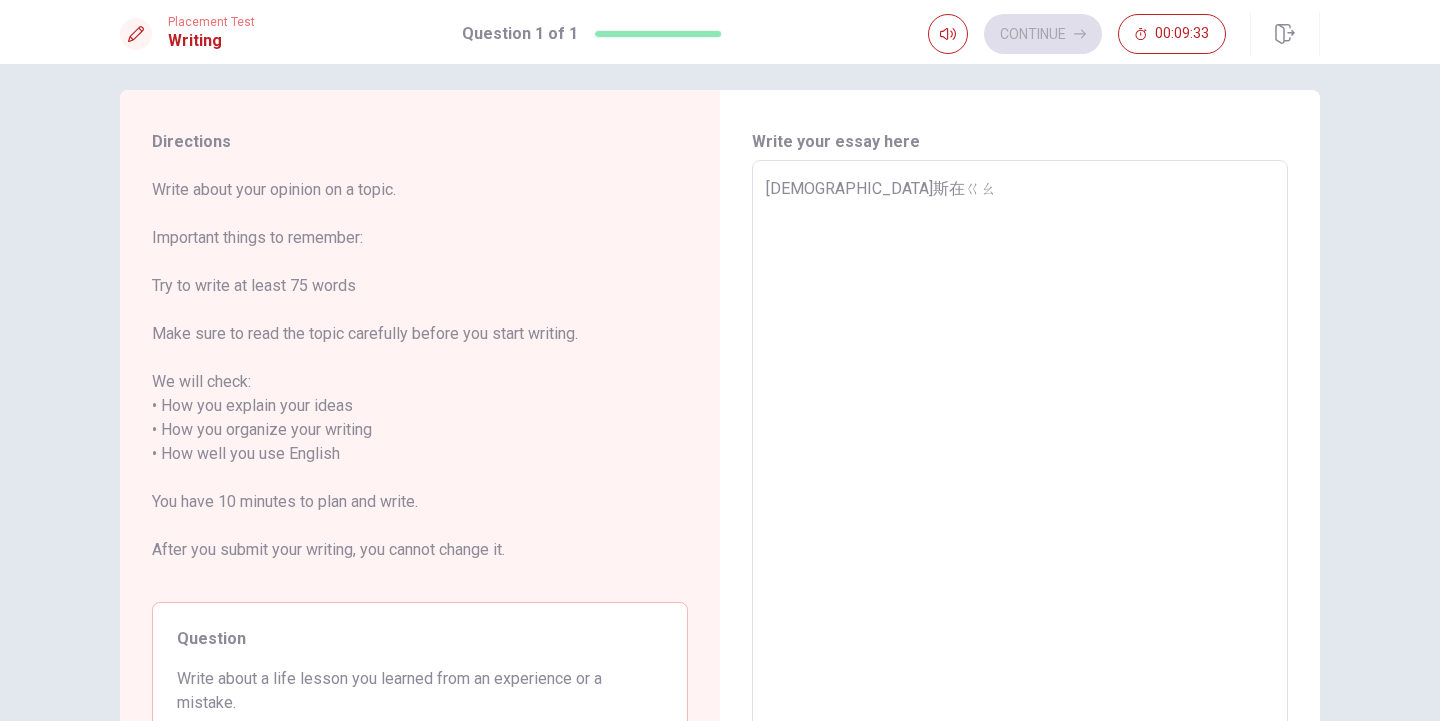 type on "x" 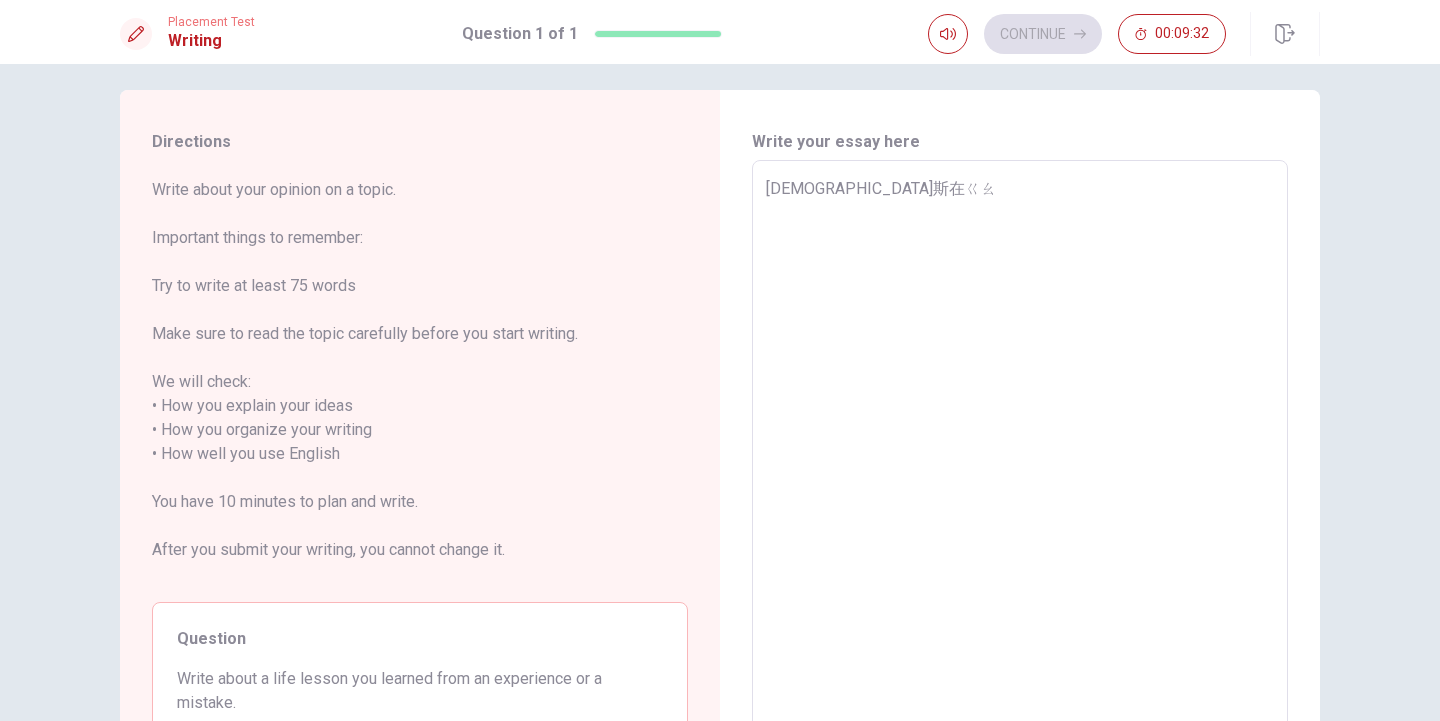 type on "[PERSON_NAME]在ㄍ" 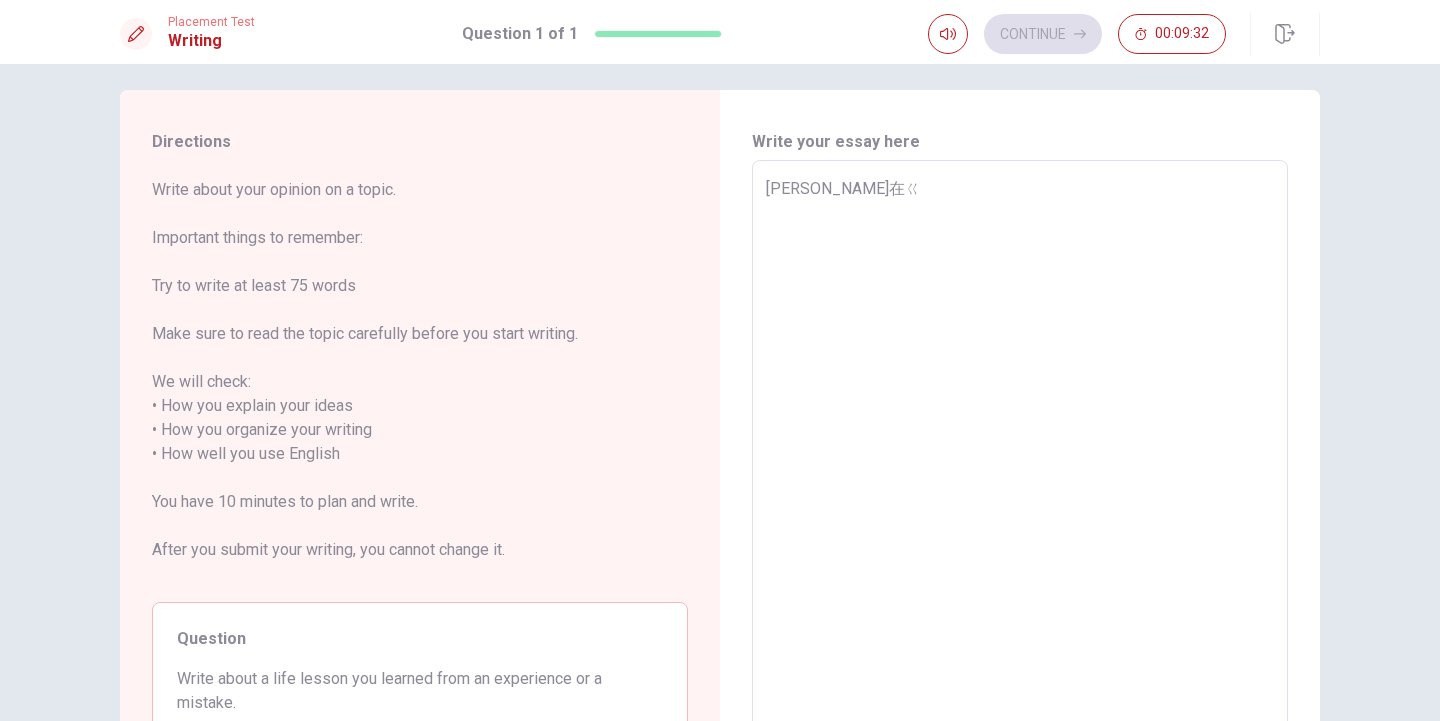type on "x" 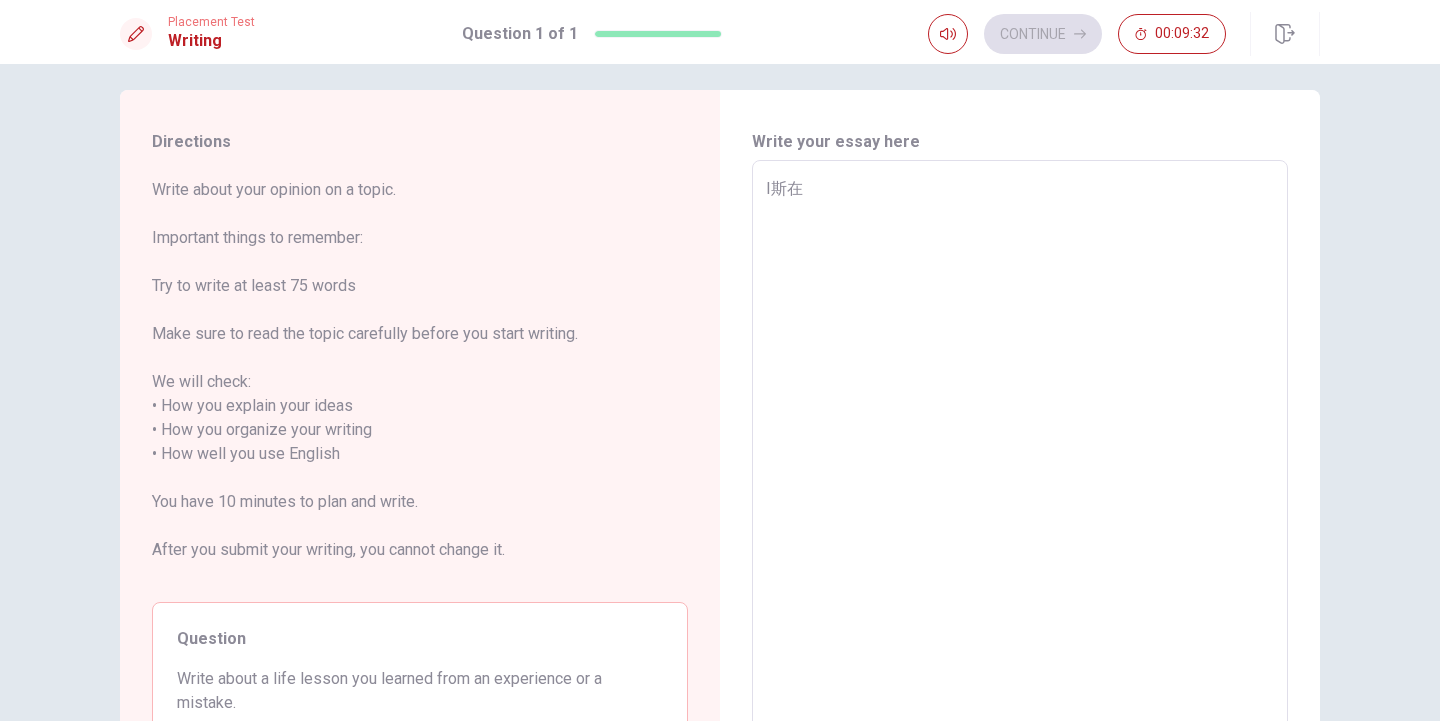 type on "x" 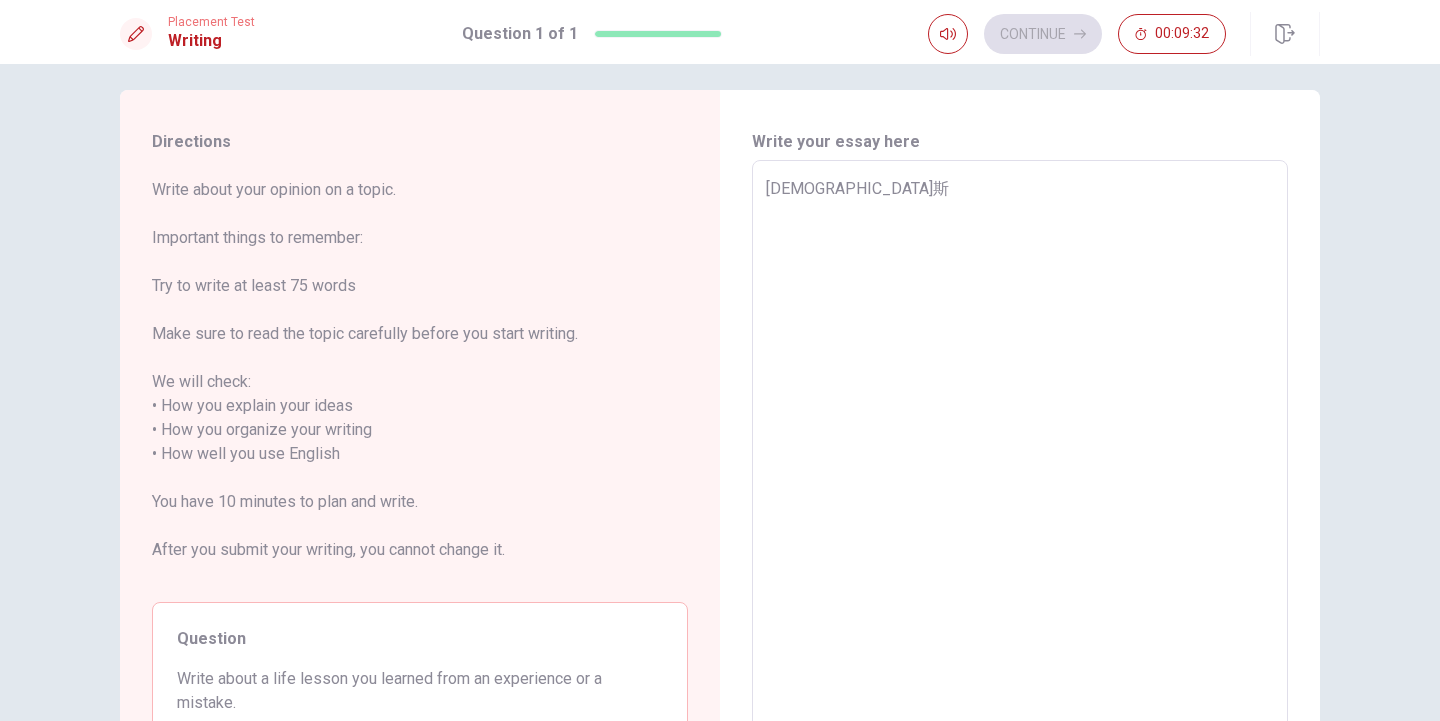 type on "x" 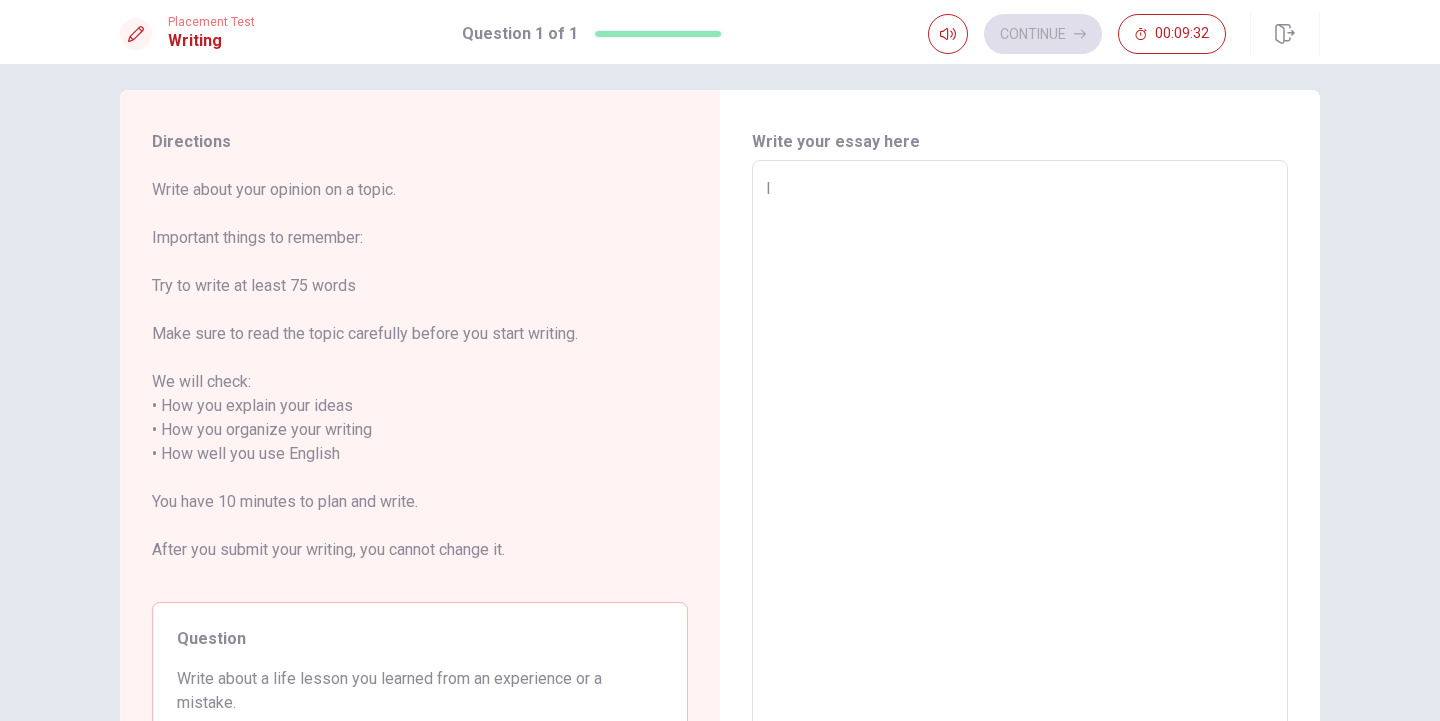type on "x" 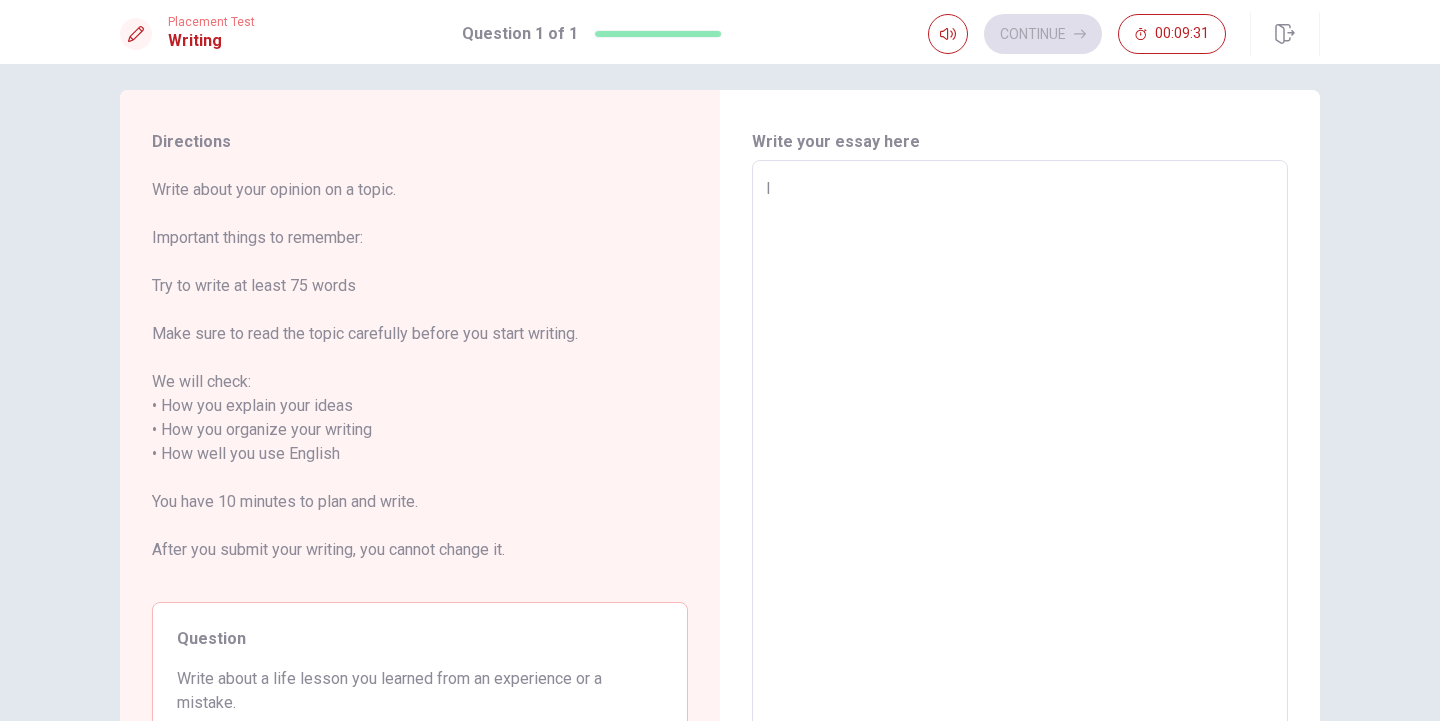 type 